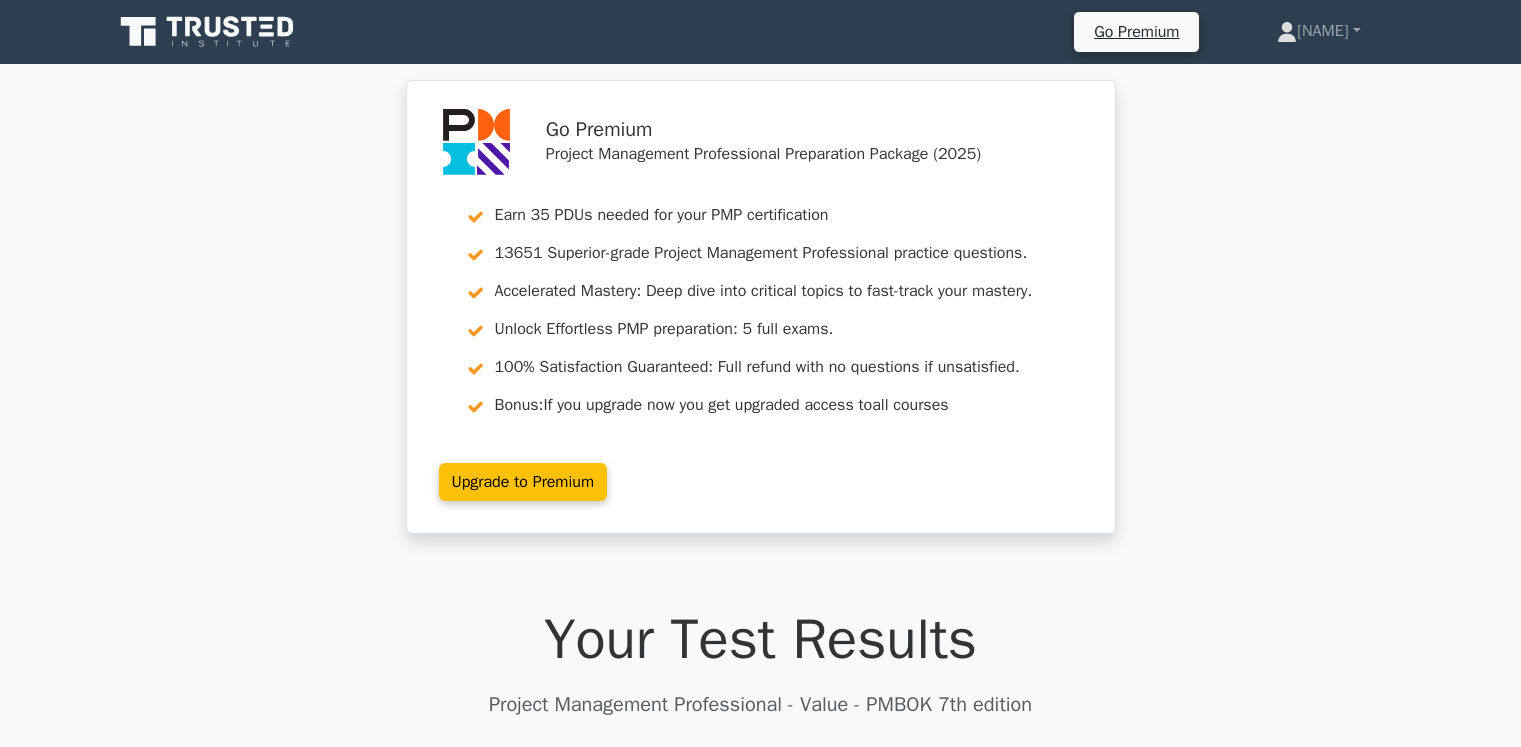 scroll, scrollTop: 0, scrollLeft: 0, axis: both 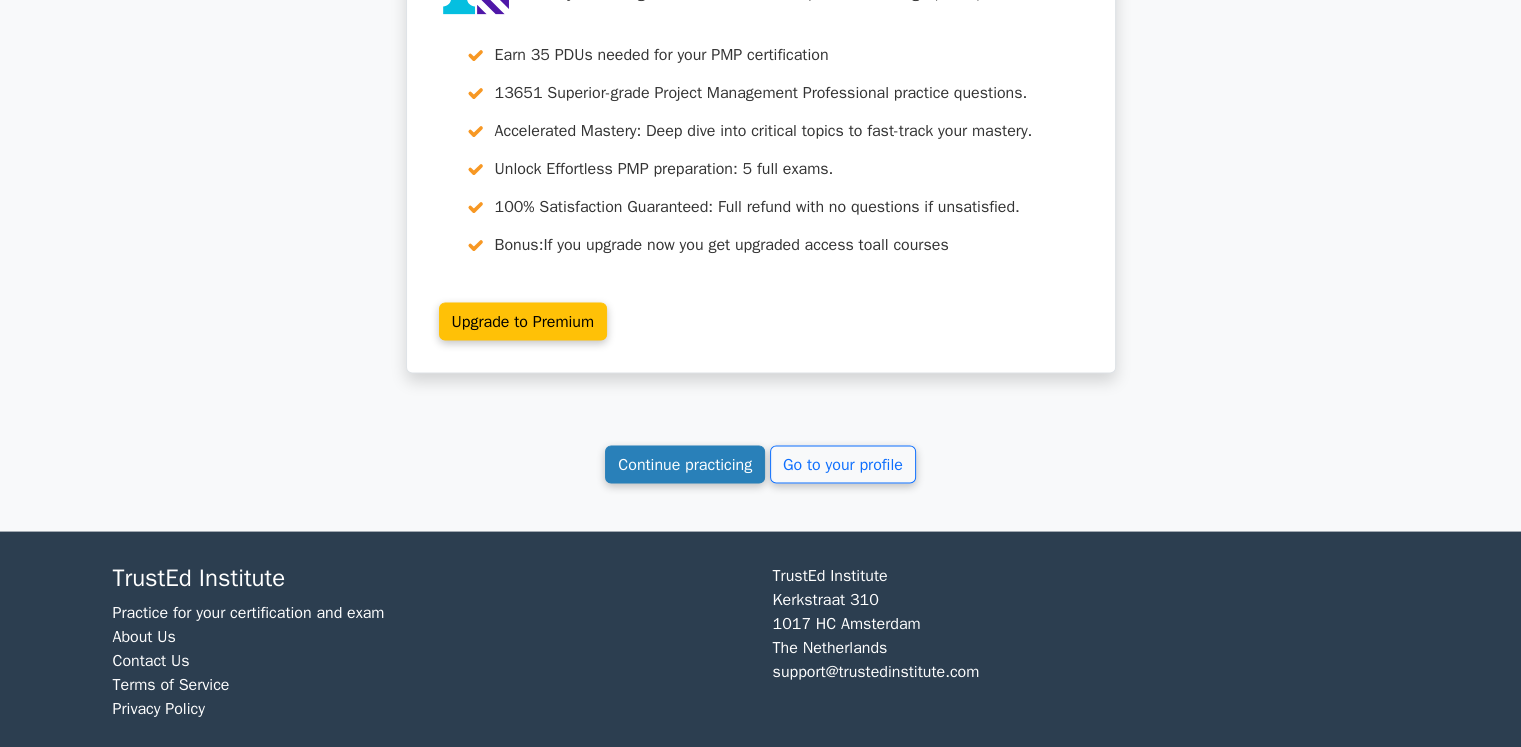 click on "Continue practicing" at bounding box center (685, 464) 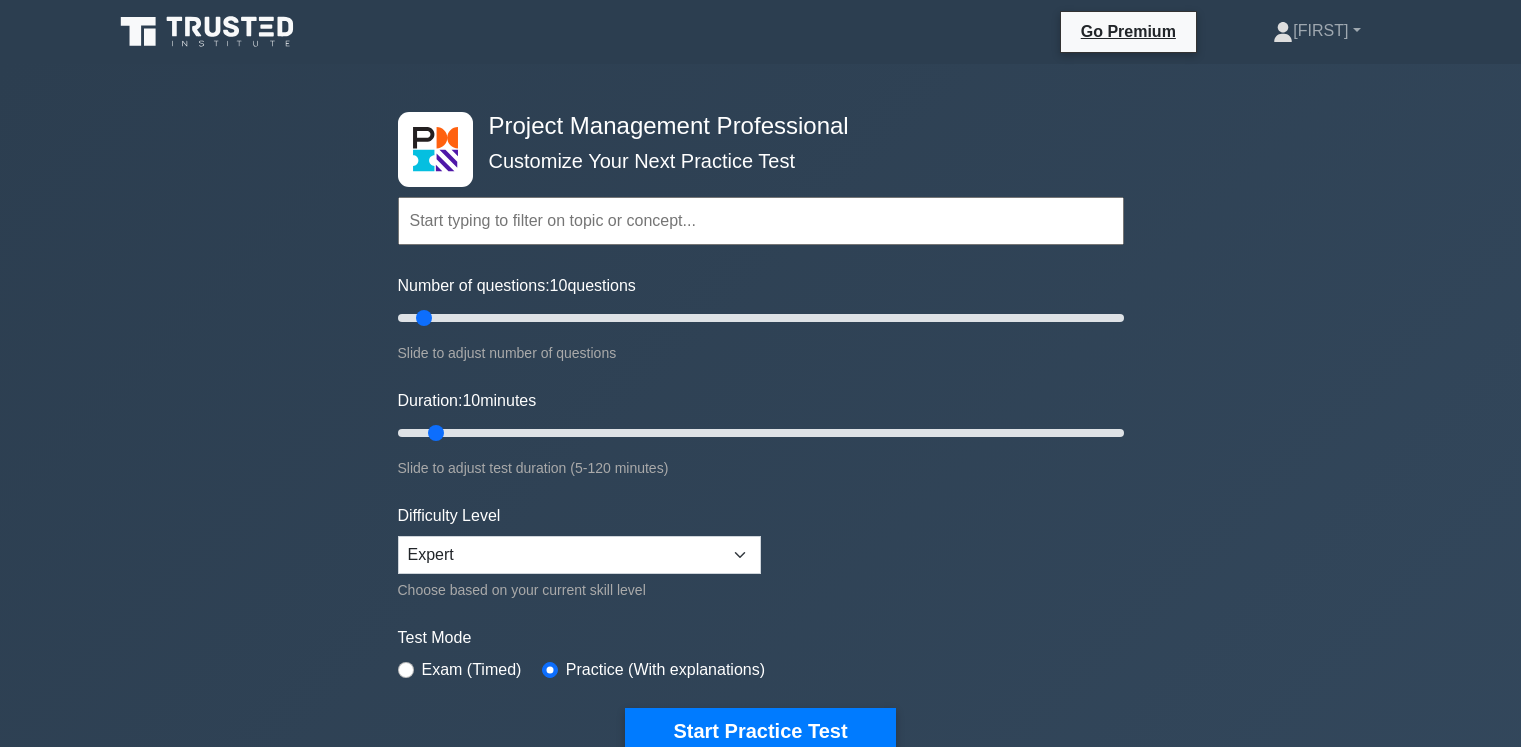 scroll, scrollTop: 0, scrollLeft: 0, axis: both 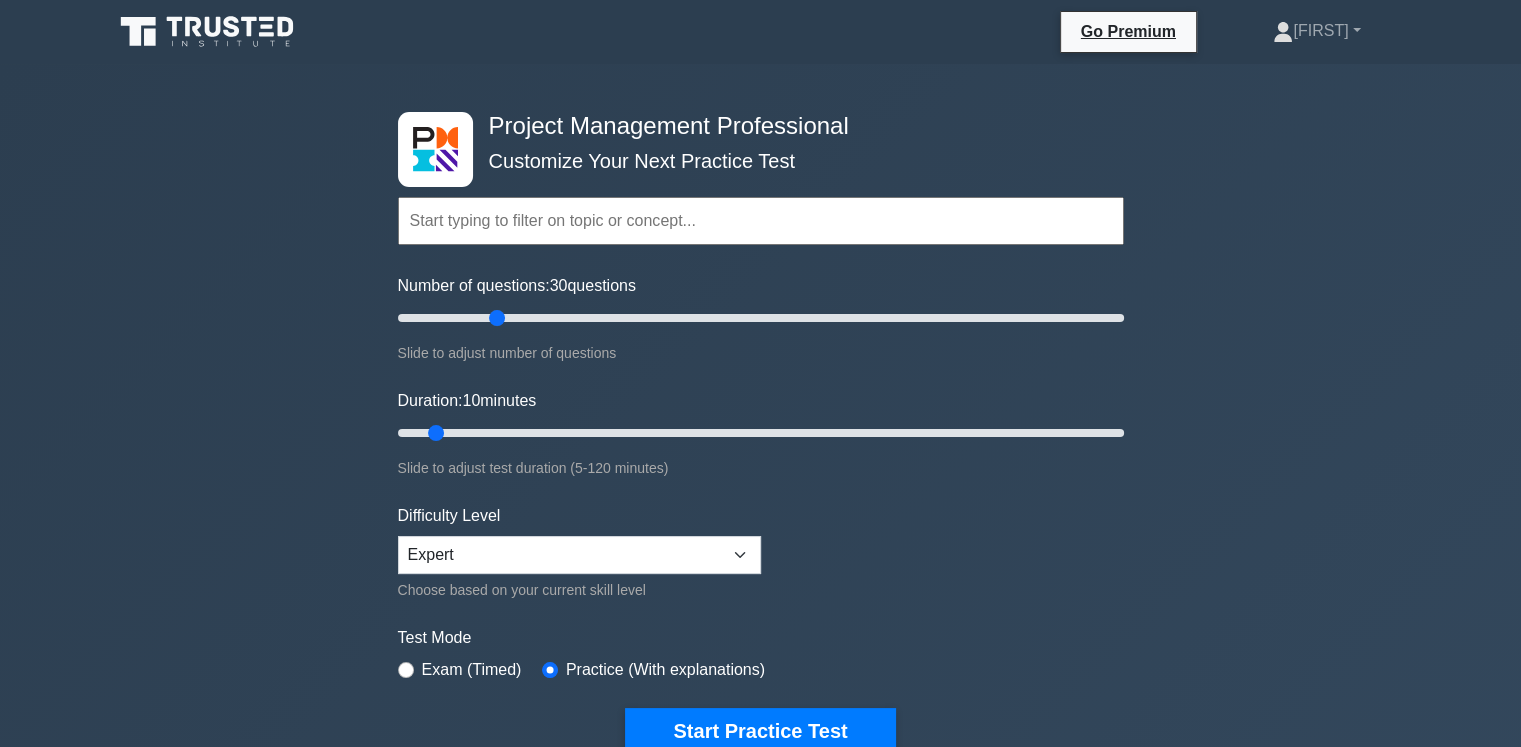 drag, startPoint x: 421, startPoint y: 317, endPoint x: 502, endPoint y: 323, distance: 81.22192 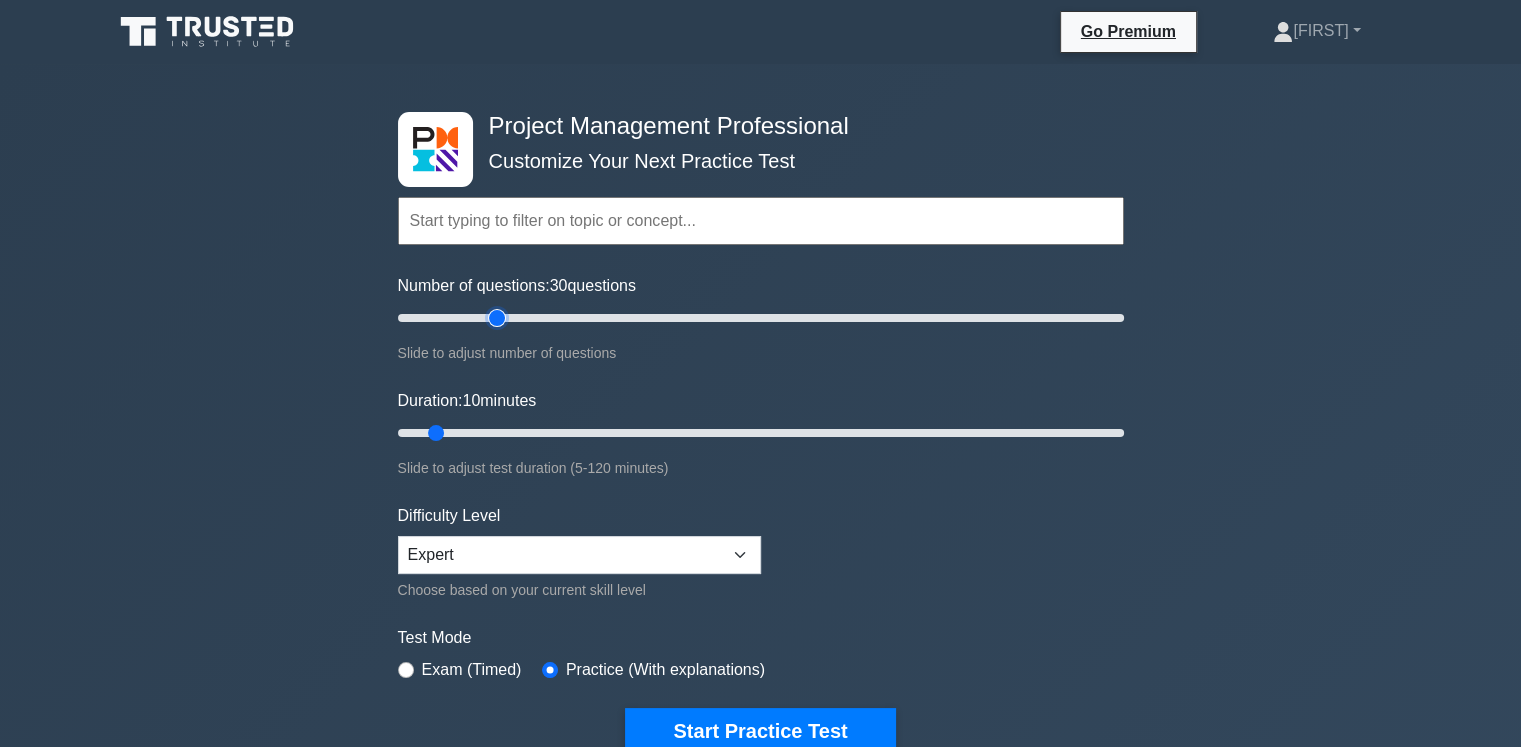 type on "30" 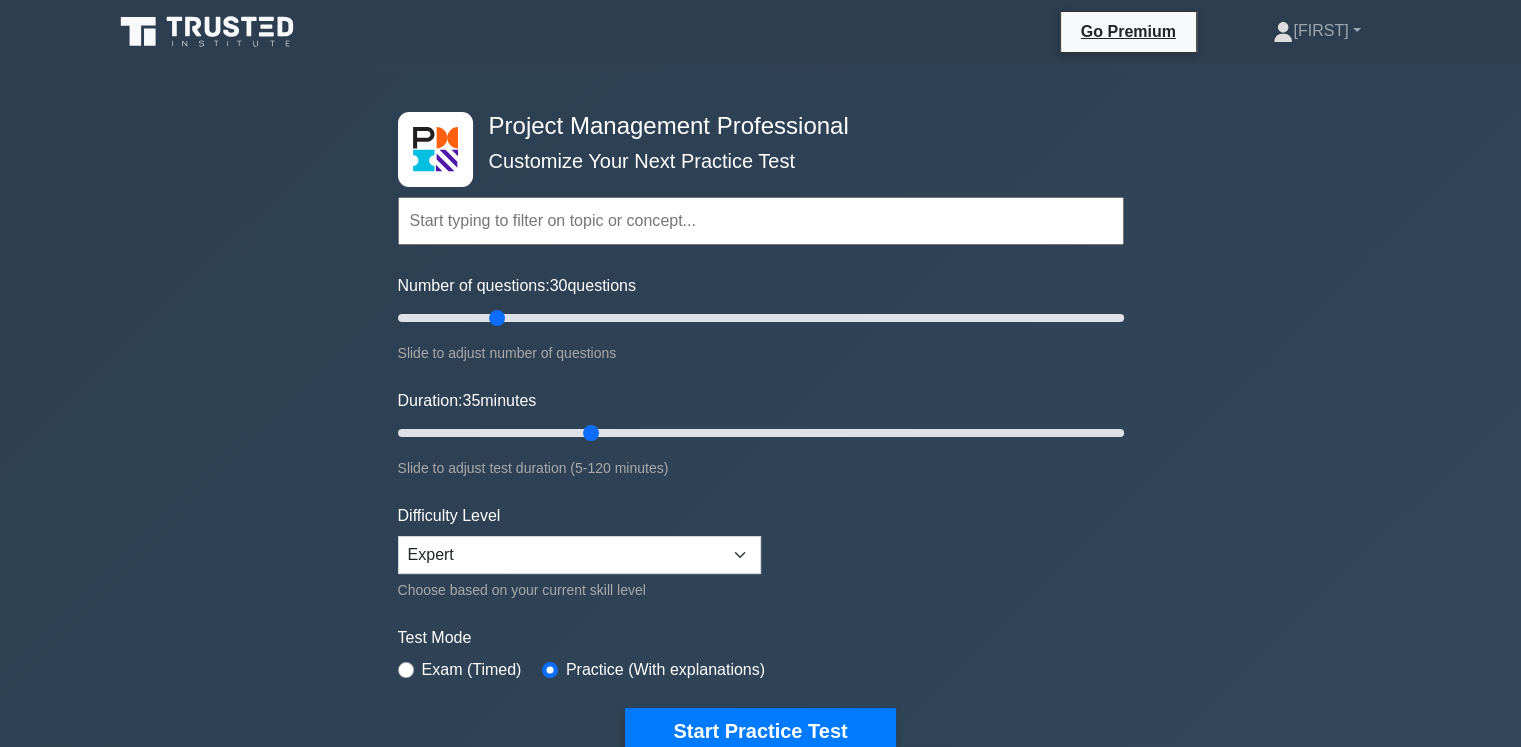 drag, startPoint x: 450, startPoint y: 435, endPoint x: 596, endPoint y: 438, distance: 146.03082 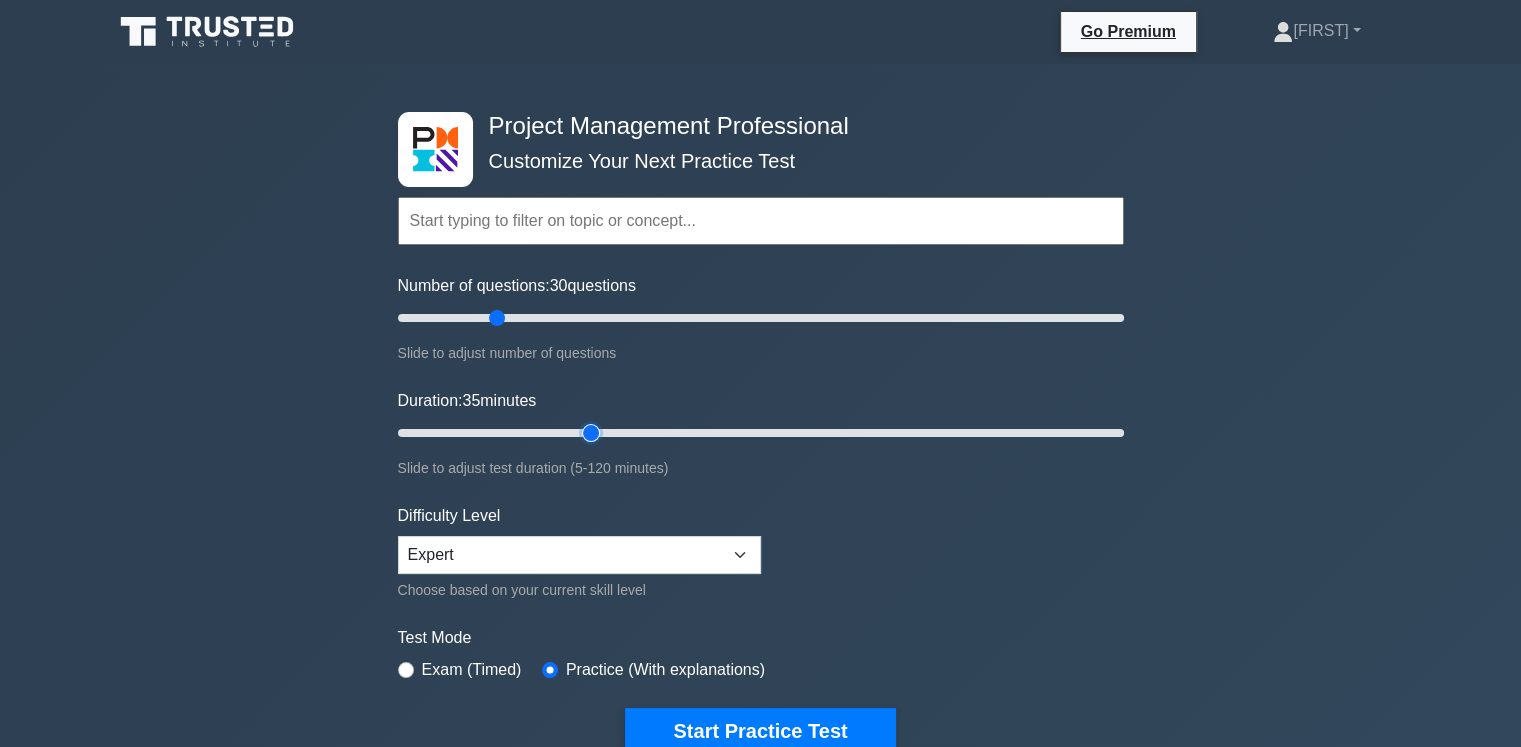 type on "35" 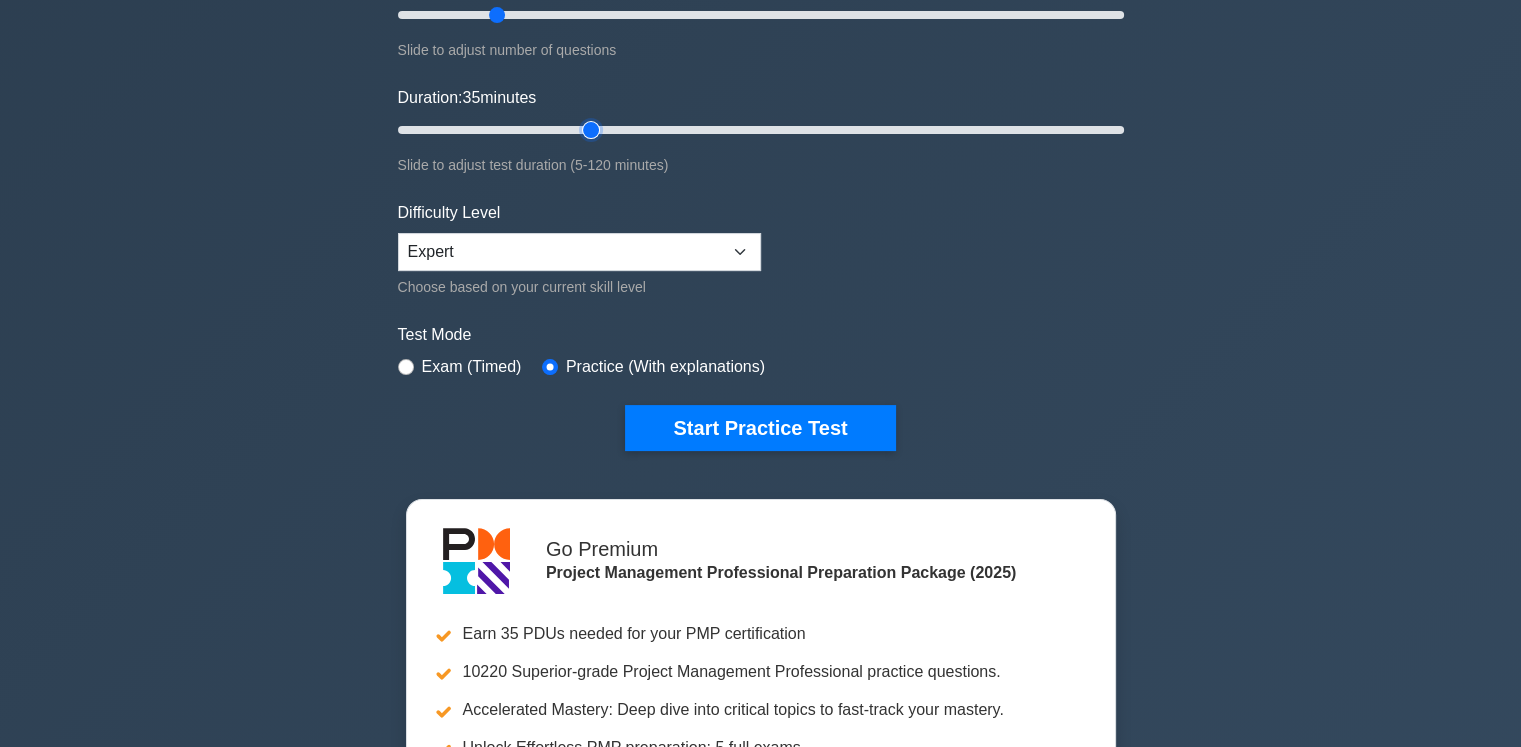 scroll, scrollTop: 300, scrollLeft: 0, axis: vertical 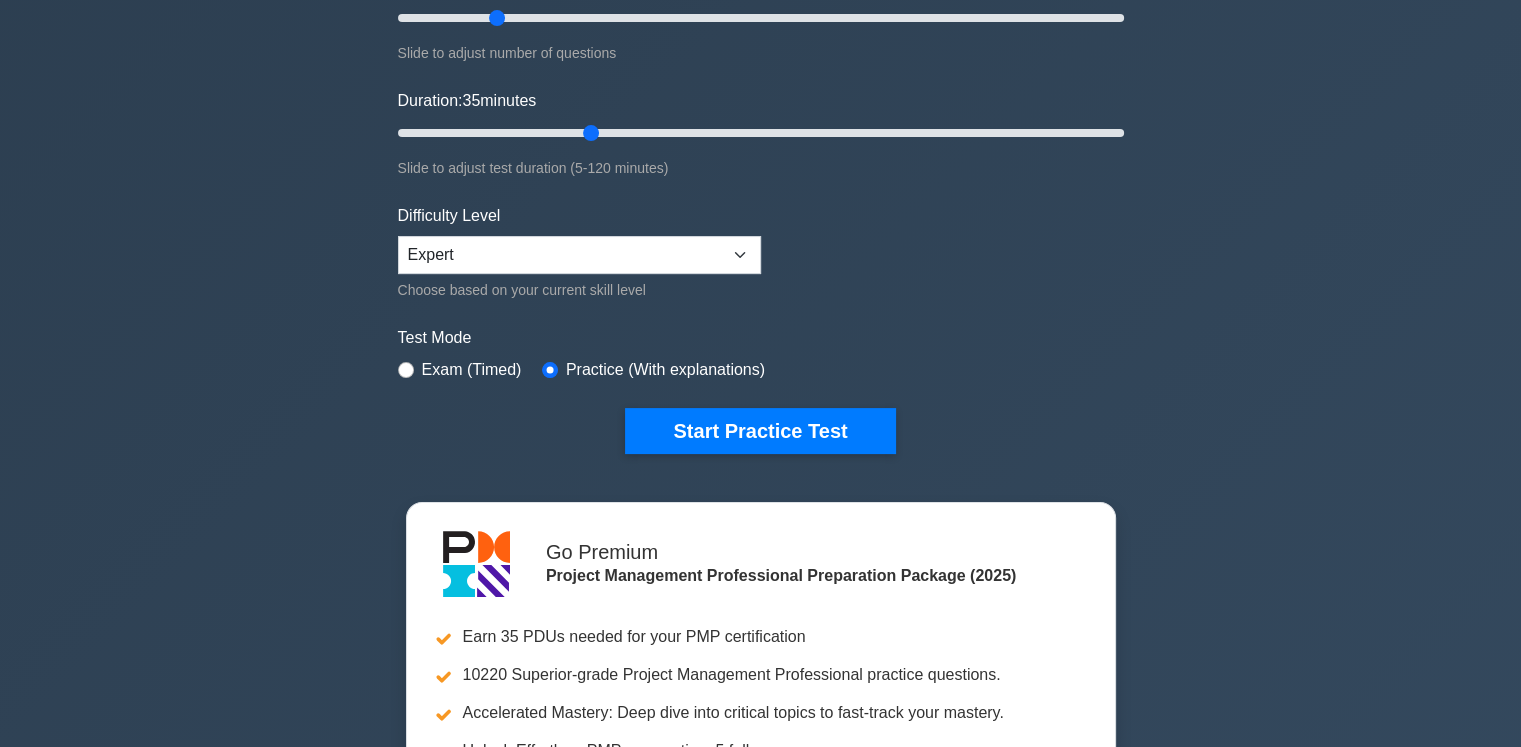 click on "Exam (Timed)" at bounding box center (472, 370) 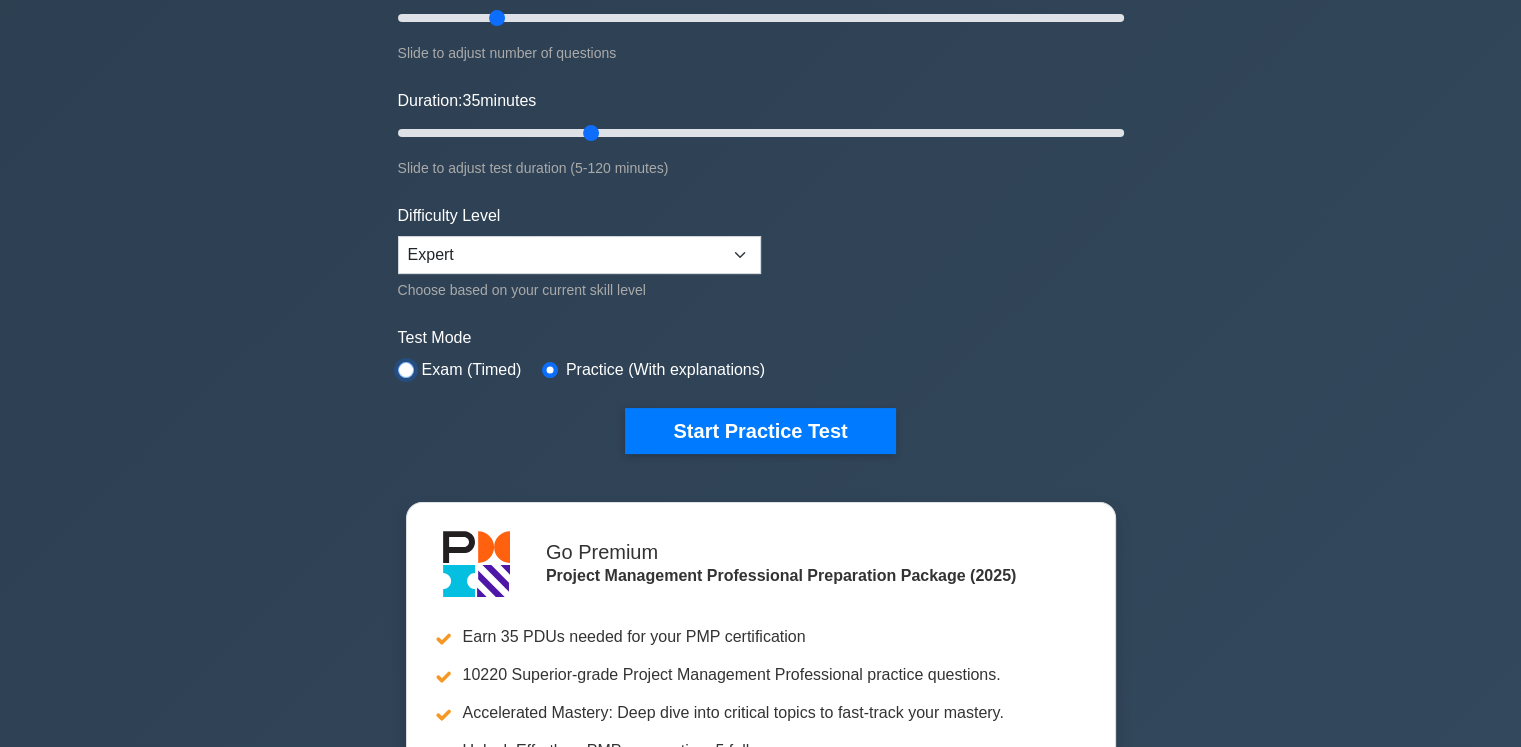 click at bounding box center (406, 370) 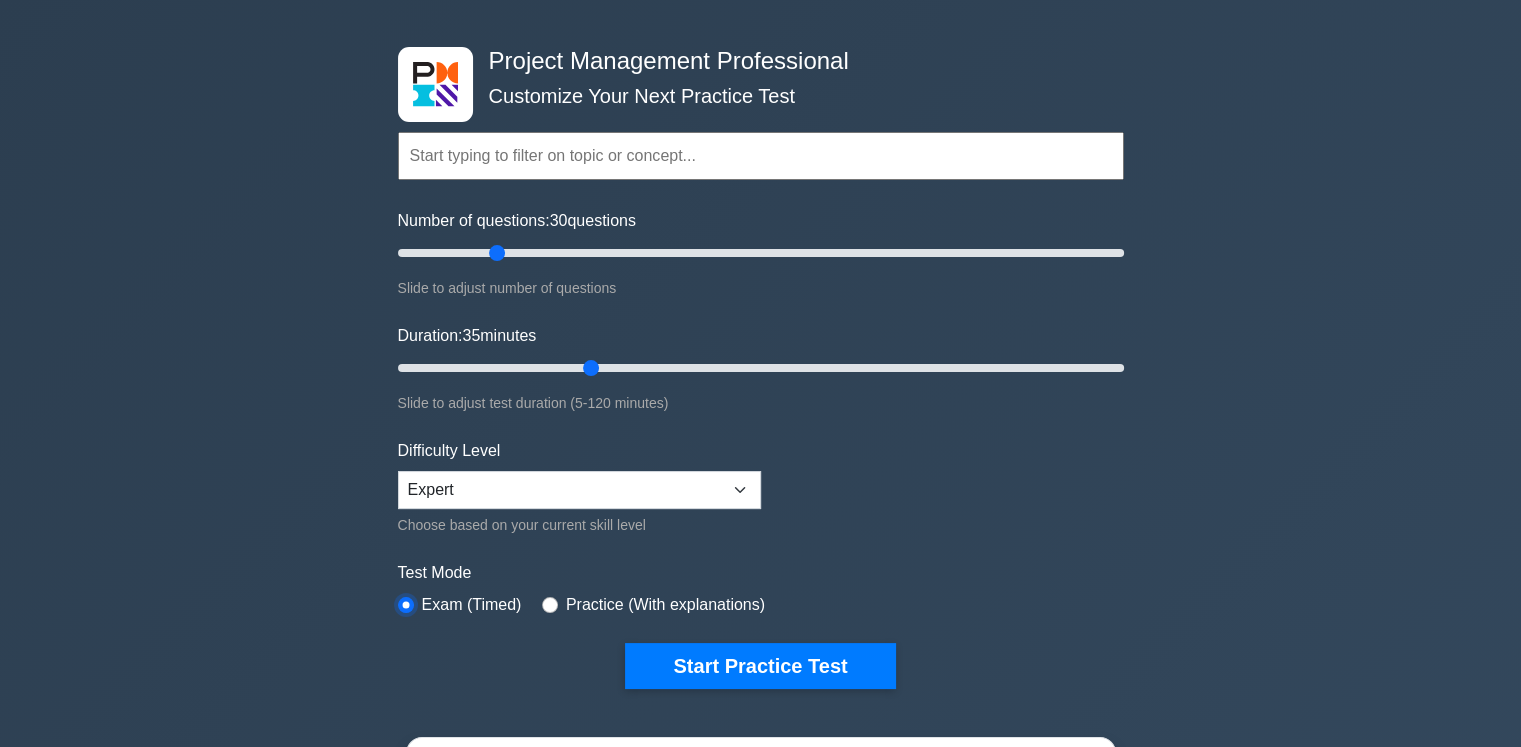 scroll, scrollTop: 200, scrollLeft: 0, axis: vertical 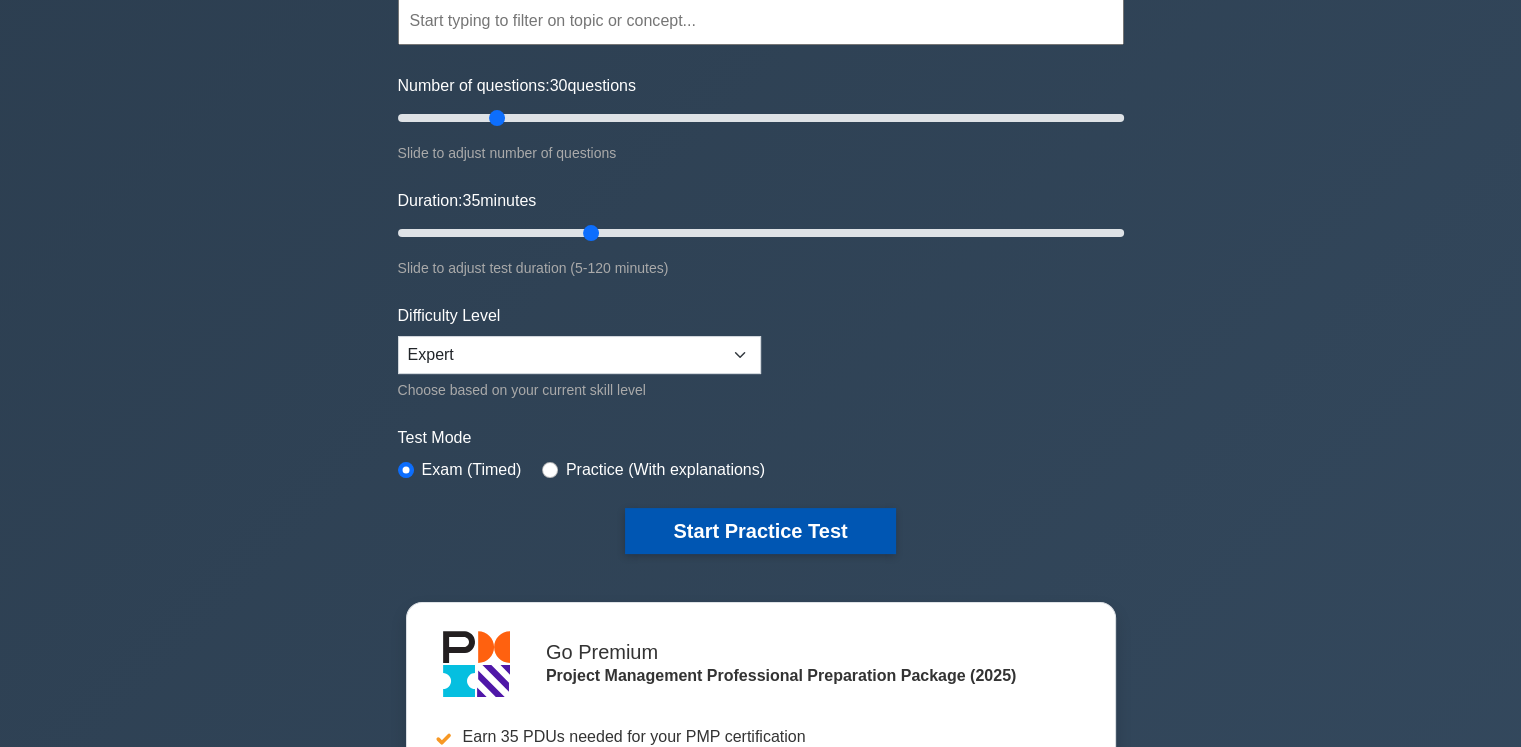 click on "Start Practice Test" at bounding box center (760, 531) 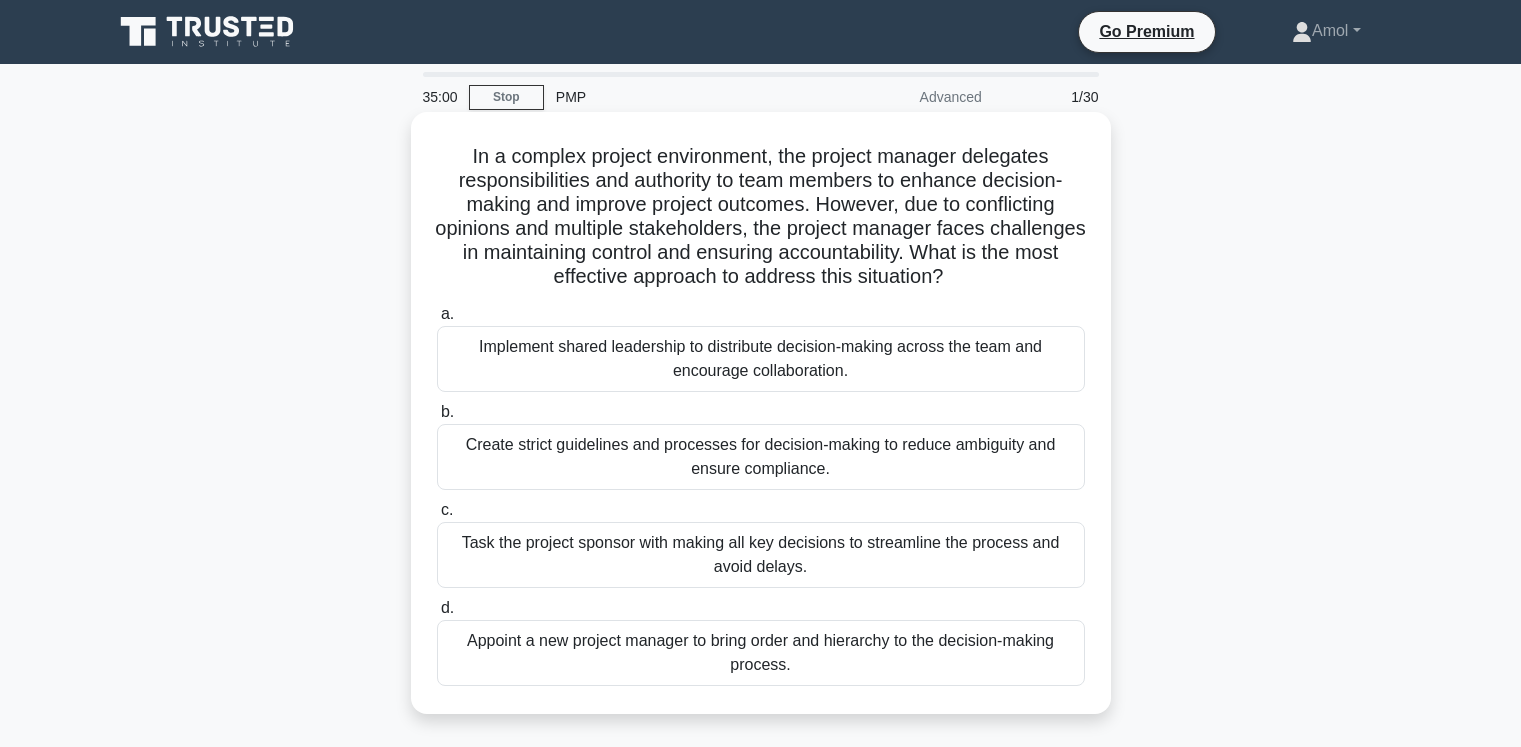 scroll, scrollTop: 0, scrollLeft: 0, axis: both 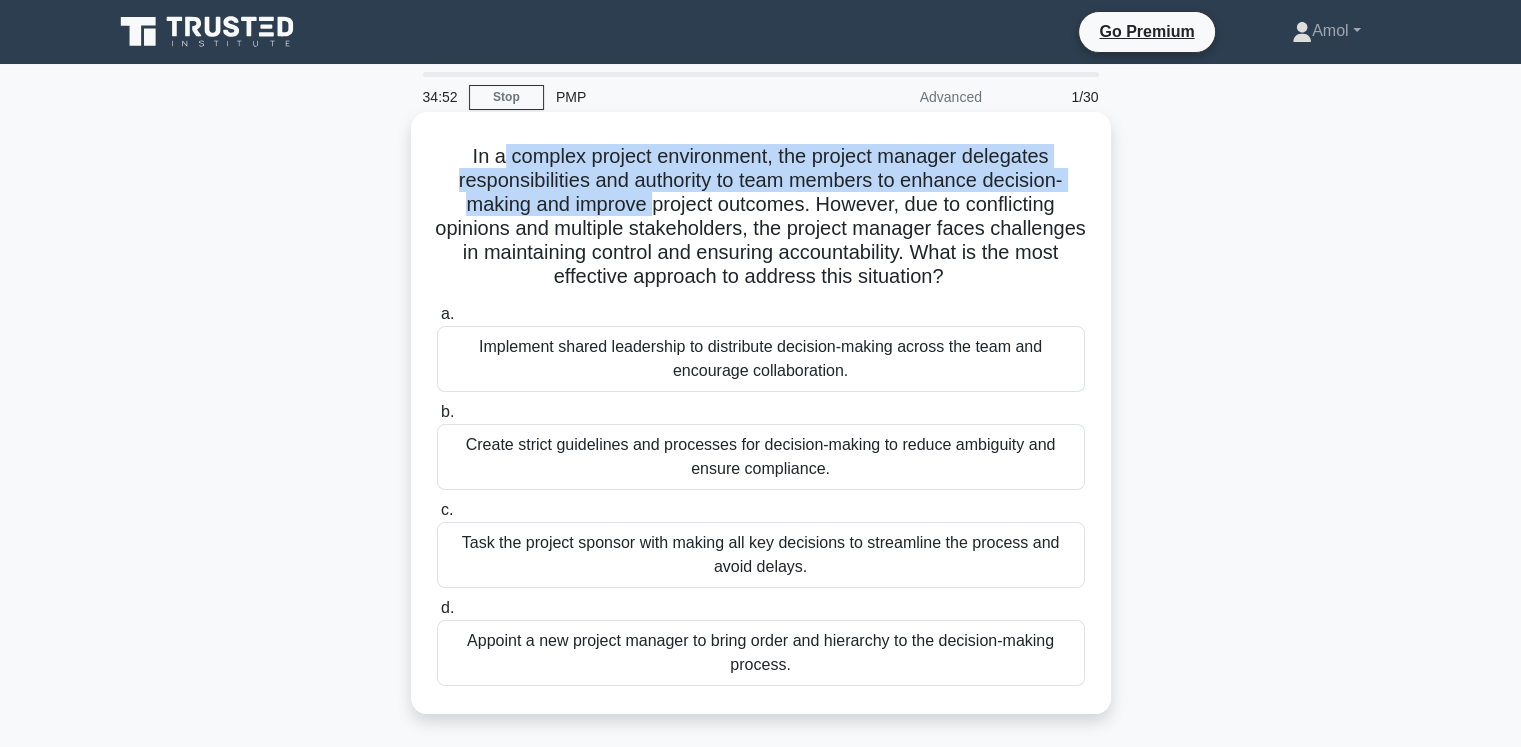 drag, startPoint x: 494, startPoint y: 156, endPoint x: 652, endPoint y: 210, distance: 166.97305 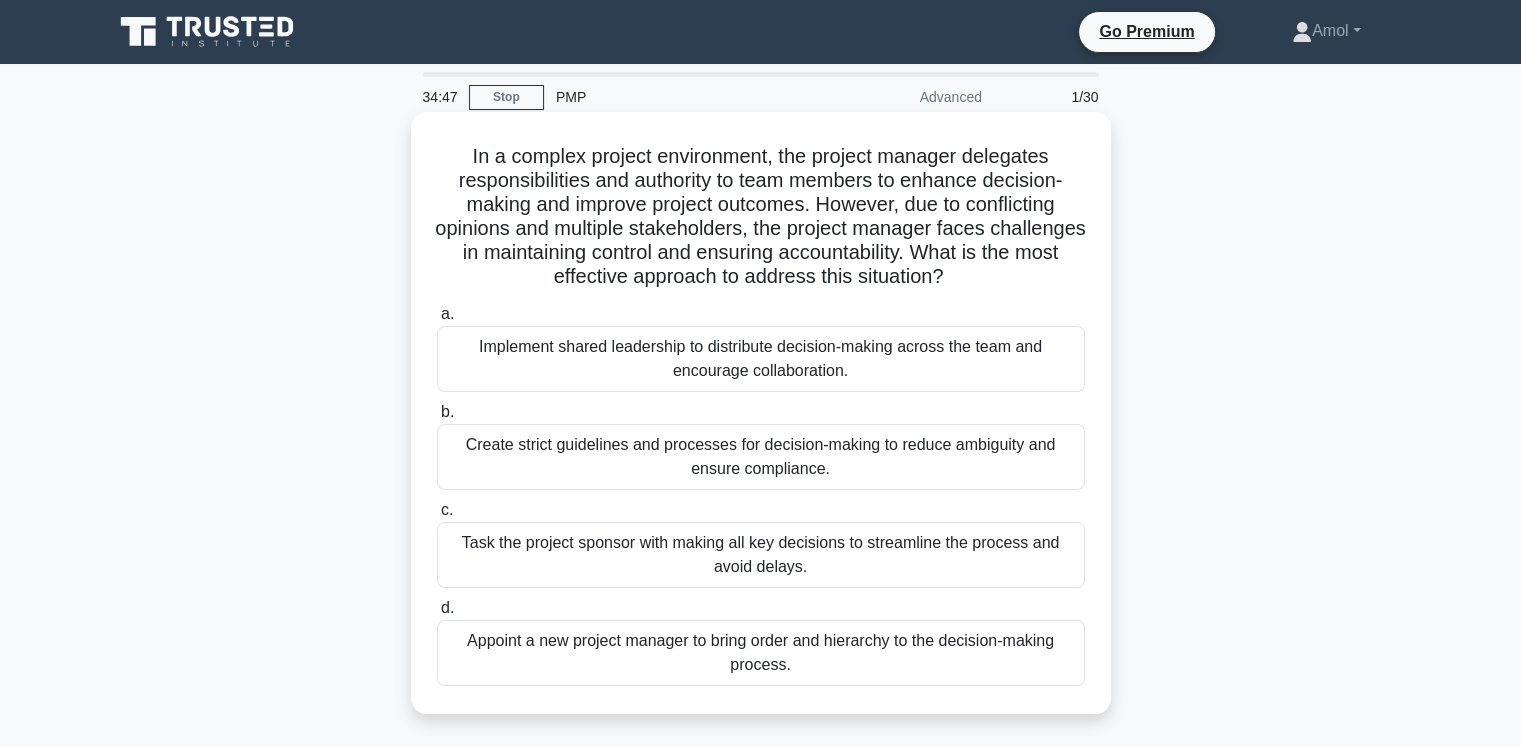 click on "In a complex project environment, the project manager delegates responsibilities and authority to team members to enhance decision-making and improve project outcomes. However, due to conflicting opinions and multiple stakeholders, the project manager faces challenges in maintaining control and ensuring accountability. What is the most effective approach to address this situation?
.spinner_0XTQ{transform-origin:center;animation:spinner_y6GP .75s linear infinite}@keyframes spinner_y6GP{100%{transform:rotate(360deg)}}" at bounding box center (761, 217) 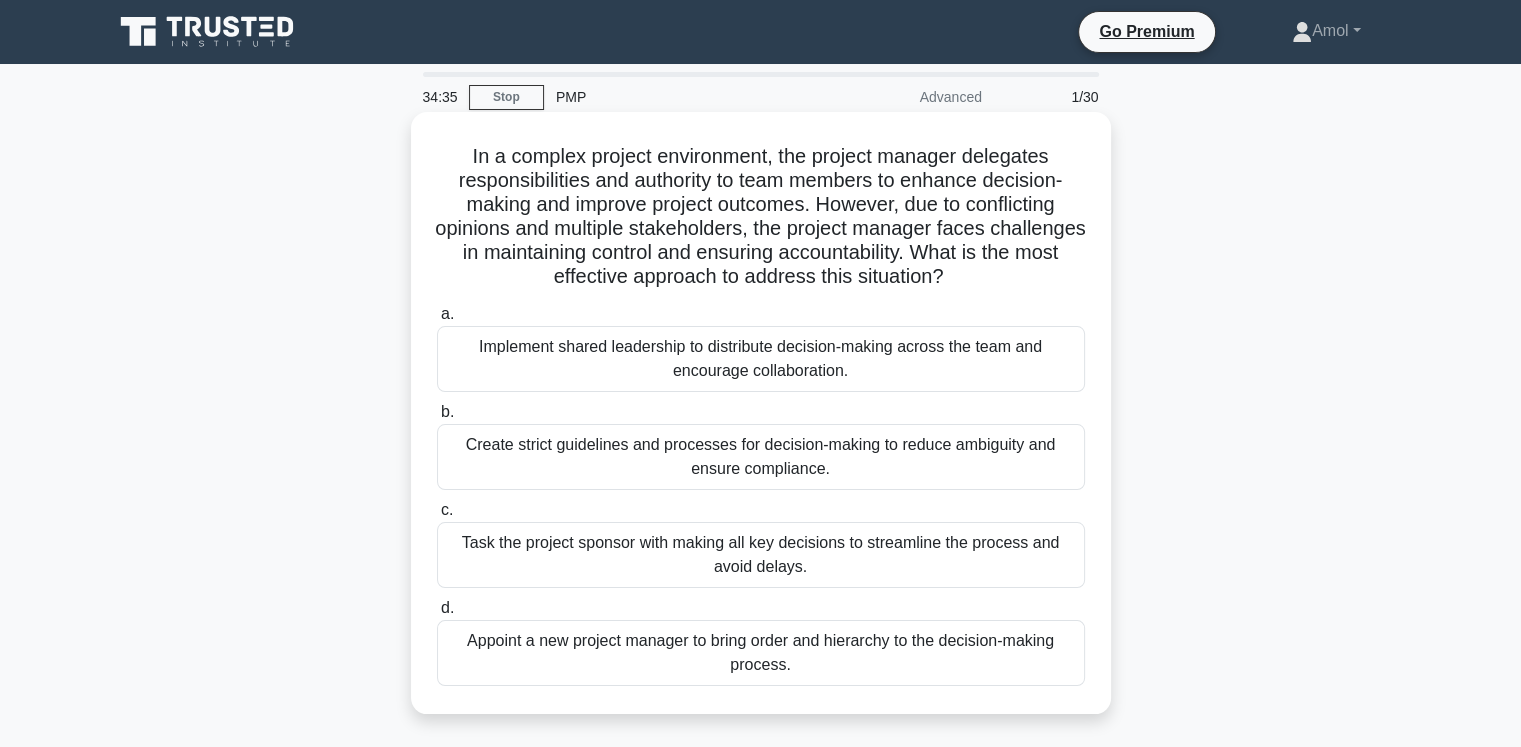 drag, startPoint x: 728, startPoint y: 213, endPoint x: 1052, endPoint y: 279, distance: 330.6539 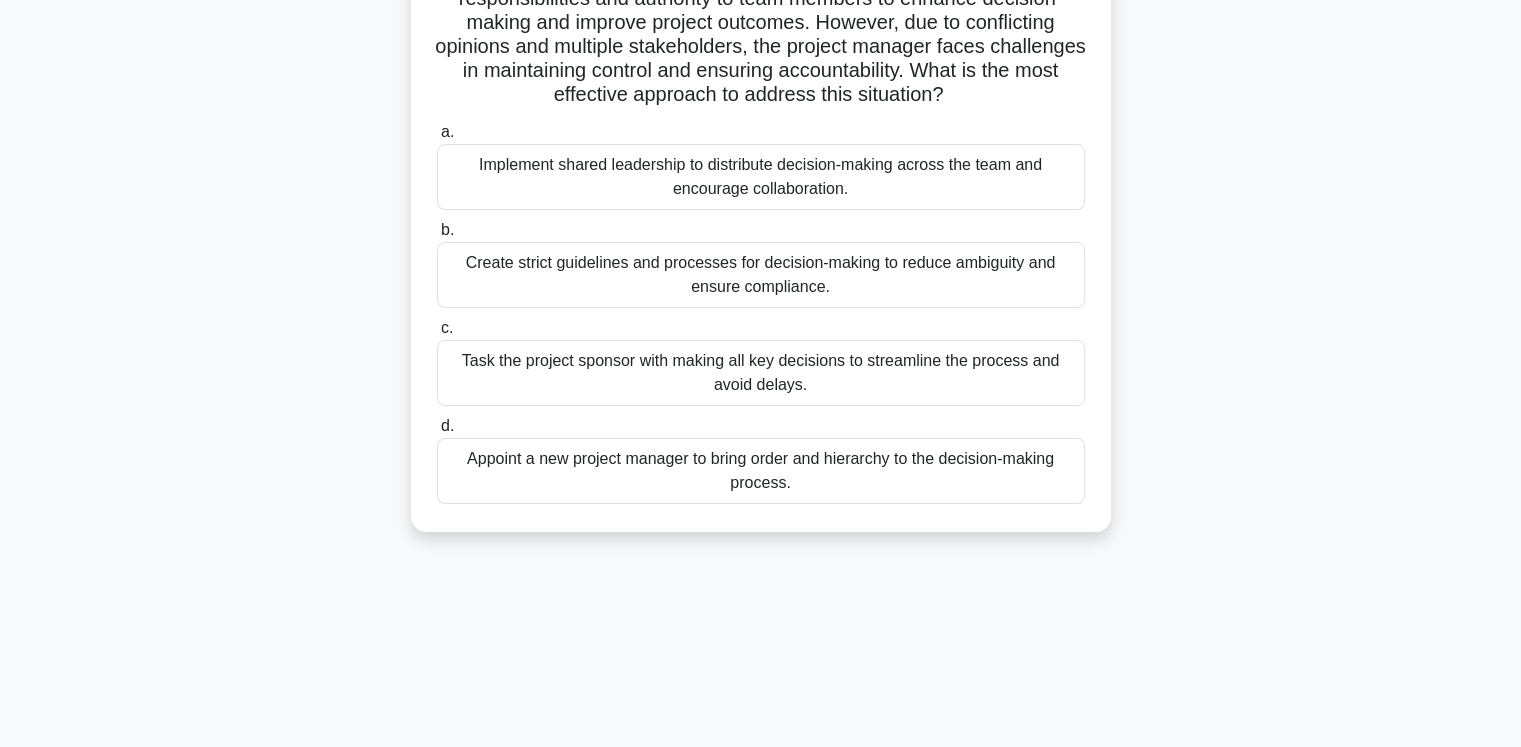 scroll, scrollTop: 0, scrollLeft: 0, axis: both 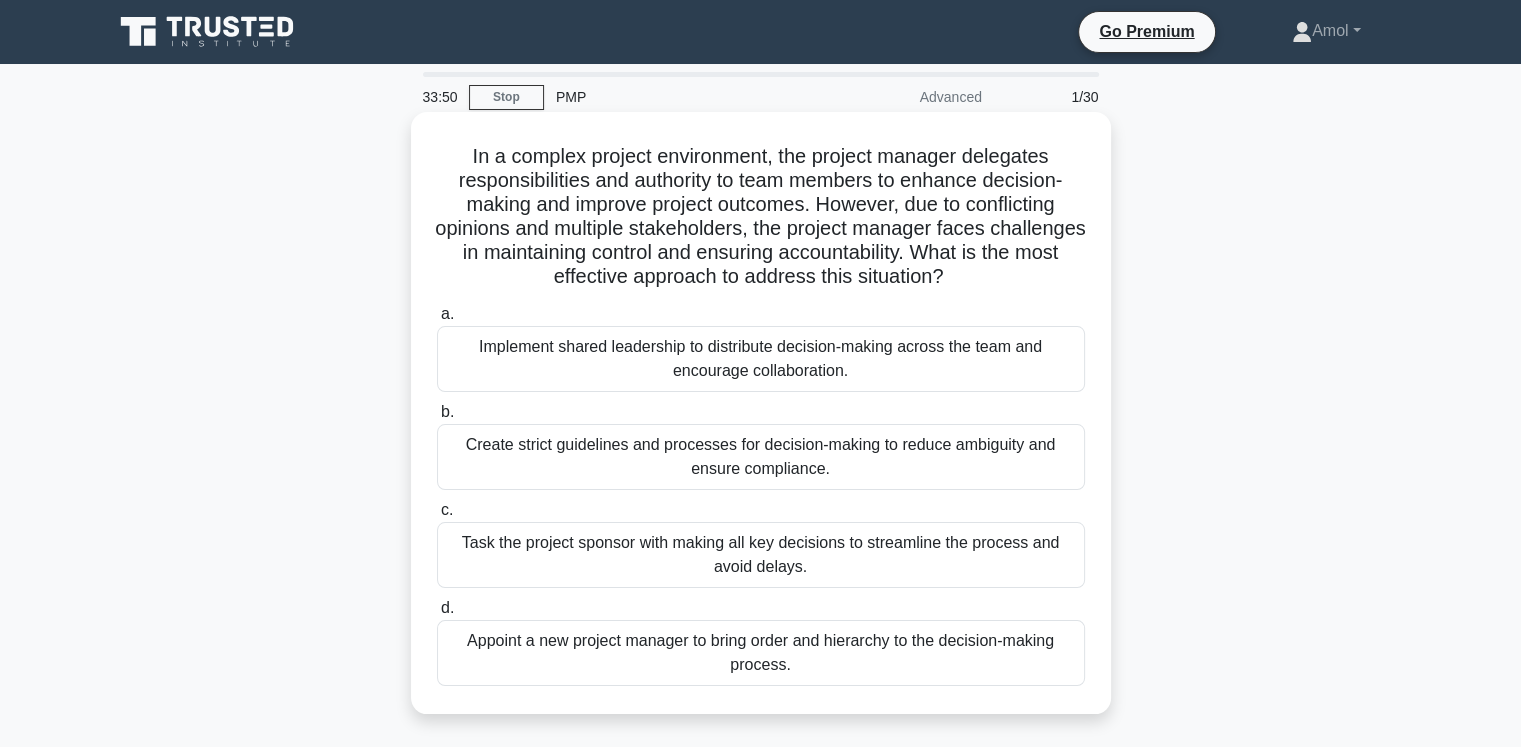 click on "Implement shared leadership to distribute decision-making across the team and encourage collaboration." at bounding box center [761, 359] 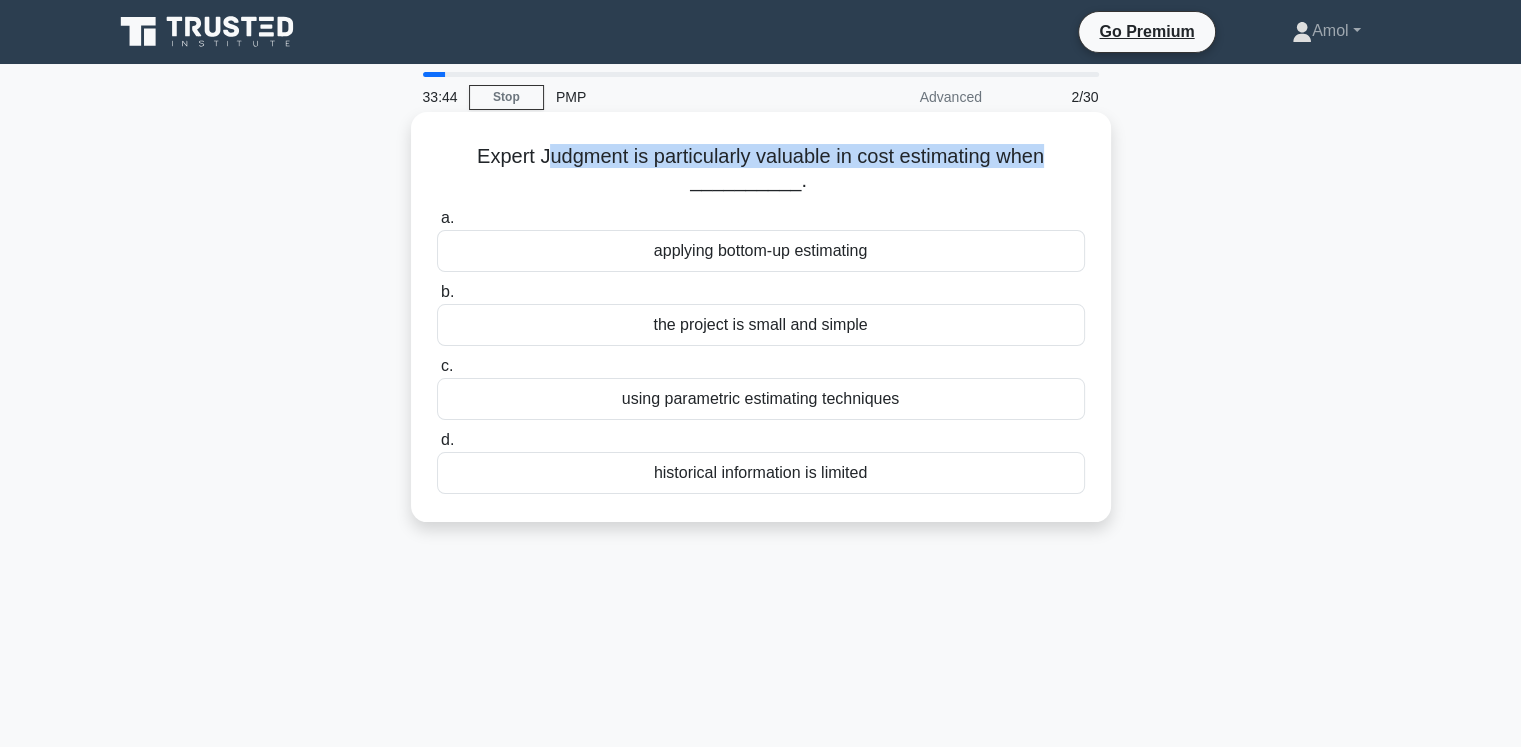 drag, startPoint x: 537, startPoint y: 164, endPoint x: 1059, endPoint y: 160, distance: 522.0153 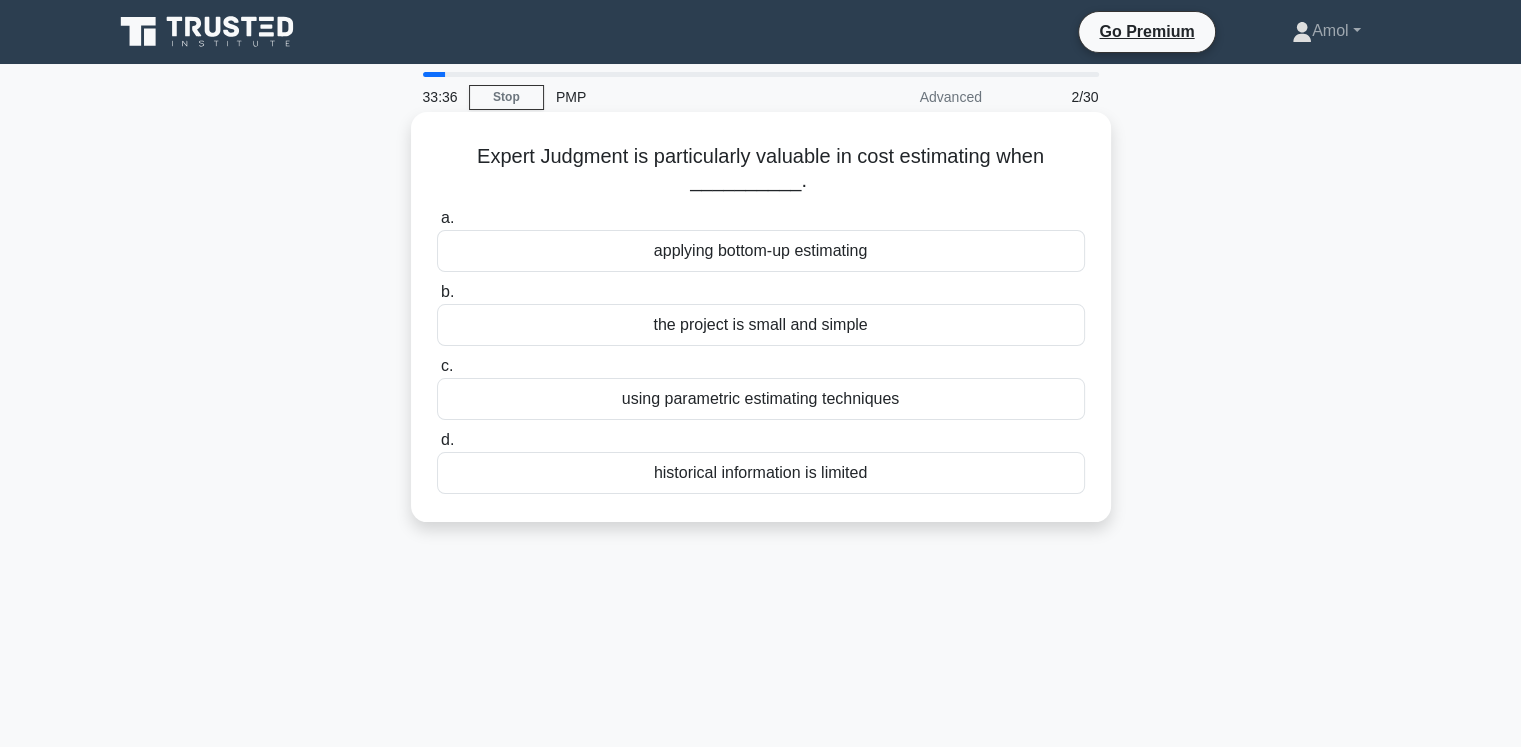 click on "historical information is limited" at bounding box center (761, 473) 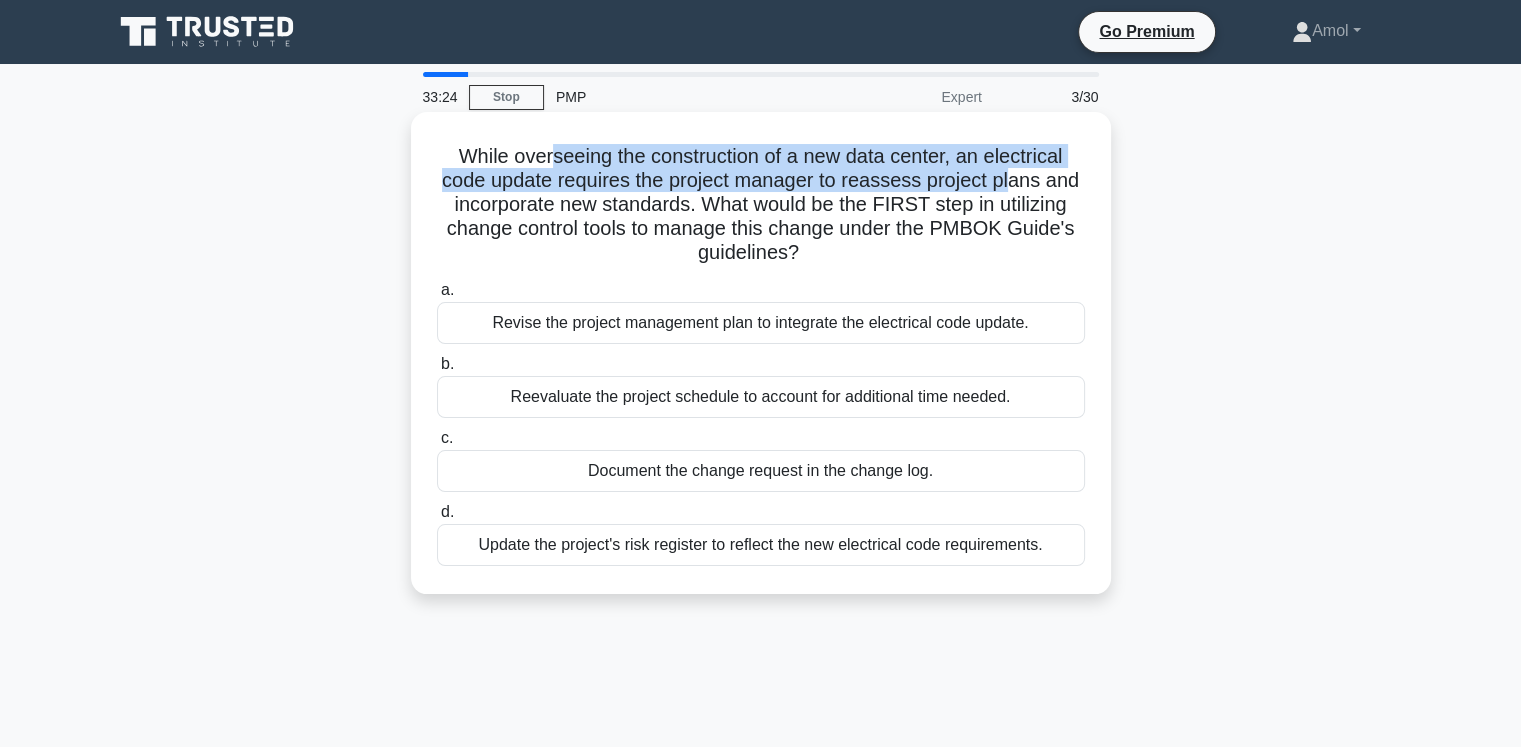 drag, startPoint x: 548, startPoint y: 161, endPoint x: 1019, endPoint y: 173, distance: 471.15283 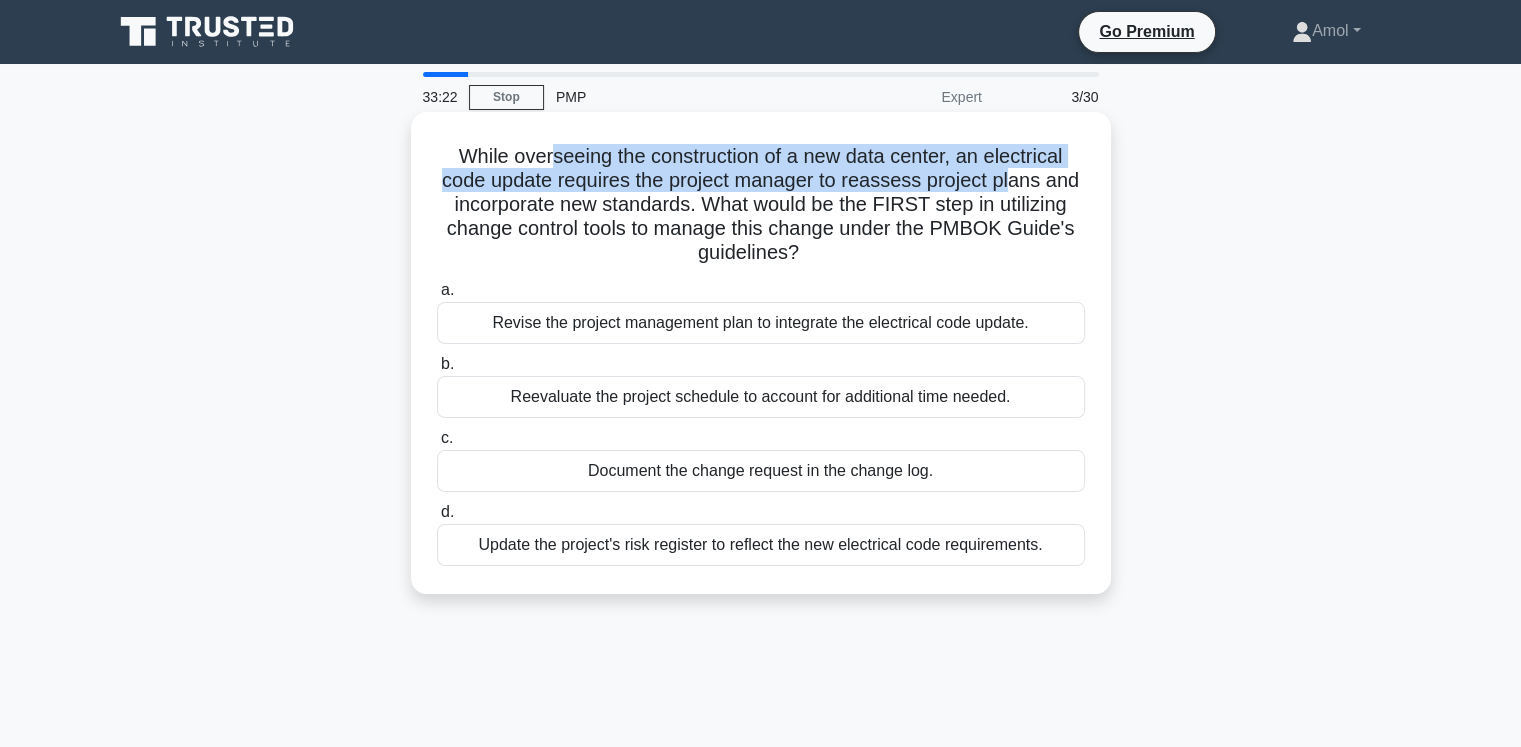 click on "While overseeing the construction of a new data center, an electrical code update requires the project manager to reassess project plans and incorporate new standards. What would be the FIRST step in utilizing change control tools to manage this change under the PMBOK Guide's guidelines?
.spinner_0XTQ{transform-origin:center;animation:spinner_y6GP .75s linear infinite}@keyframes spinner_y6GP{100%{transform:rotate(360deg)}}" at bounding box center [761, 205] 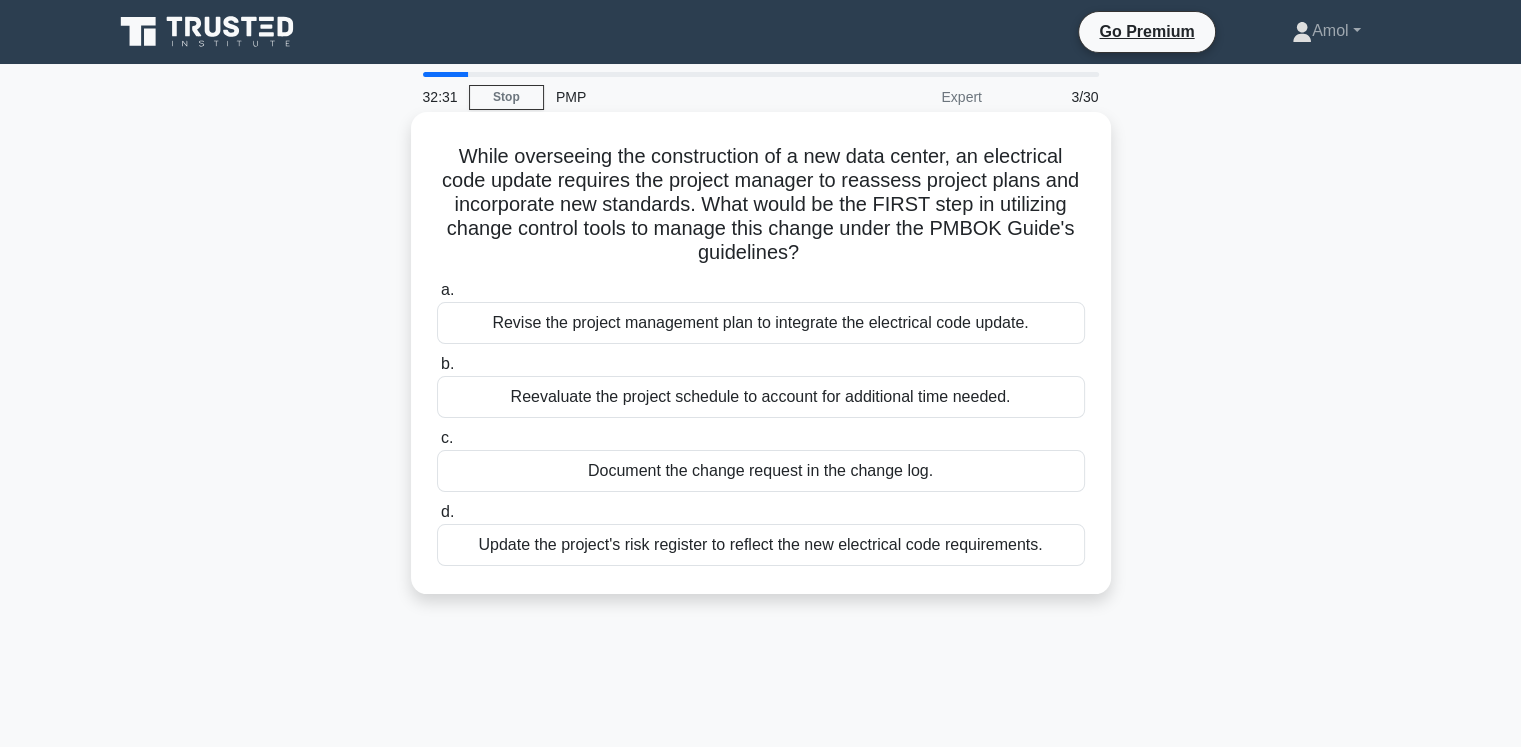 click on "Document the change request in the change log." at bounding box center [761, 471] 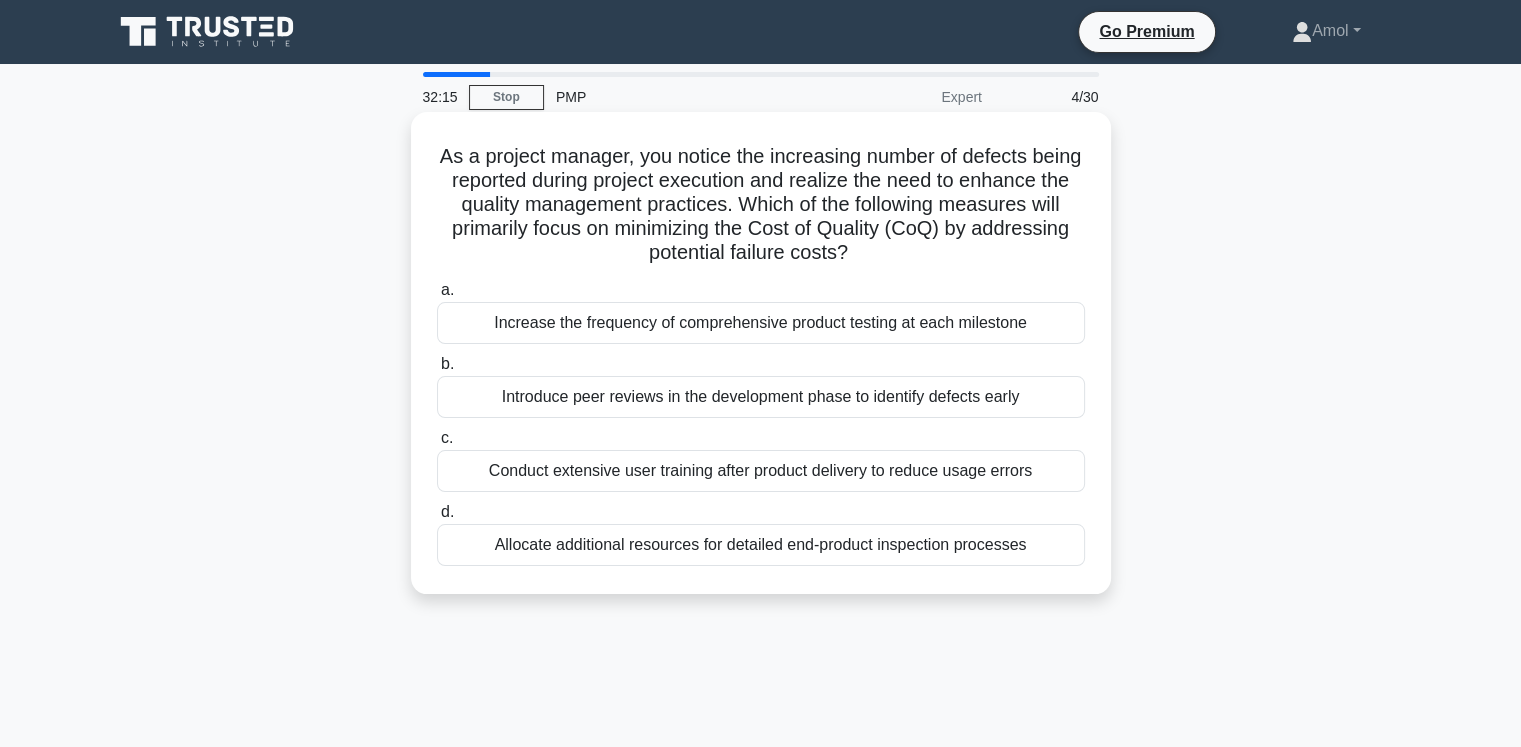 drag, startPoint x: 786, startPoint y: 162, endPoint x: 1054, endPoint y: 253, distance: 283.02826 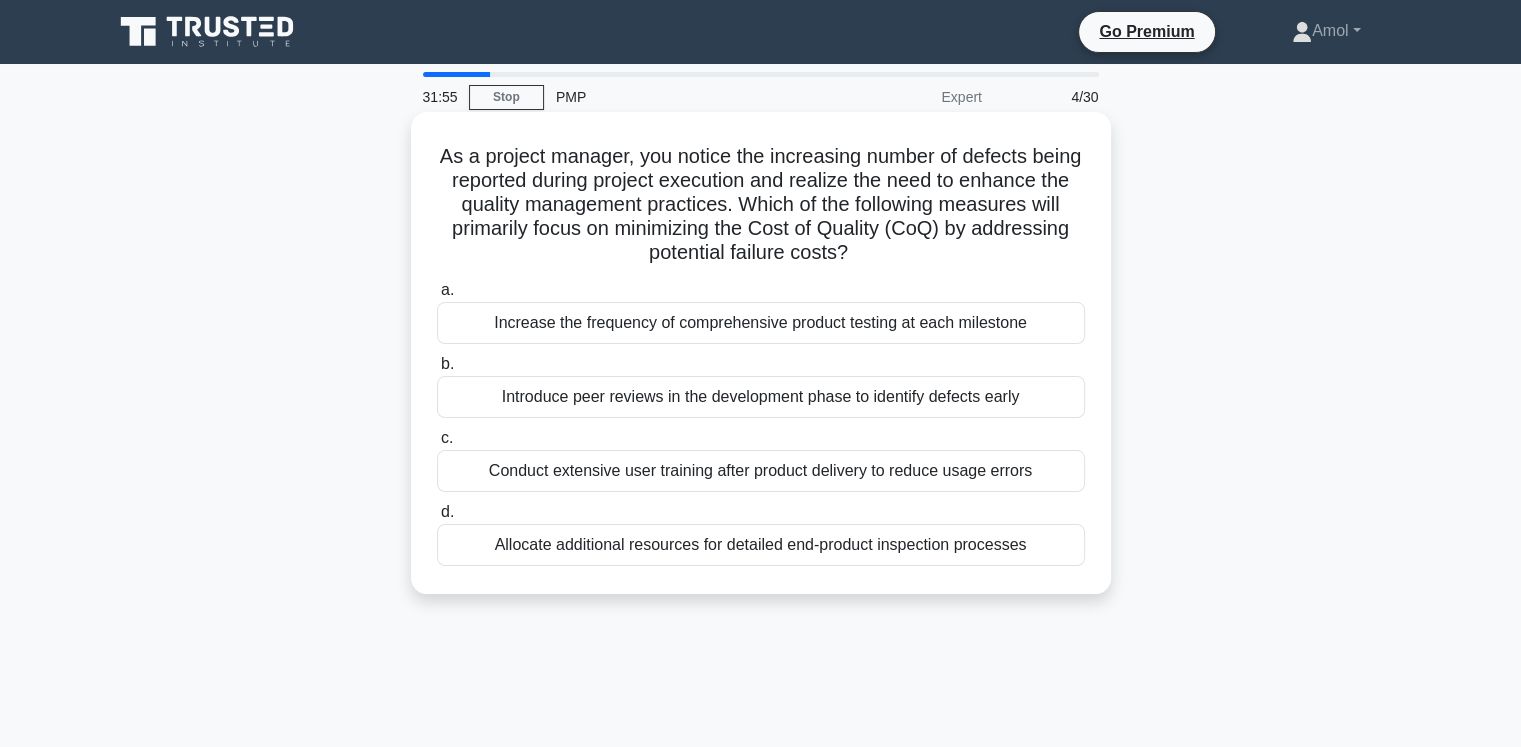 click on "As a project manager, you notice the increasing number of defects being reported during project execution and realize the need to enhance the quality management practices. Which of the following measures will primarily focus on minimizing the Cost of Quality (CoQ) by addressing potential failure costs?
.spinner_0XTQ{transform-origin:center;animation:spinner_y6GP .75s linear infinite}@keyframes spinner_y6GP{100%{transform:rotate(360deg)}}" at bounding box center [761, 205] 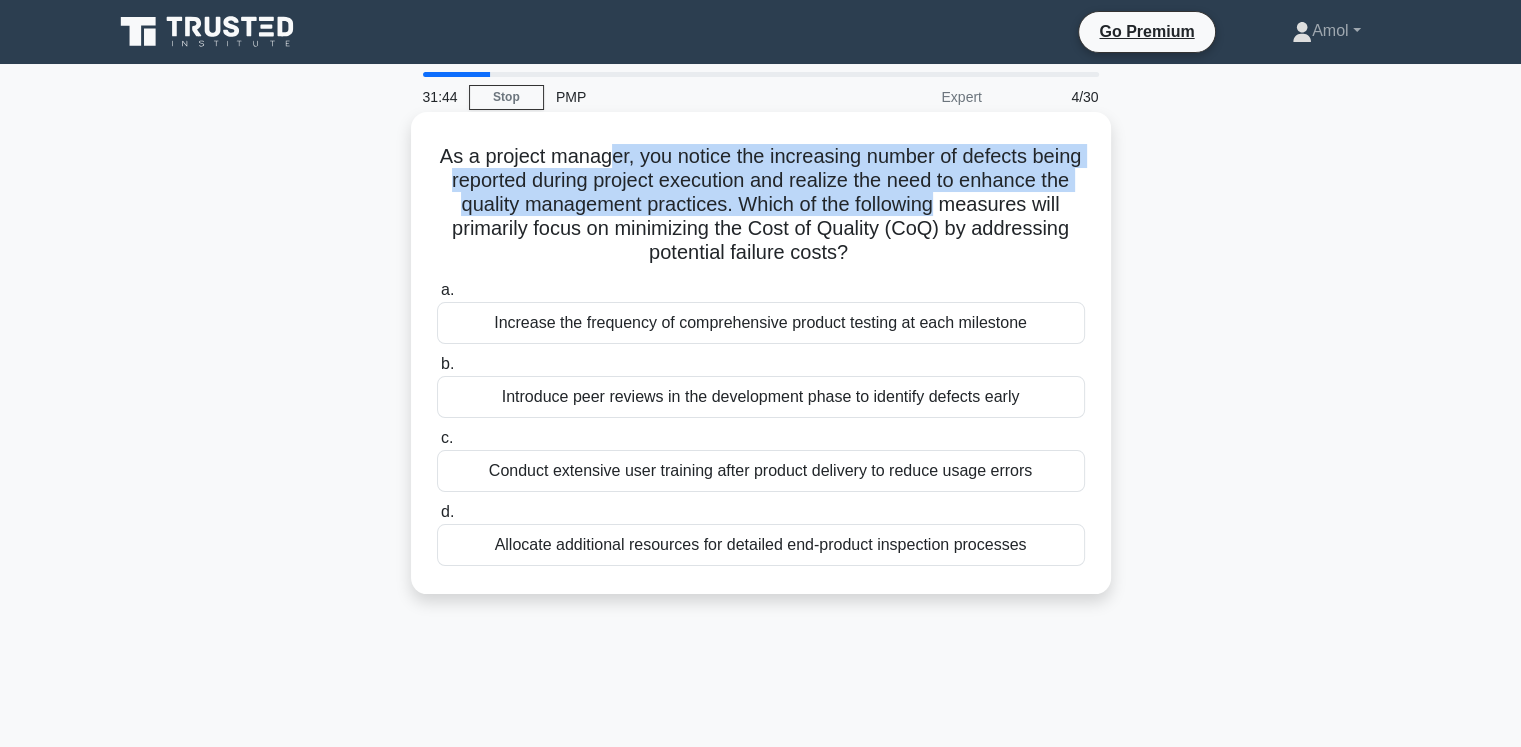 drag, startPoint x: 641, startPoint y: 153, endPoint x: 1073, endPoint y: 206, distance: 435.239 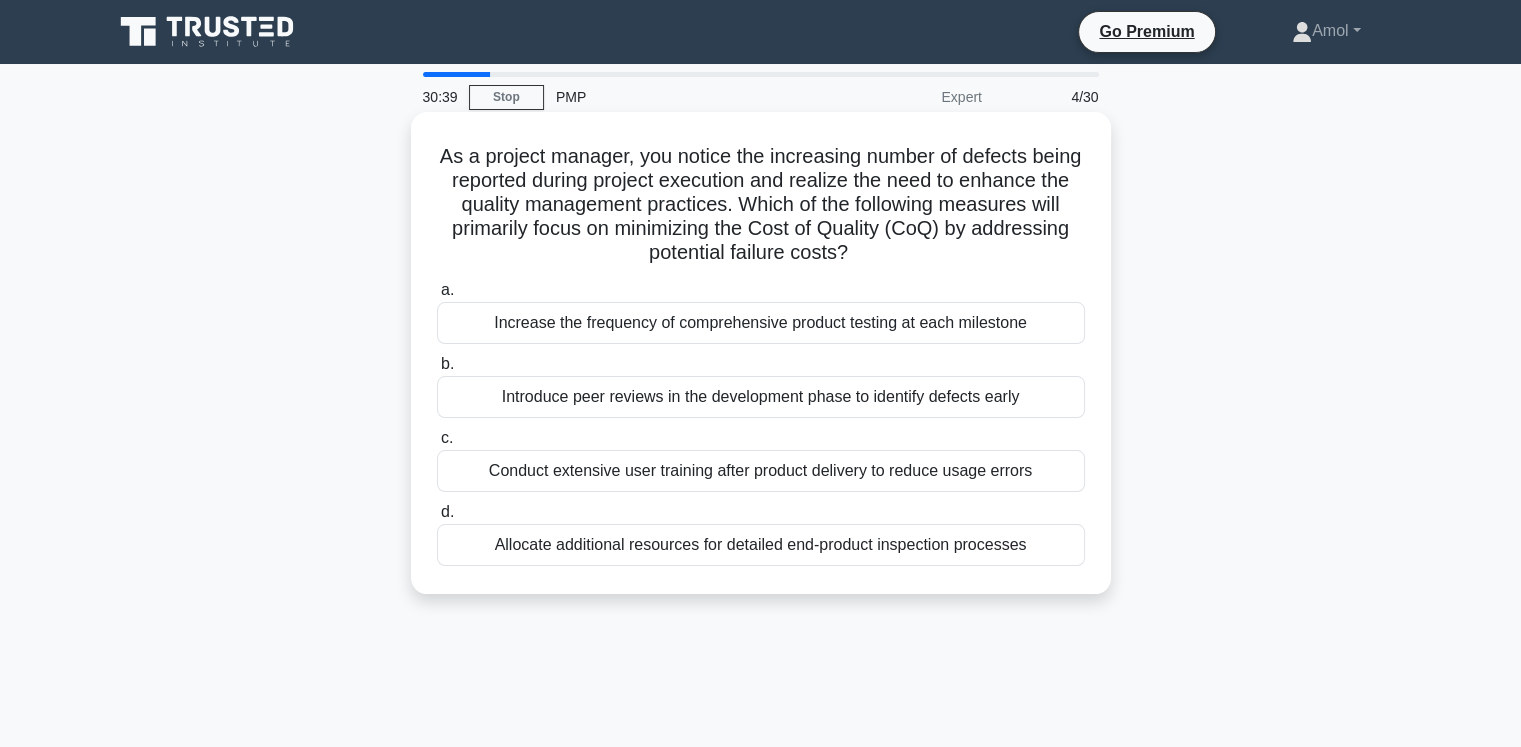 click on "Introduce peer reviews in the development phase to identify defects early" at bounding box center (761, 397) 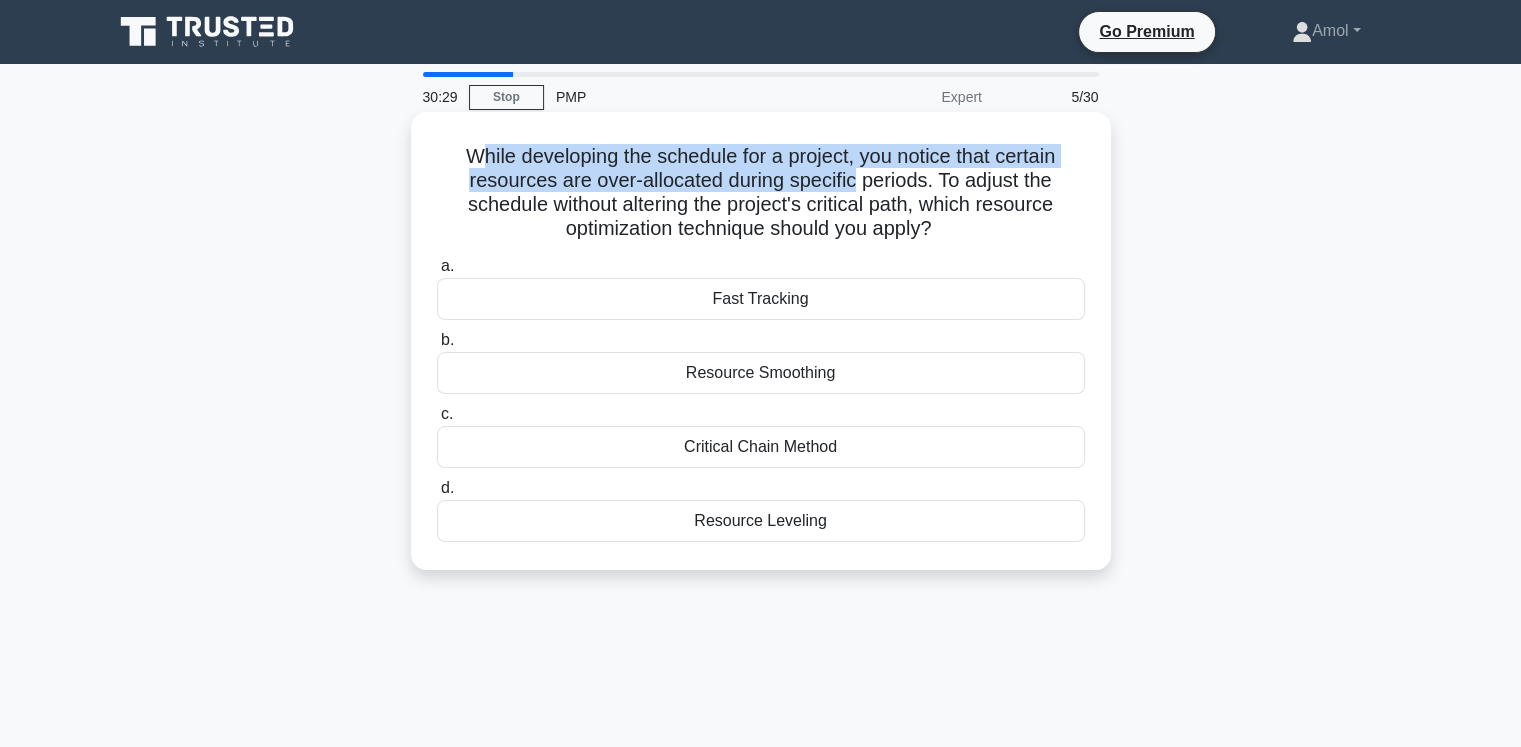 drag, startPoint x: 478, startPoint y: 163, endPoint x: 859, endPoint y: 189, distance: 381.8861 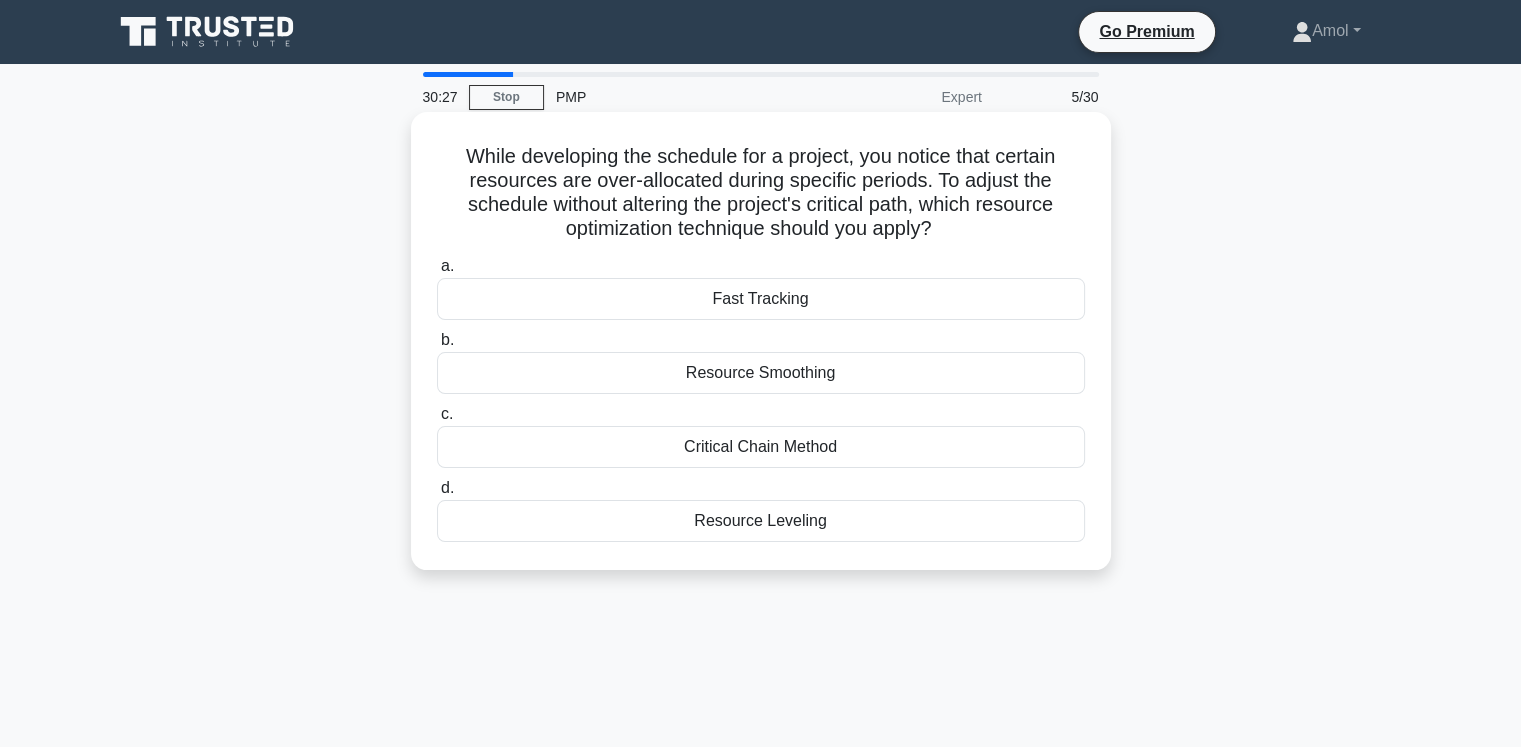 click on "While developing the schedule for a project, you notice that certain resources are over-allocated during specific periods. To adjust the schedule without altering the project's critical path, which resource optimization technique should you apply?
.spinner_0XTQ{transform-origin:center;animation:spinner_y6GP .75s linear infinite}@keyframes spinner_y6GP{100%{transform:rotate(360deg)}}" at bounding box center (761, 193) 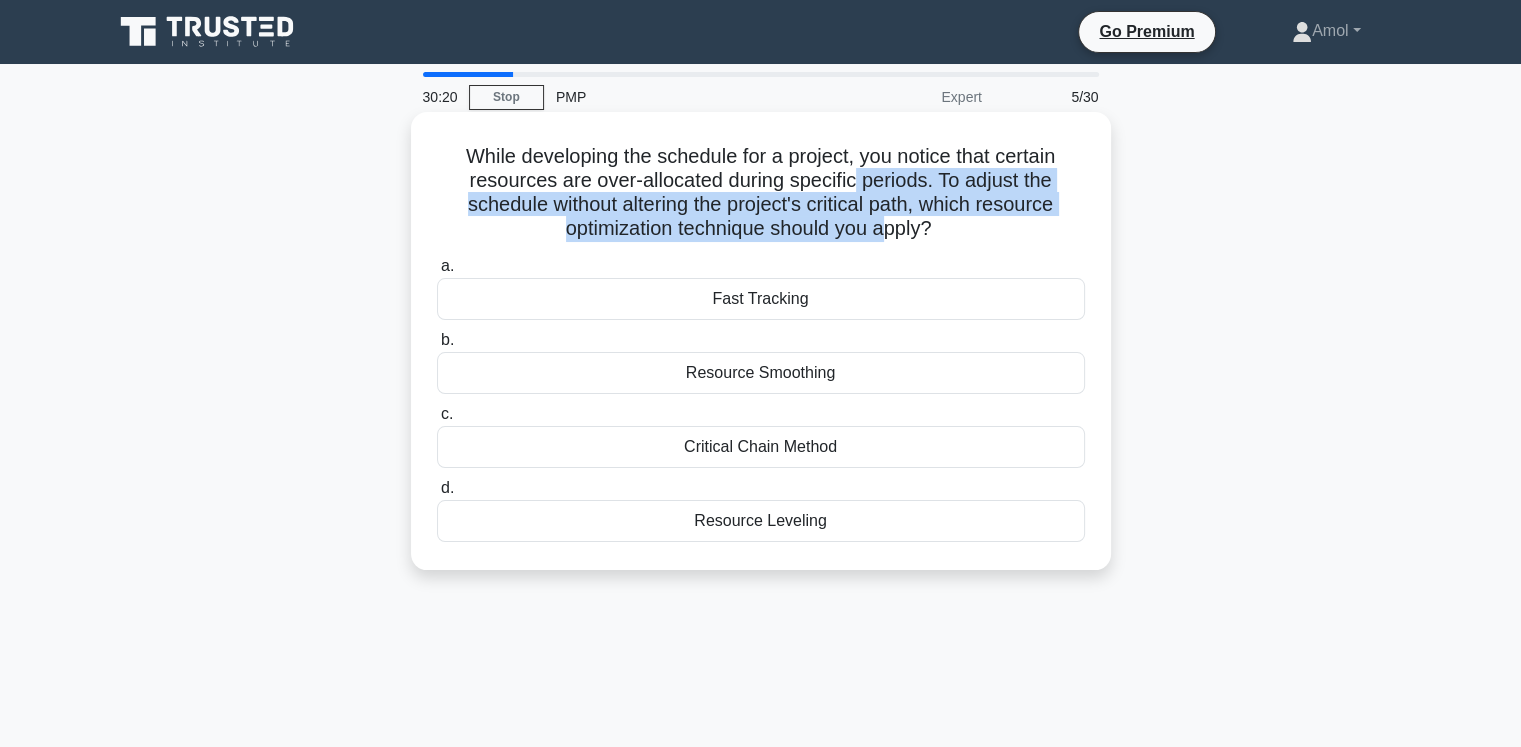drag, startPoint x: 856, startPoint y: 181, endPoint x: 888, endPoint y: 237, distance: 64.49806 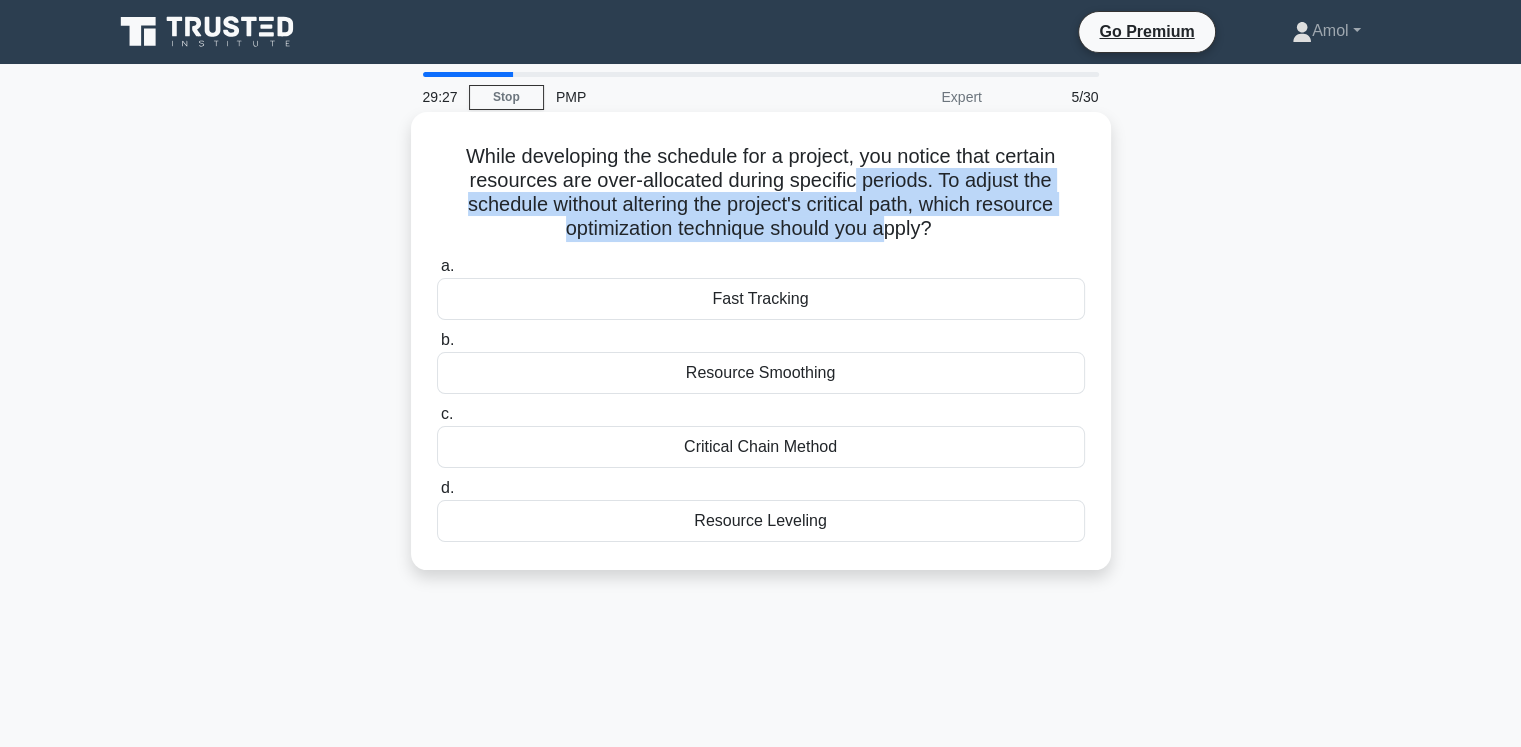 click on "While developing the schedule for a project, you notice that certain resources are over-allocated during specific periods. To adjust the schedule without altering the project's critical path, which resource optimization technique should you apply?
.spinner_0XTQ{transform-origin:center;animation:spinner_y6GP .75s linear infinite}@keyframes spinner_y6GP{100%{transform:rotate(360deg)}}" at bounding box center (761, 193) 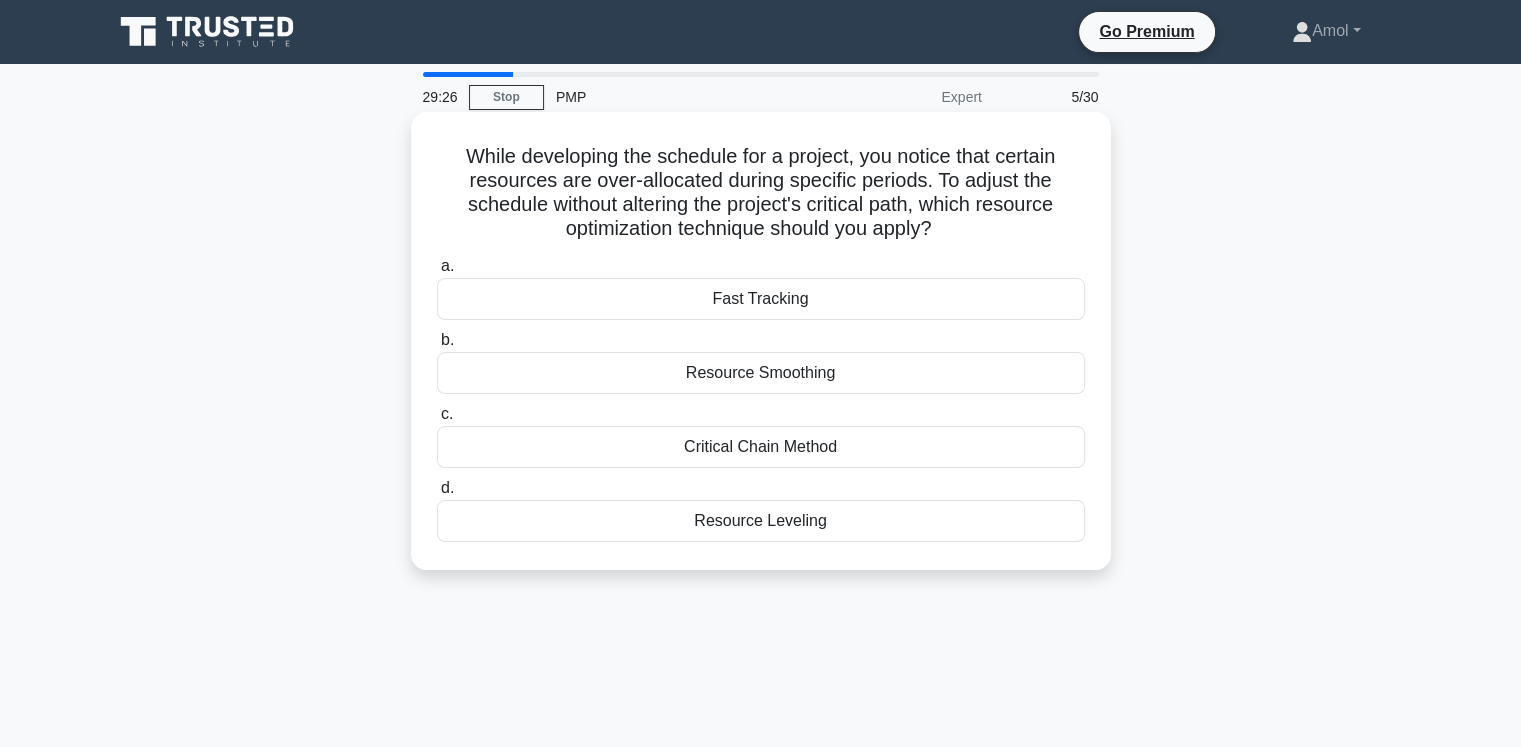 drag, startPoint x: 825, startPoint y: 222, endPoint x: 940, endPoint y: 221, distance: 115.00435 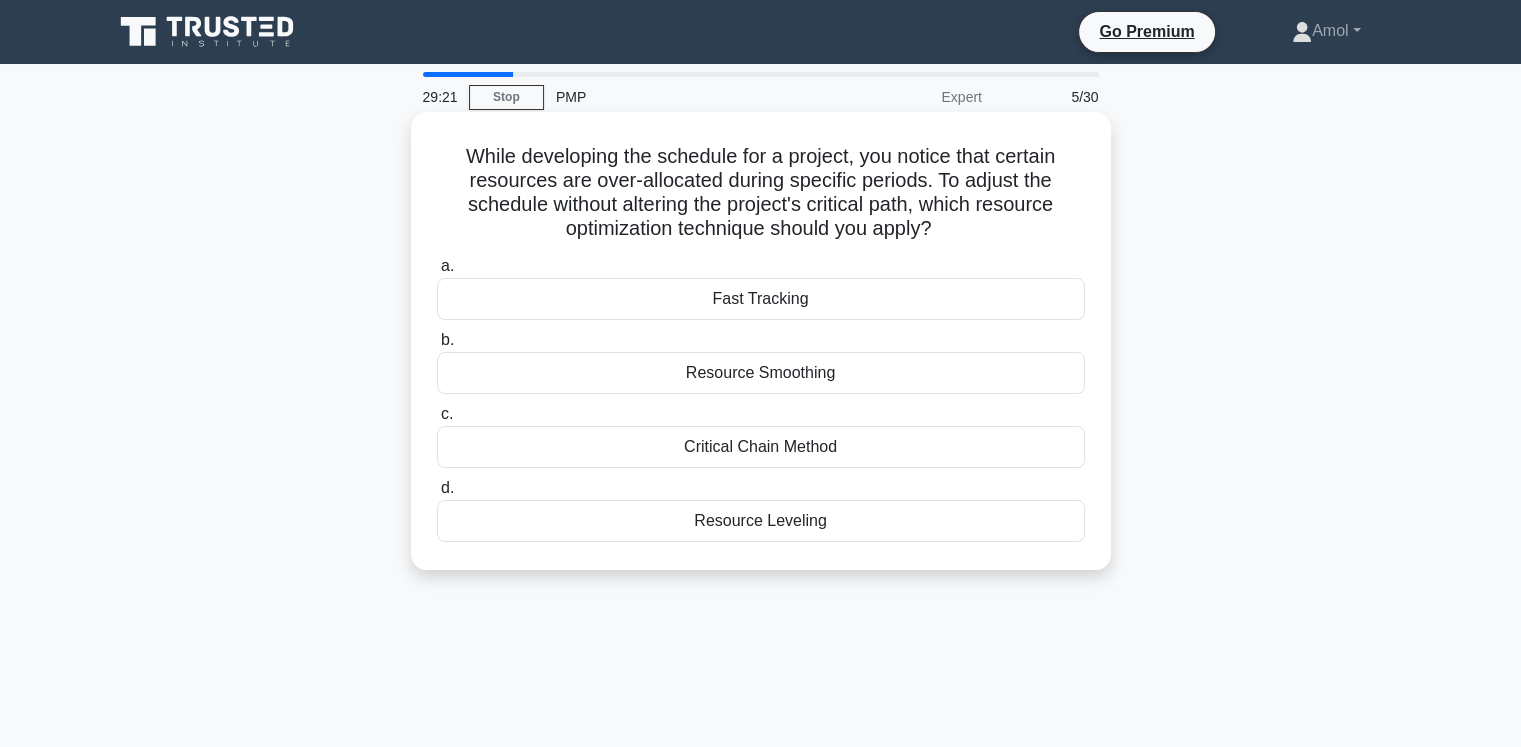 click on "Resource Smoothing" at bounding box center (761, 373) 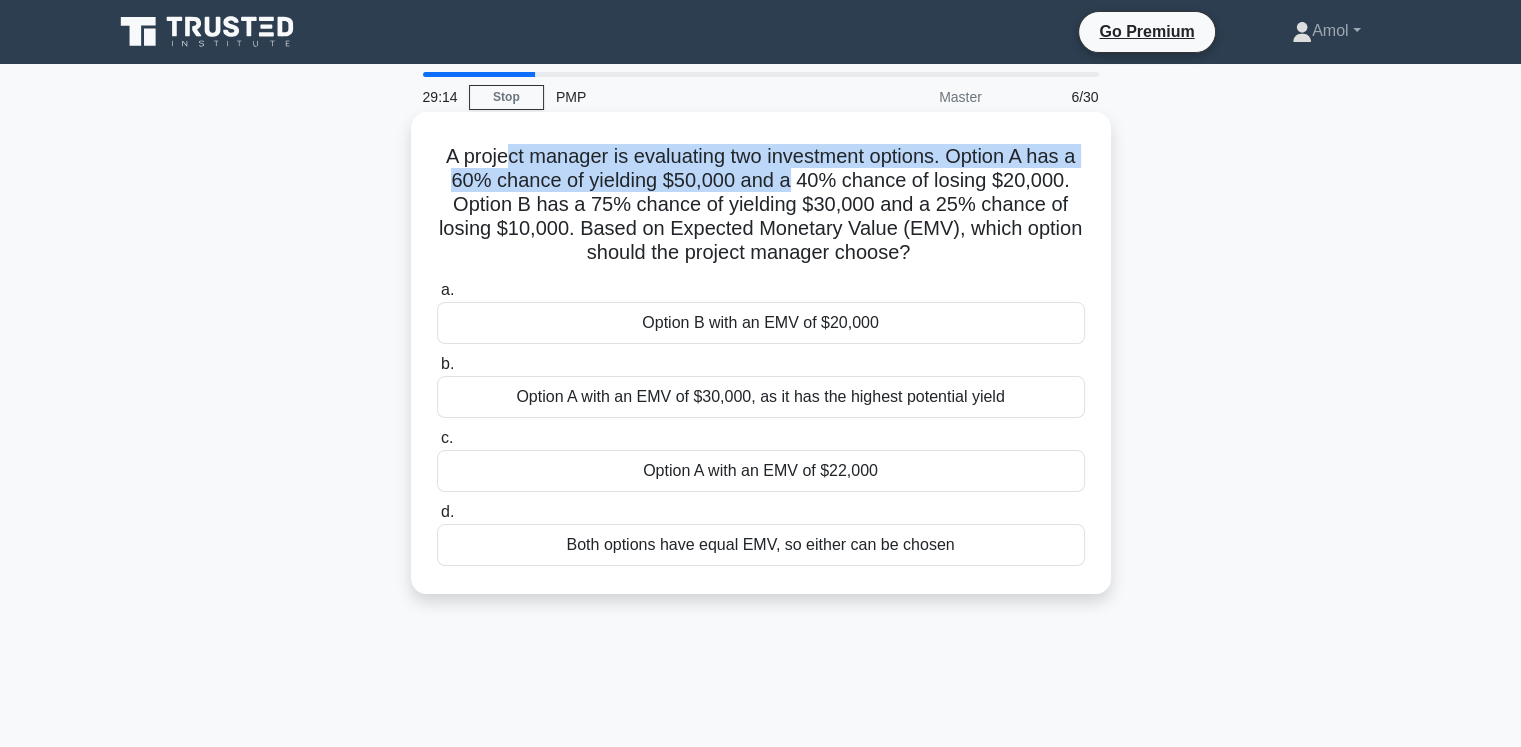 drag, startPoint x: 519, startPoint y: 161, endPoint x: 795, endPoint y: 183, distance: 276.87543 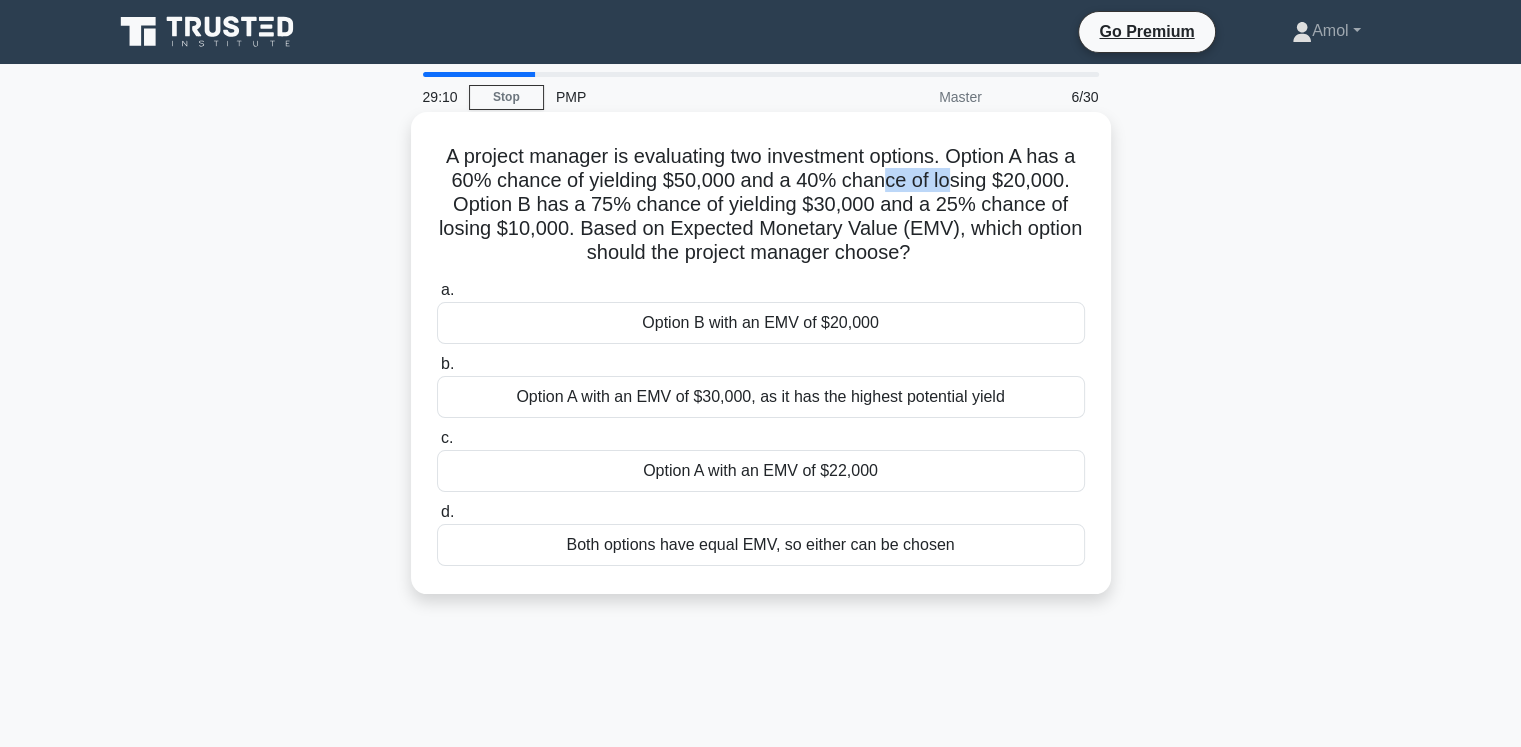drag, startPoint x: 888, startPoint y: 184, endPoint x: 961, endPoint y: 181, distance: 73.061615 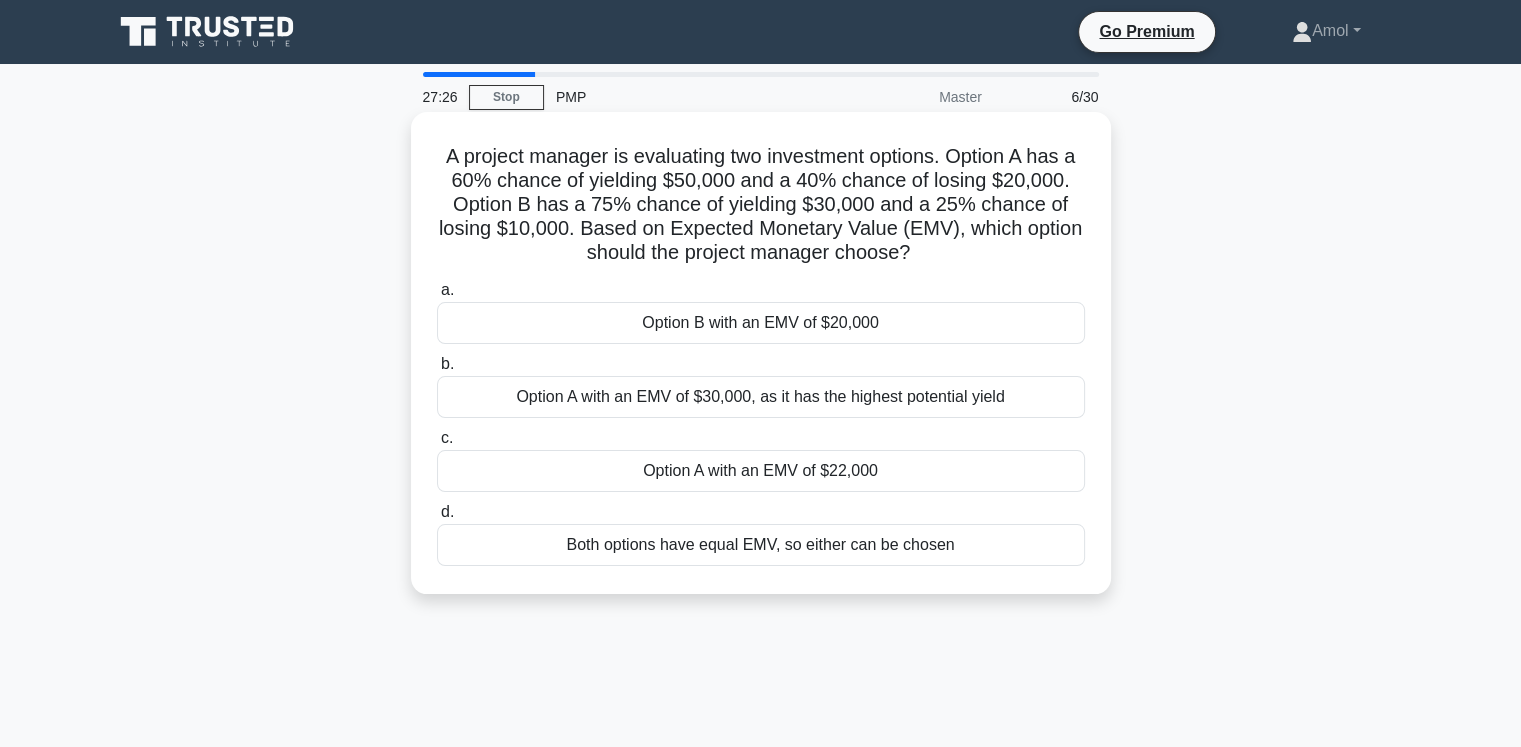 click on "Option A with an EMV of $[NUMBER], as it has the highest potential yield" at bounding box center (761, 397) 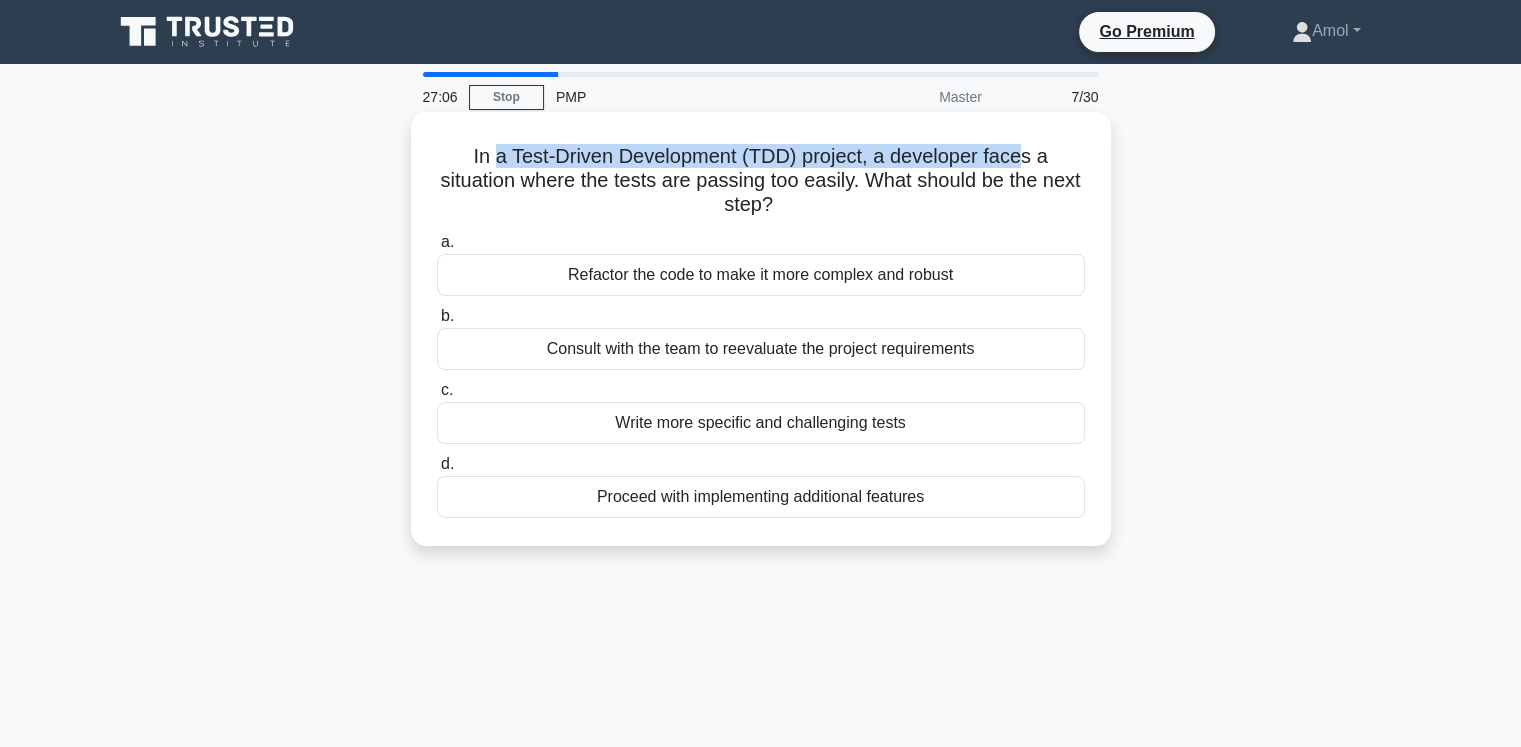 drag, startPoint x: 491, startPoint y: 161, endPoint x: 1023, endPoint y: 164, distance: 532.0085 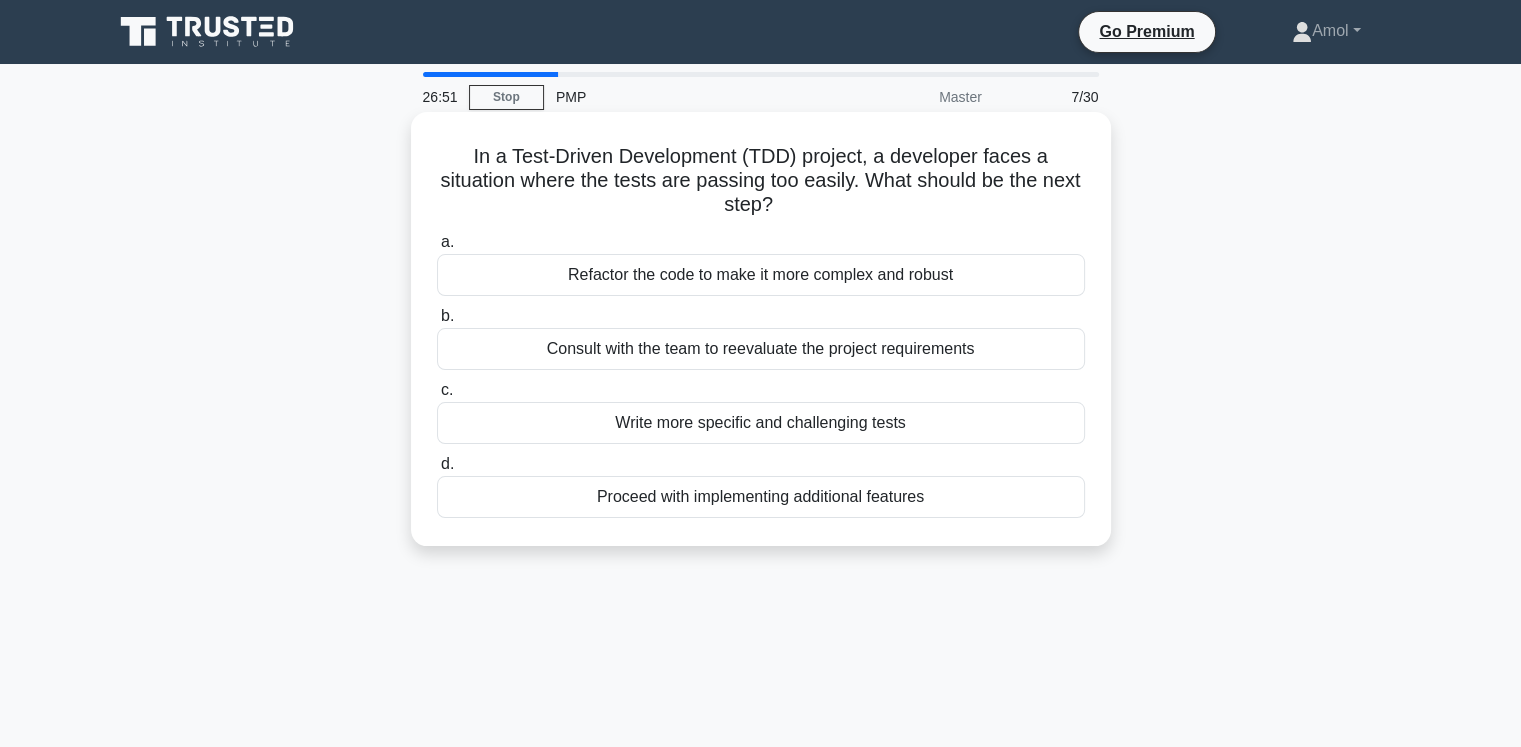 click on "Write more specific and challenging tests" at bounding box center [761, 423] 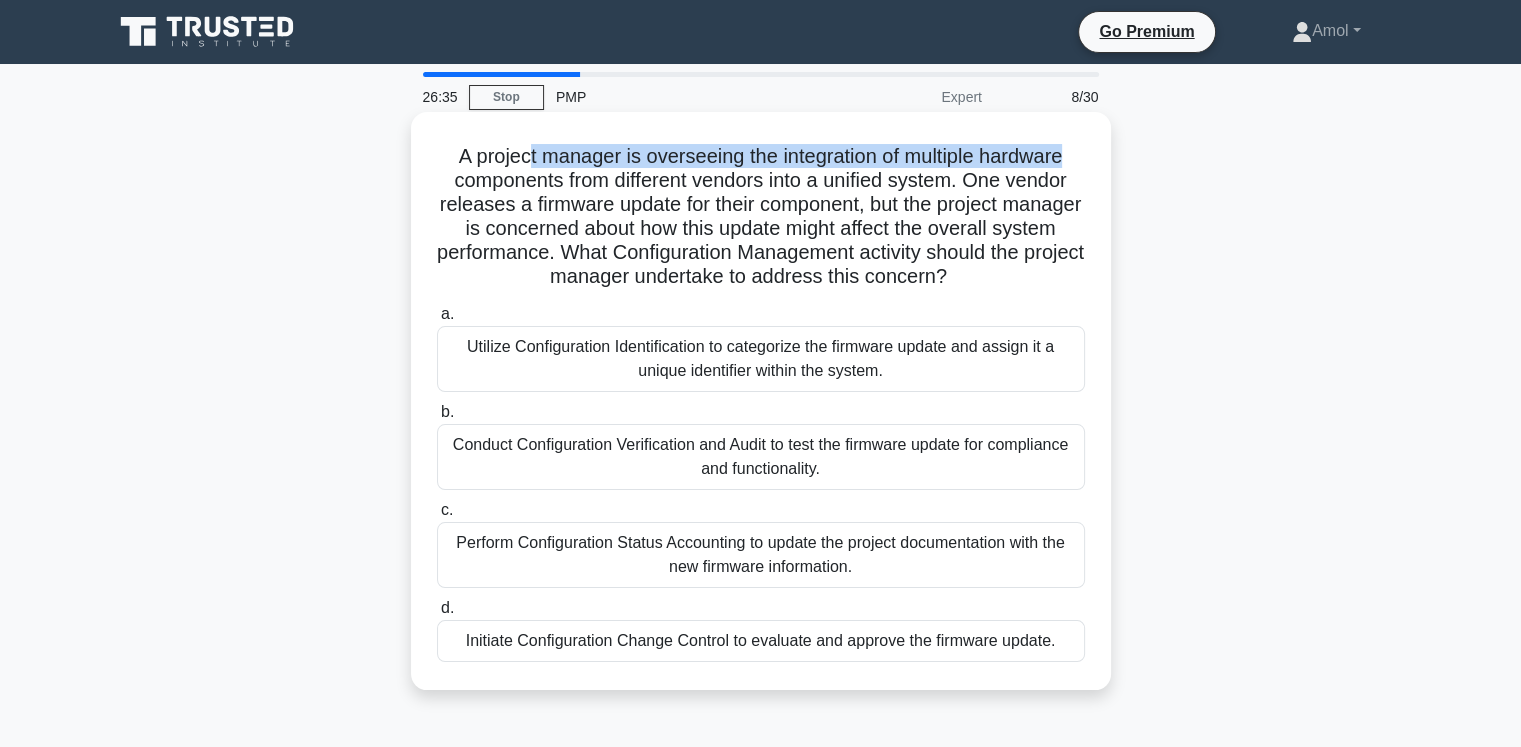 drag, startPoint x: 524, startPoint y: 163, endPoint x: 1093, endPoint y: 161, distance: 569.00354 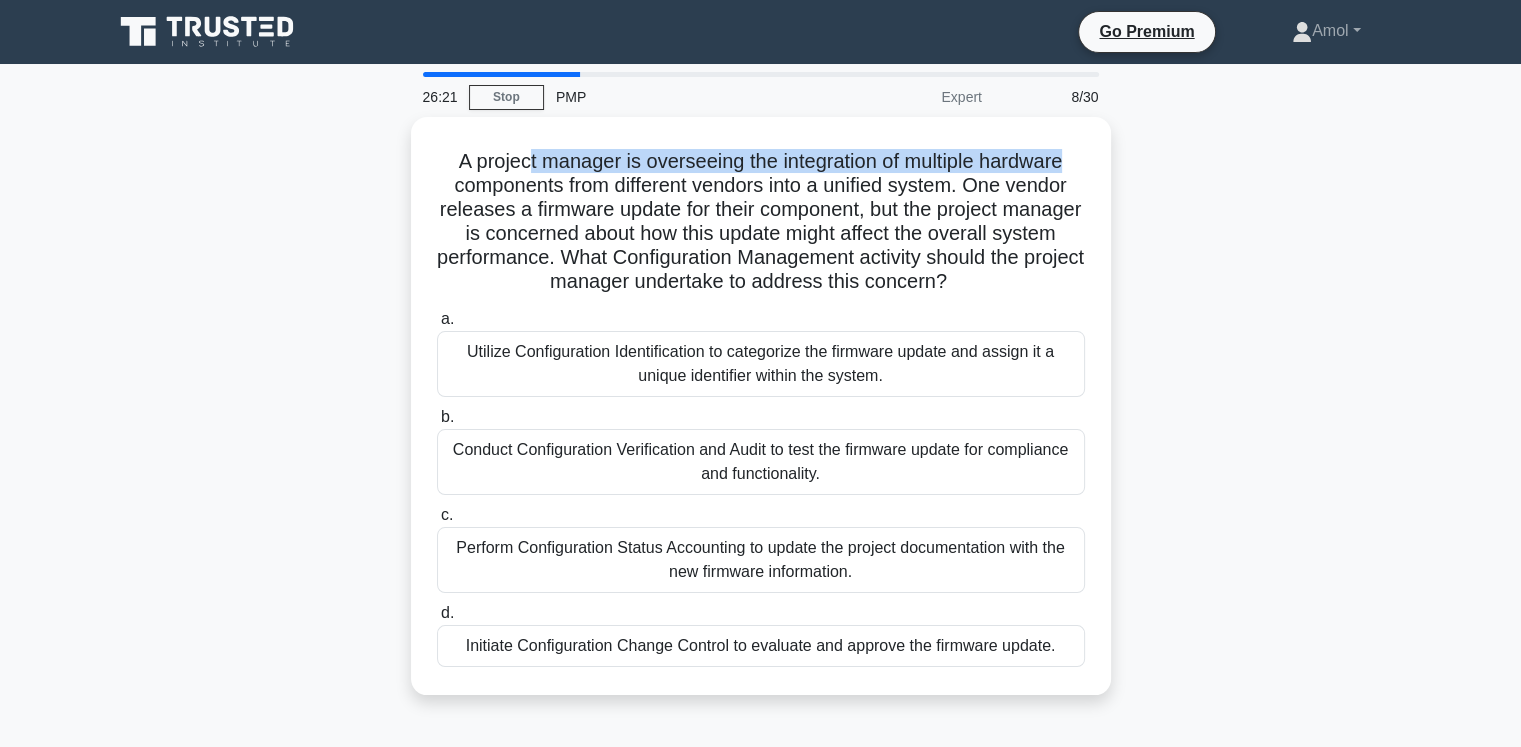 drag, startPoint x: 532, startPoint y: 206, endPoint x: 1140, endPoint y: 273, distance: 611.6805 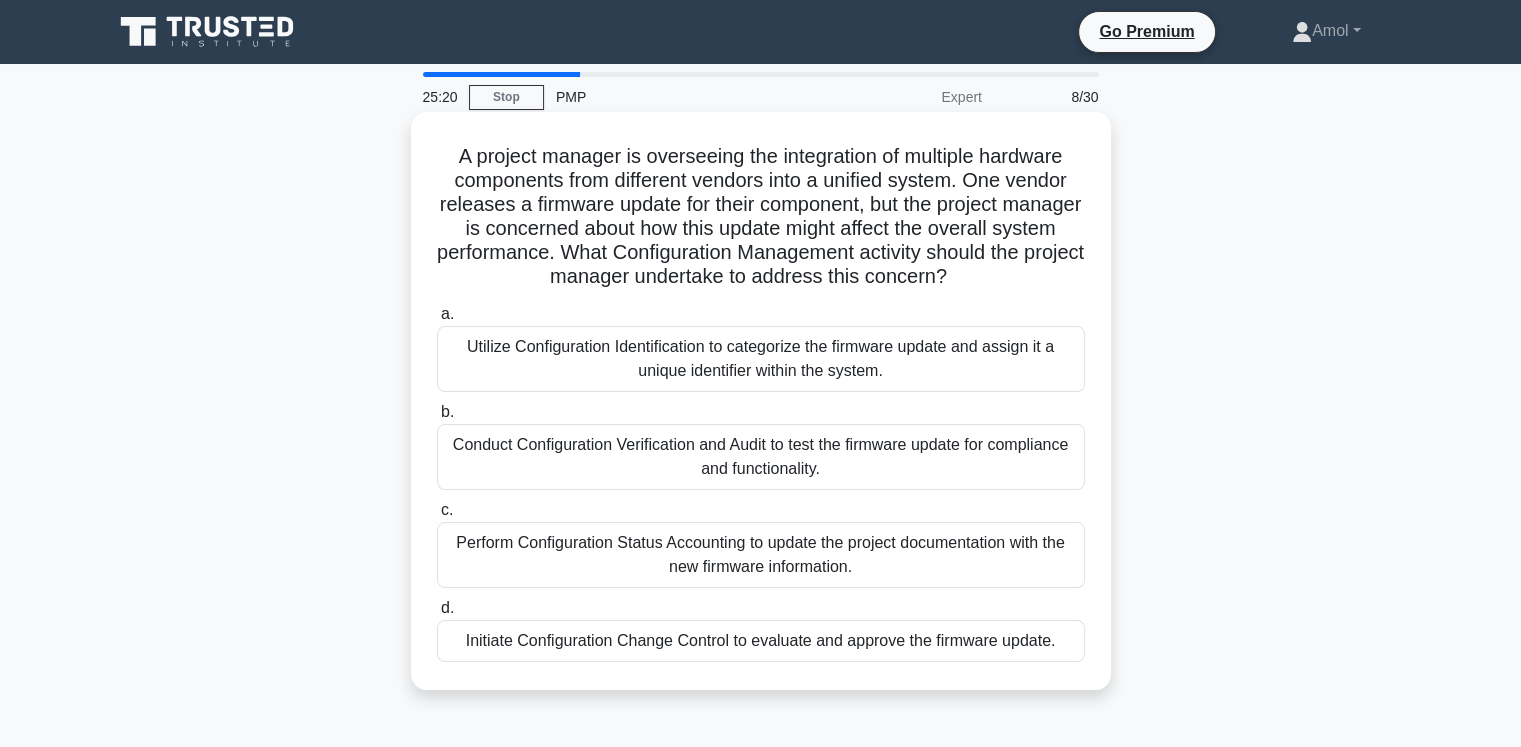 click on "Utilize Configuration Identification to categorize the firmware update and assign it a unique identifier within the system." at bounding box center [761, 359] 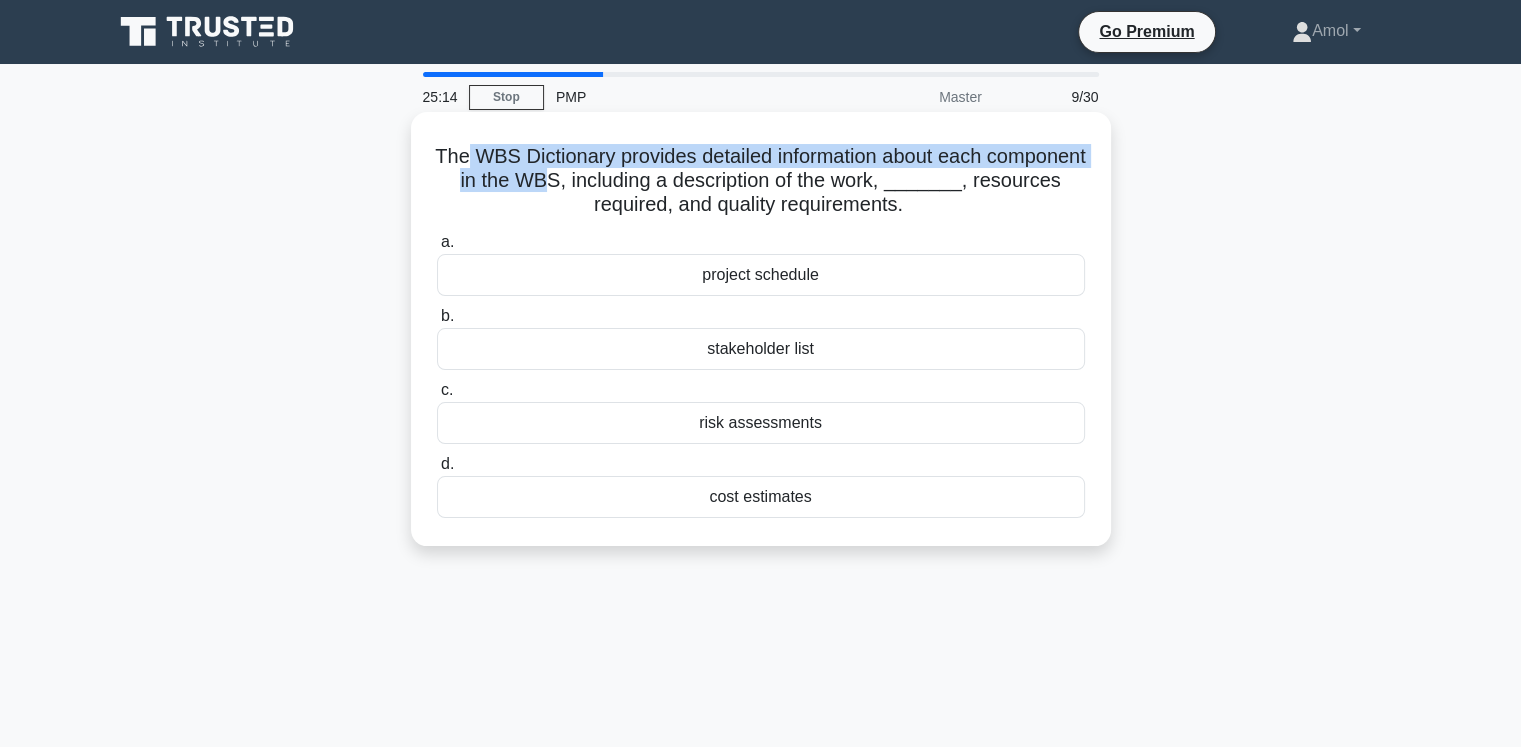 drag, startPoint x: 515, startPoint y: 149, endPoint x: 648, endPoint y: 177, distance: 135.91542 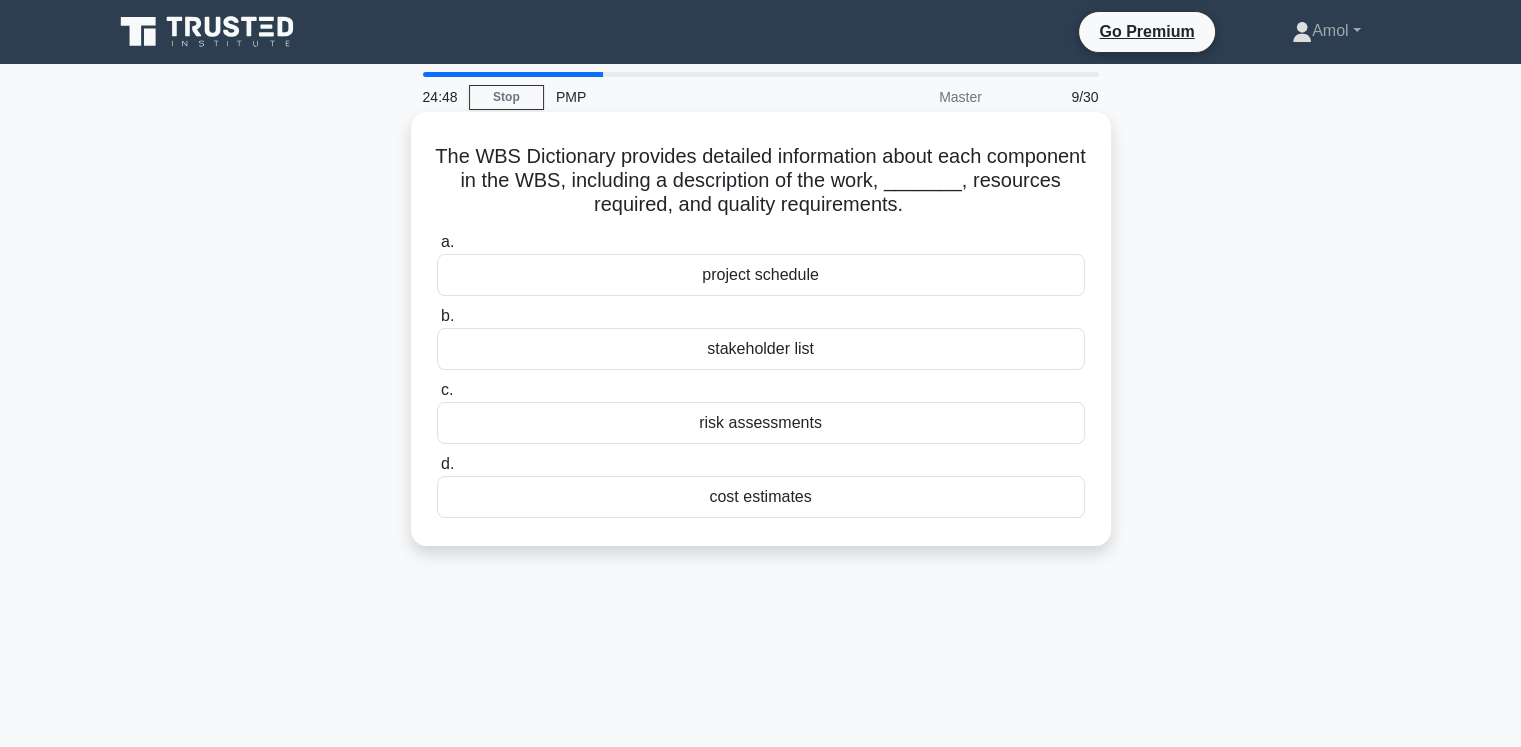 click on "project schedule" at bounding box center [761, 275] 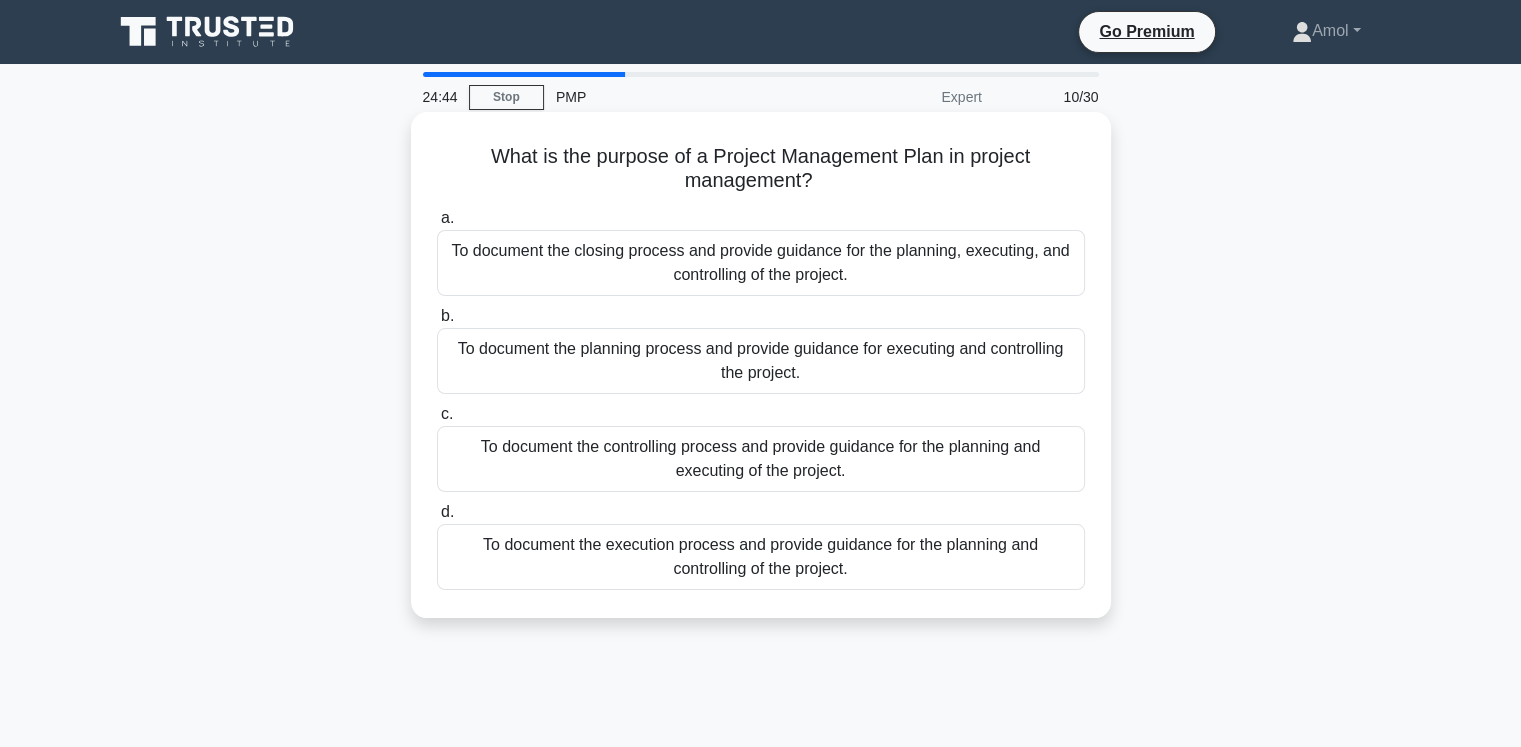 drag, startPoint x: 729, startPoint y: 166, endPoint x: 1063, endPoint y: 180, distance: 334.29327 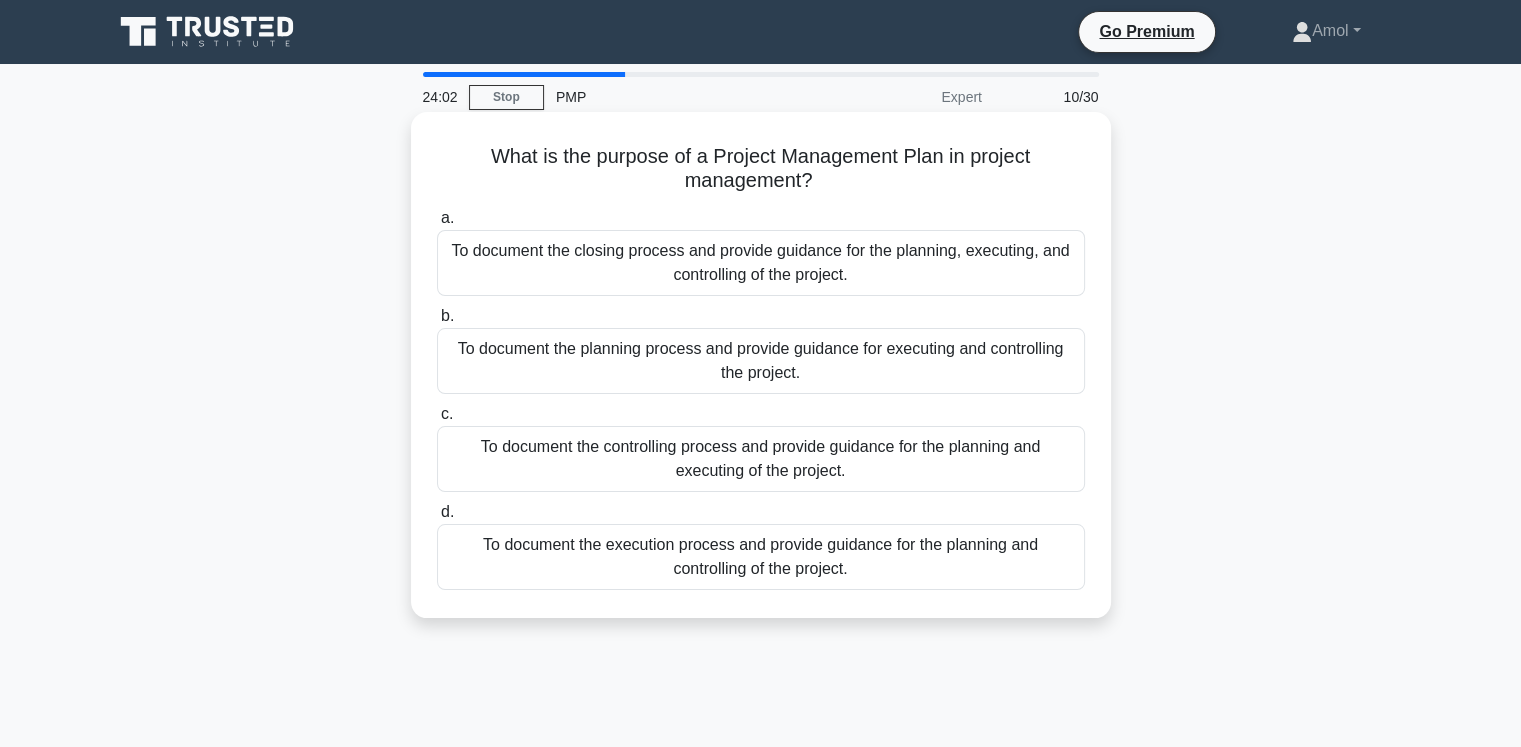 click on "To document the planning process and provide guidance for executing and controlling the project." at bounding box center (761, 361) 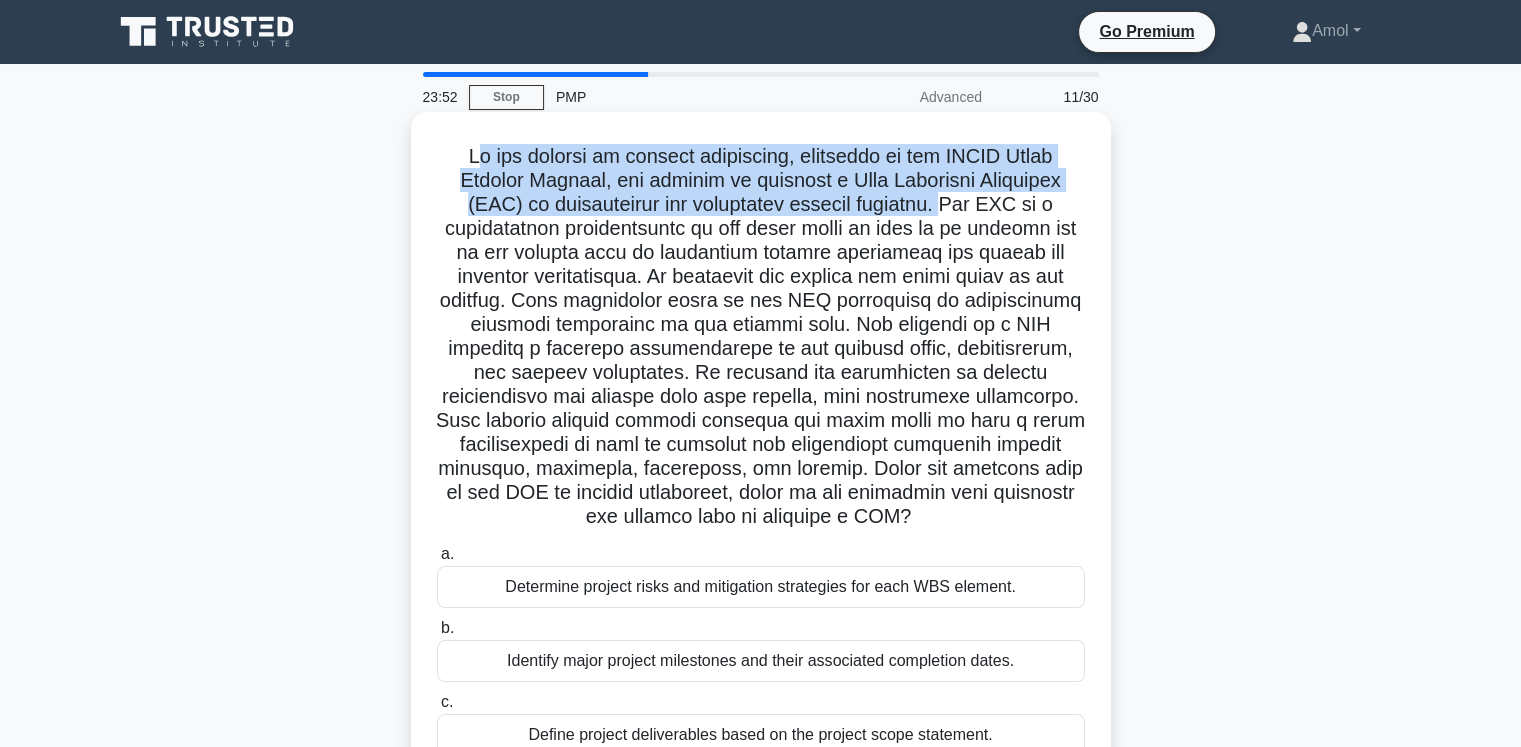 drag, startPoint x: 445, startPoint y: 157, endPoint x: 940, endPoint y: 206, distance: 497.41934 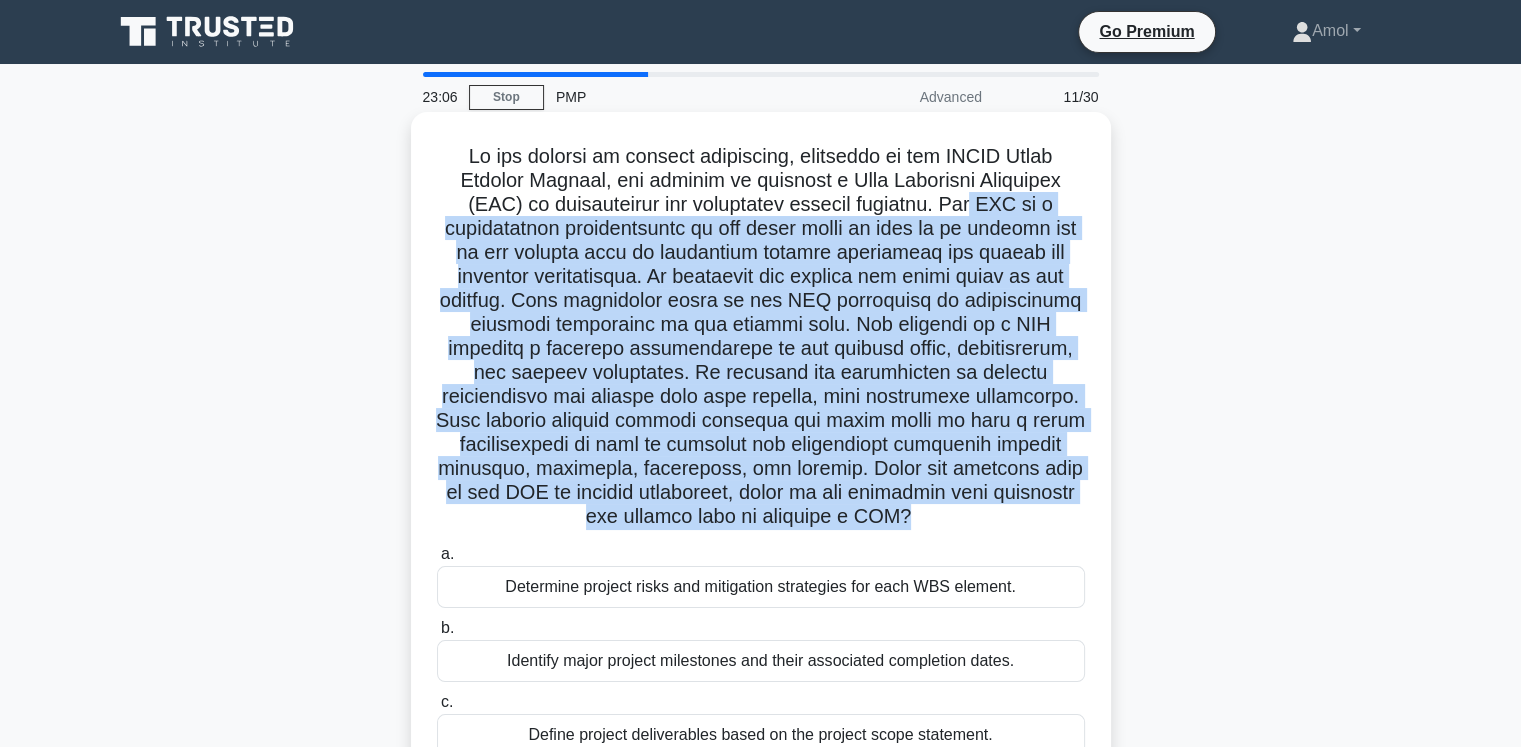 drag, startPoint x: 972, startPoint y: 201, endPoint x: 816, endPoint y: 523, distance: 357.79883 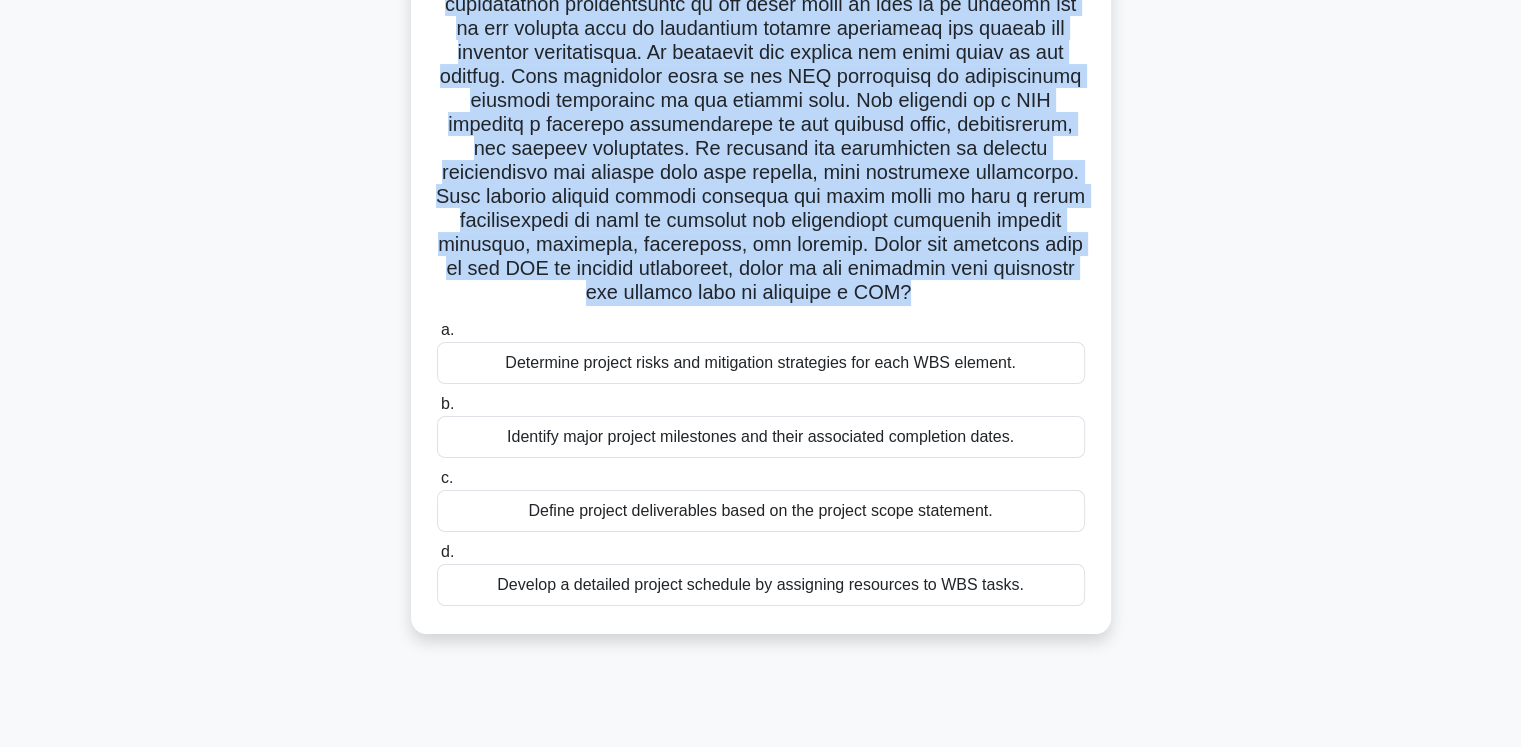 scroll, scrollTop: 300, scrollLeft: 0, axis: vertical 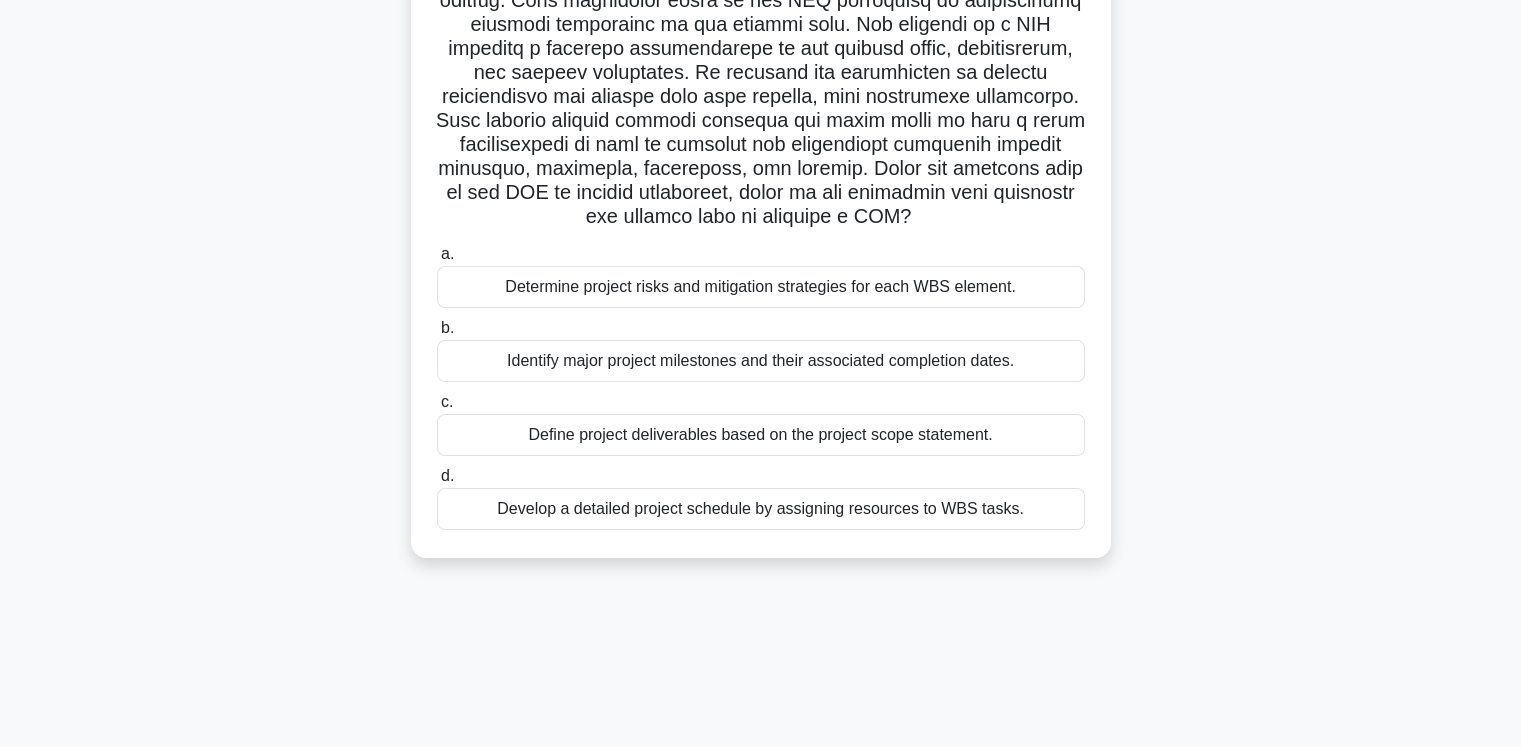 click on "Develop a detailed project schedule by assigning resources to WBS tasks." at bounding box center (761, 509) 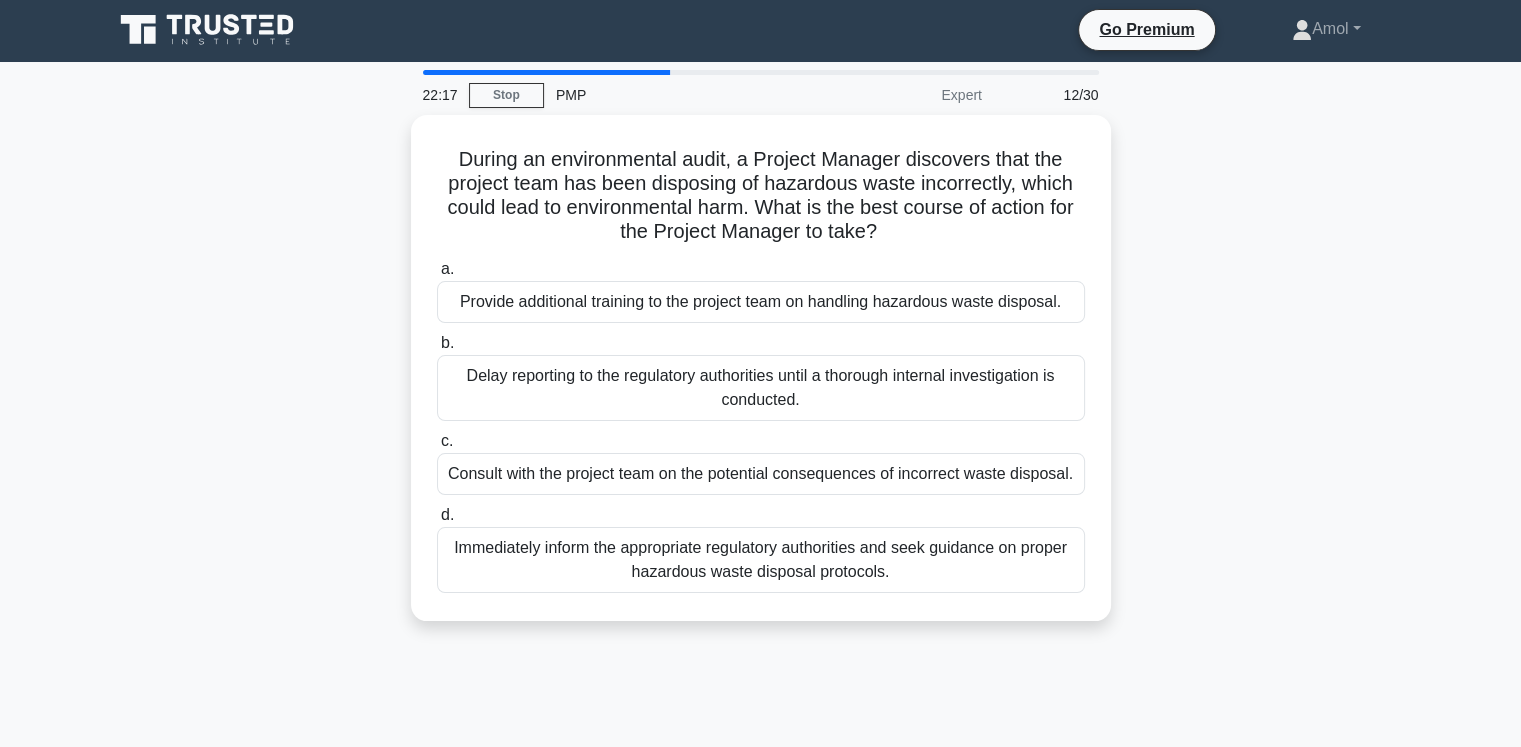 scroll, scrollTop: 0, scrollLeft: 0, axis: both 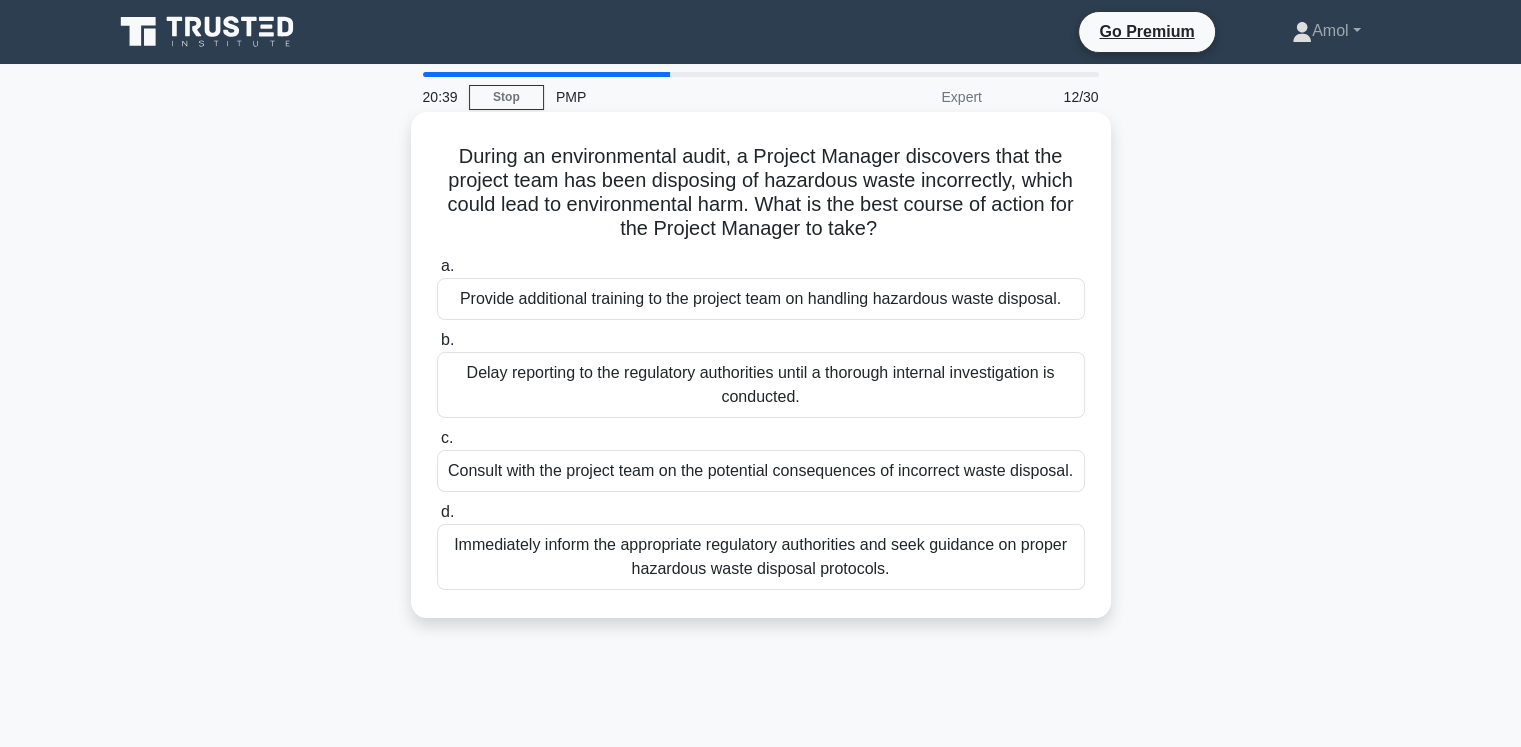 click on "Provide additional training to the project team on handling hazardous waste disposal." at bounding box center (761, 299) 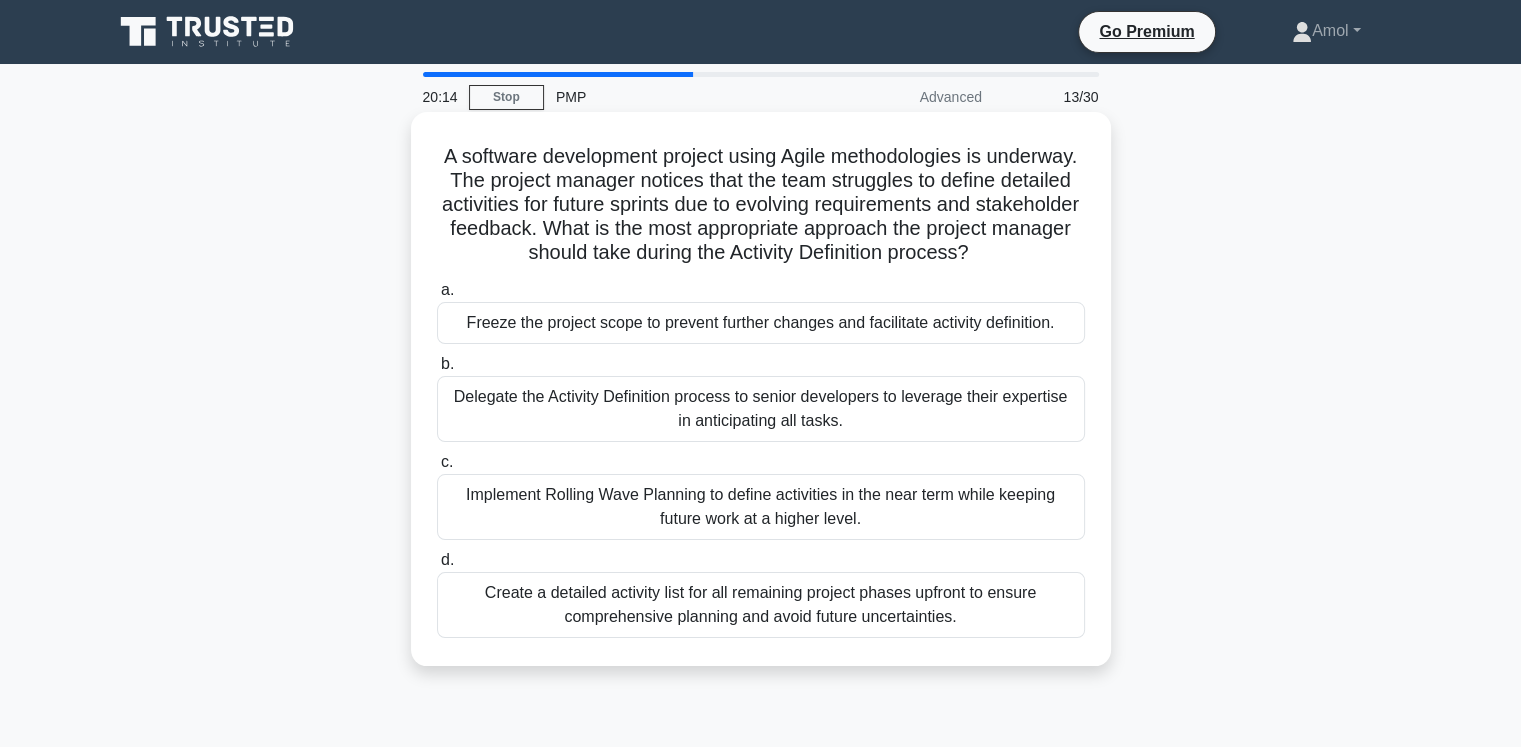 drag, startPoint x: 507, startPoint y: 159, endPoint x: 1032, endPoint y: 267, distance: 535.99347 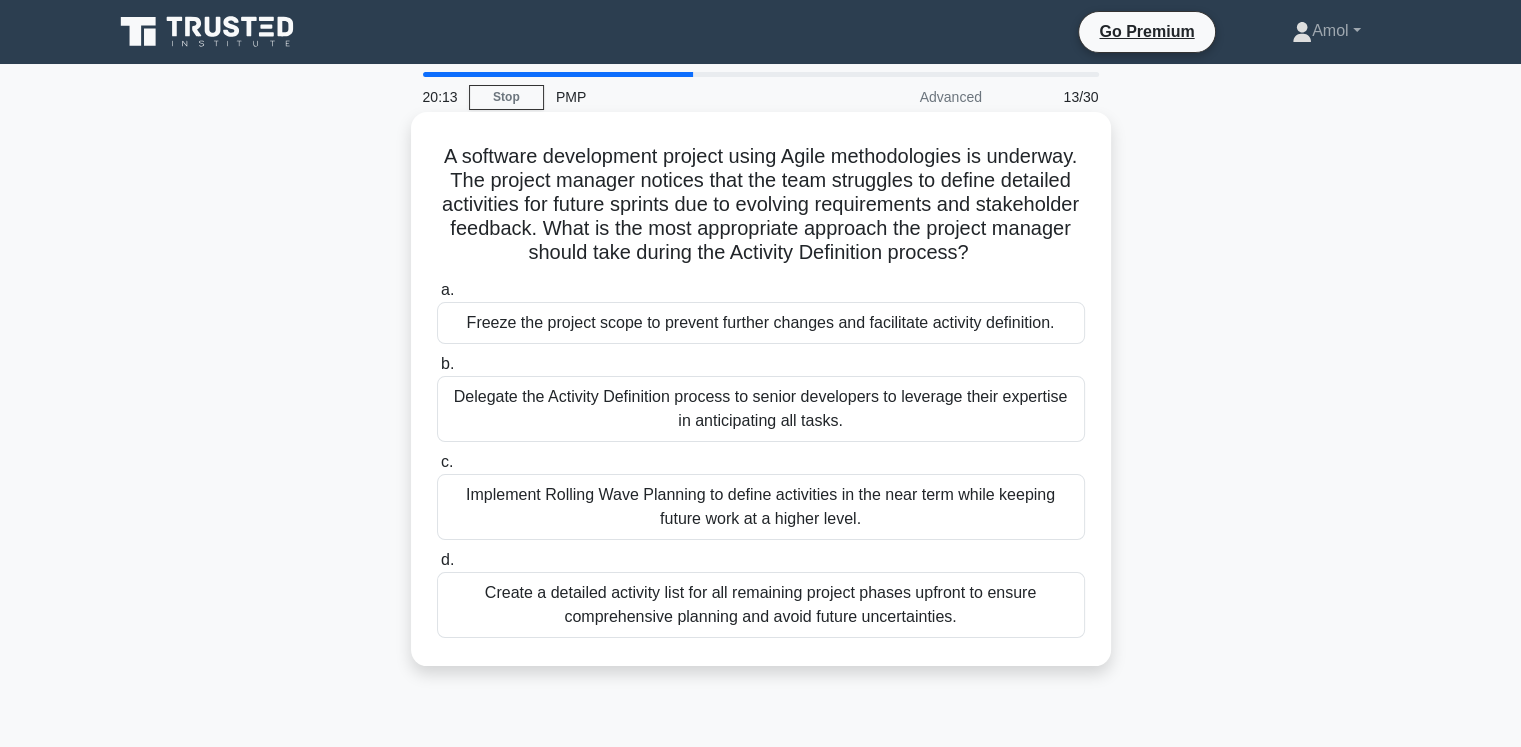 click on "A software development project using Agile methodologies is underway. The project manager notices that the team struggles to define detailed activities for future sprints due to evolving requirements and stakeholder feedback. What is the most appropriate approach the project manager should take during the Activity Definition process?
.spinner_0XTQ{transform-origin:center;animation:spinner_y6GP .75s linear infinite}@keyframes spinner_y6GP{100%{transform:rotate(360deg)}}" at bounding box center [761, 205] 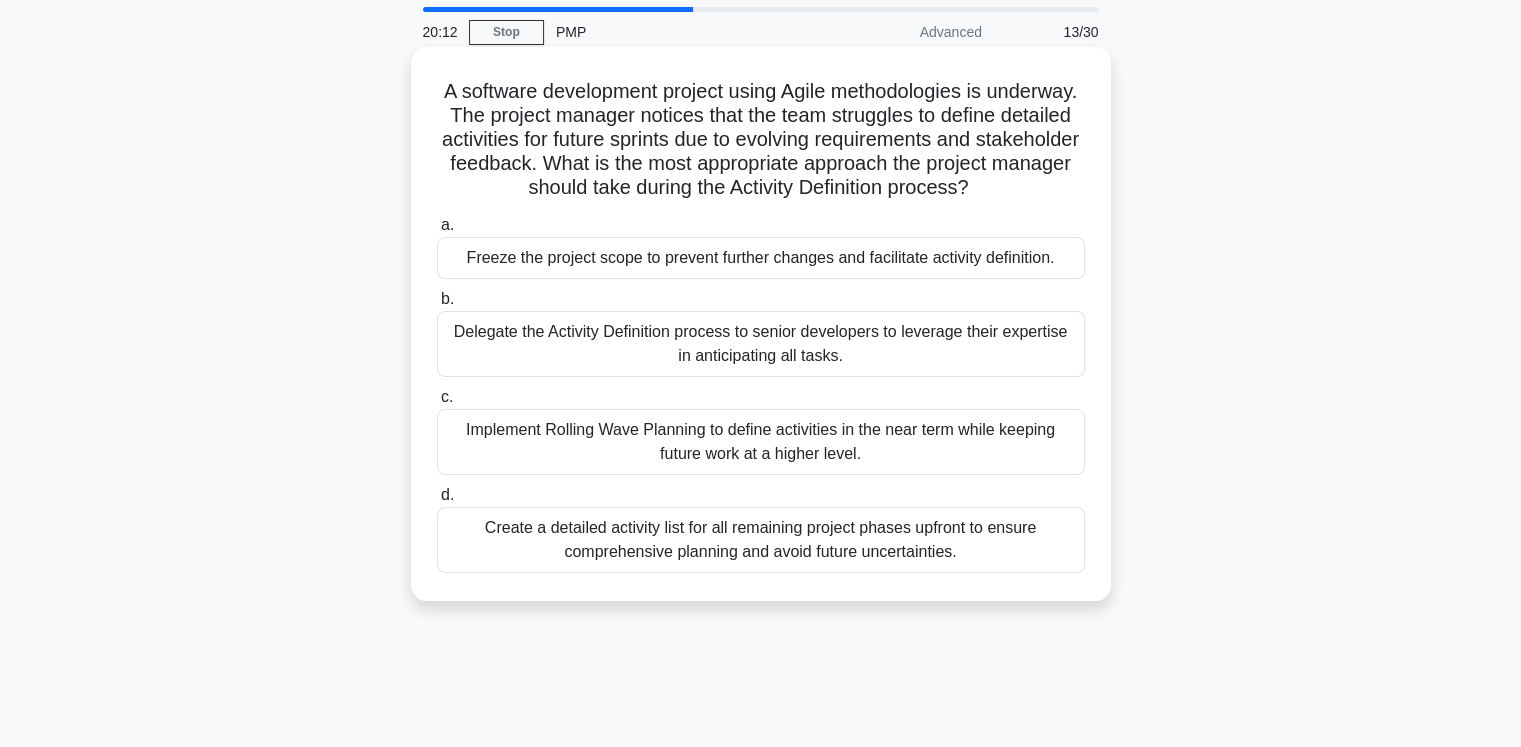 scroll, scrollTop: 100, scrollLeft: 0, axis: vertical 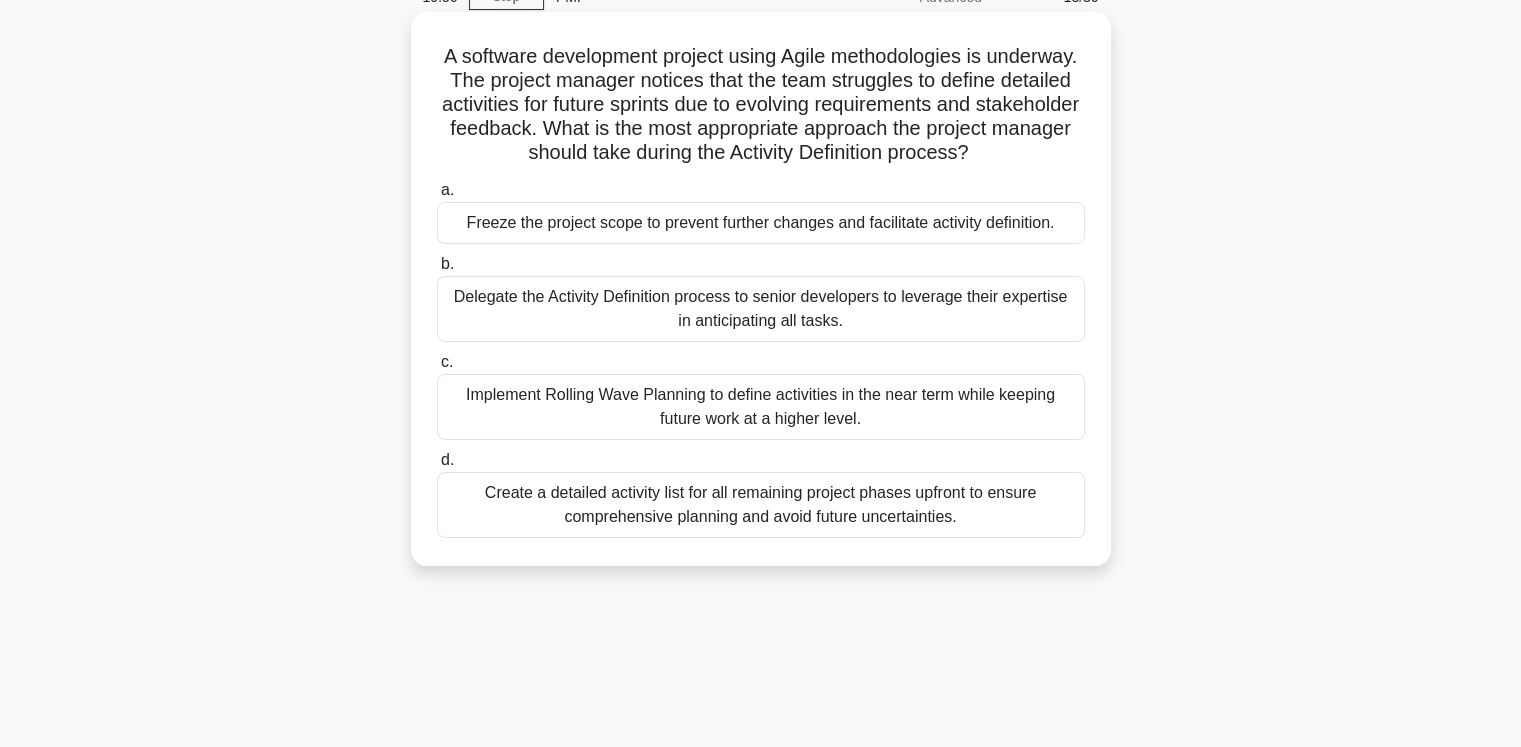 click on "Implement Rolling Wave Planning to define activities in the near term while keeping future work at a higher level." at bounding box center (761, 407) 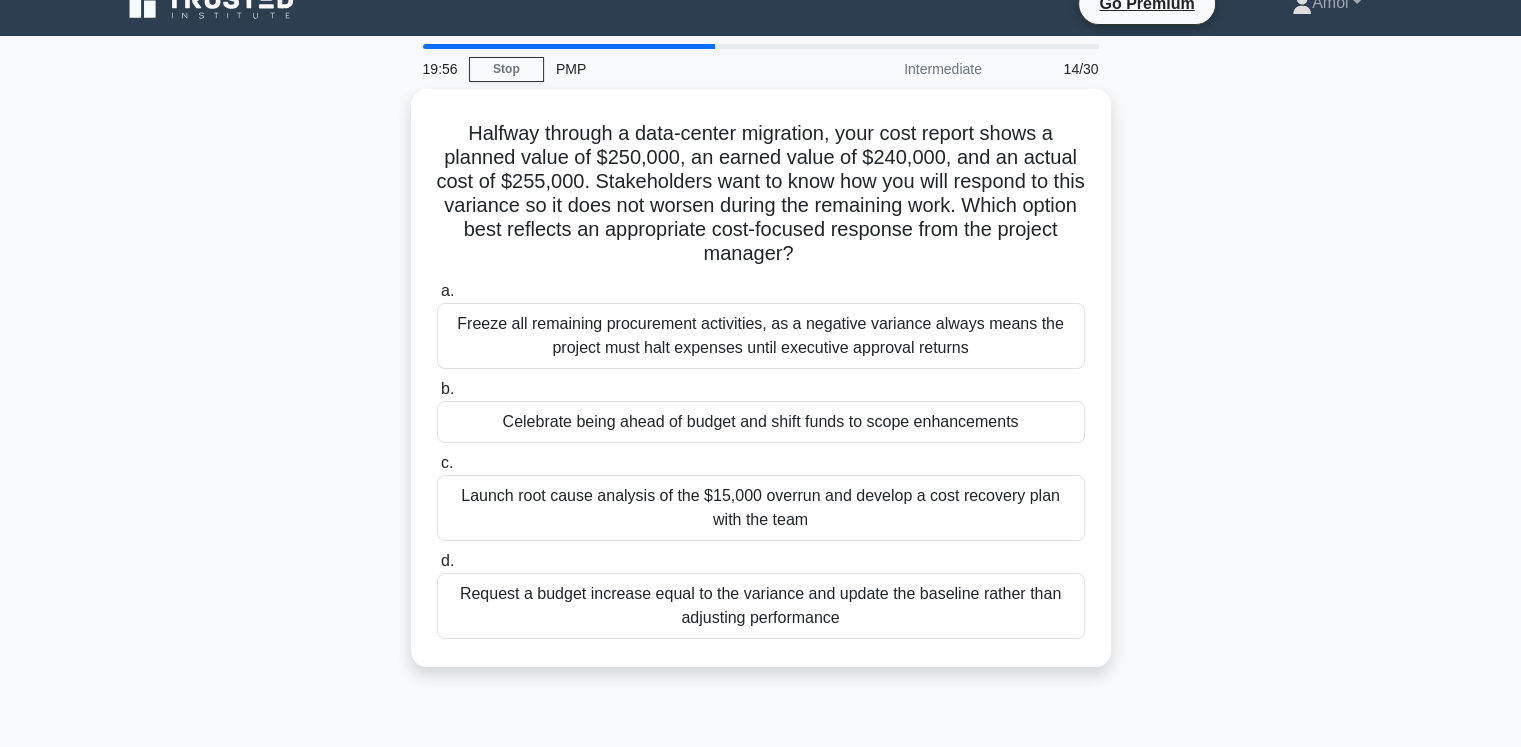 scroll, scrollTop: 0, scrollLeft: 0, axis: both 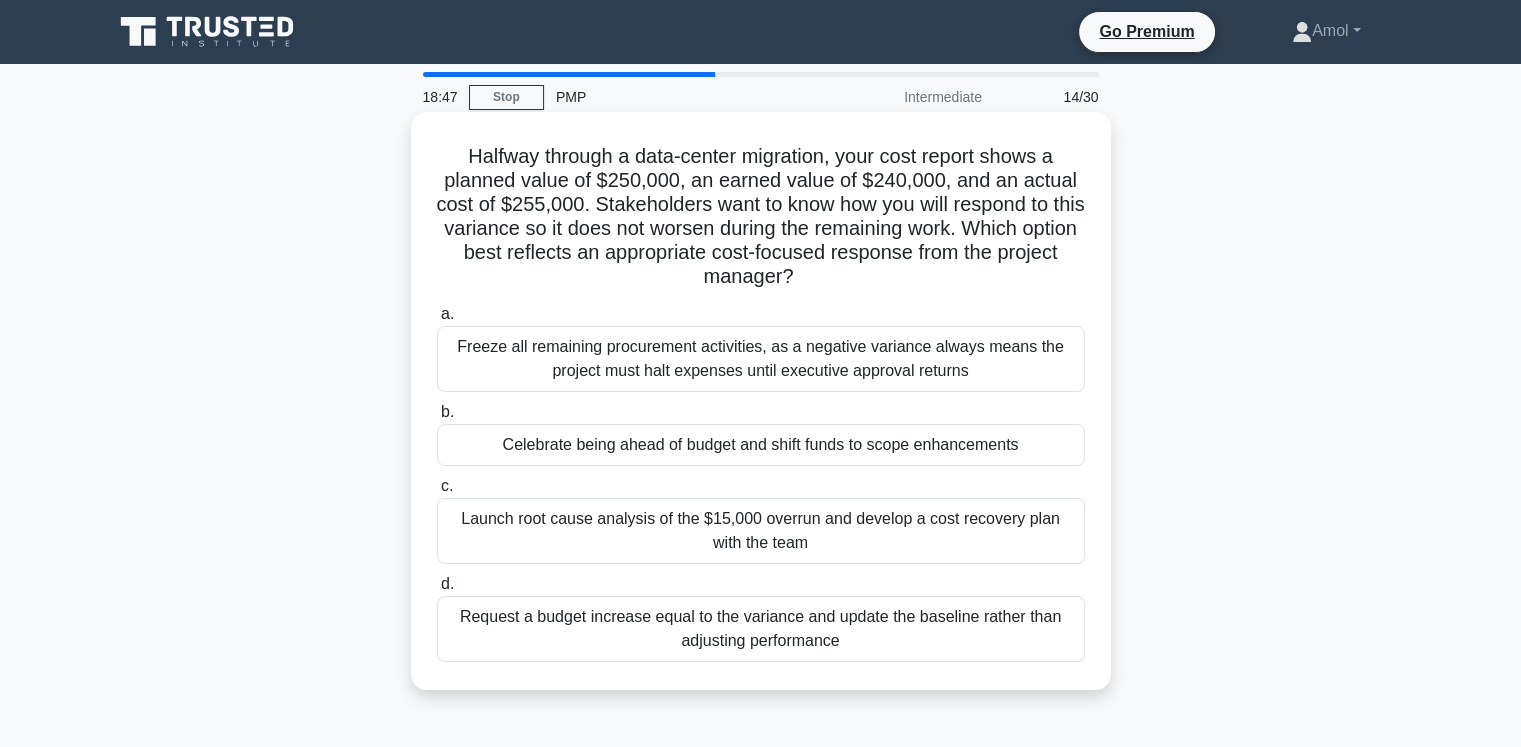 click on "Launch root cause analysis of the $15,000 overrun and develop a cost recovery plan with the team" at bounding box center (761, 531) 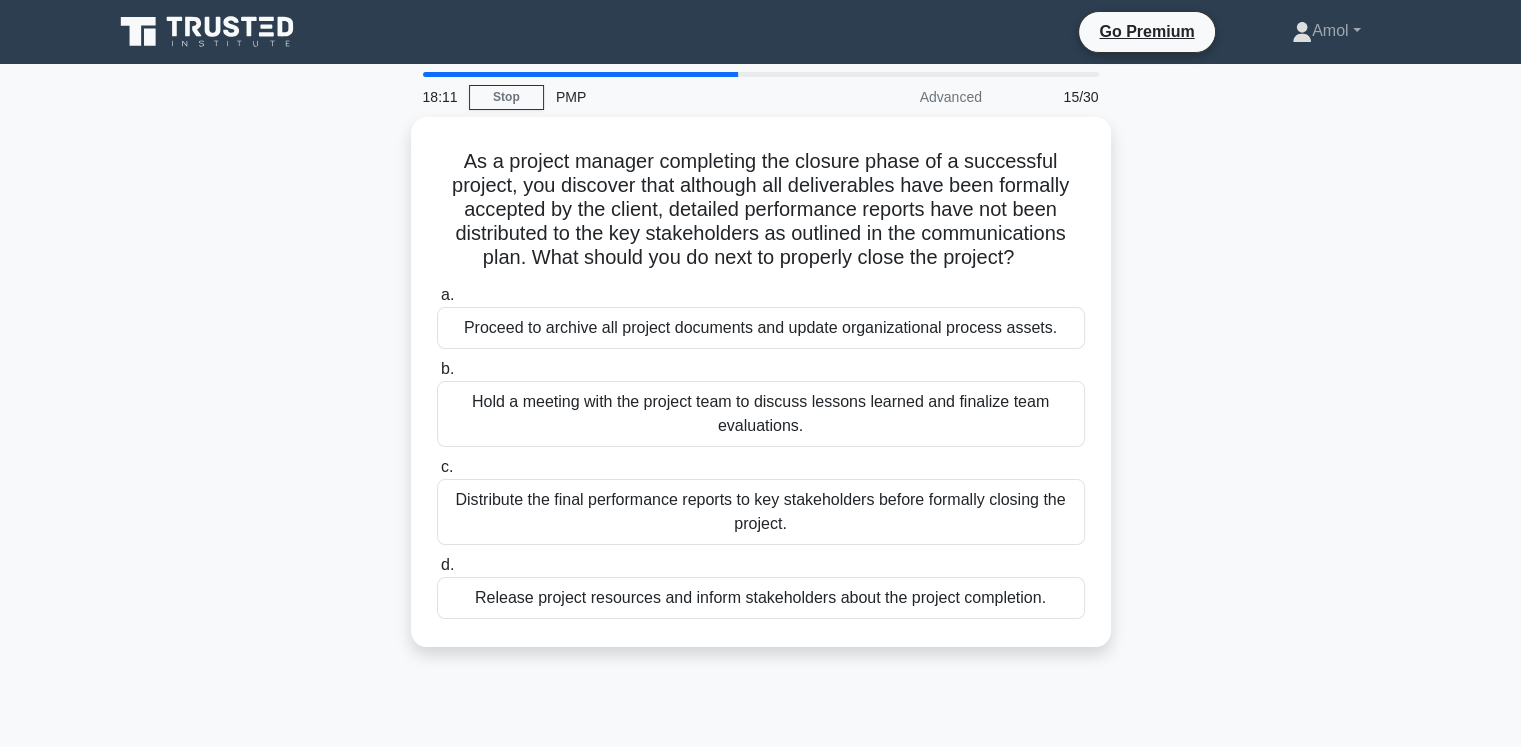drag, startPoint x: 571, startPoint y: 156, endPoint x: 1147, endPoint y: 265, distance: 586.22266 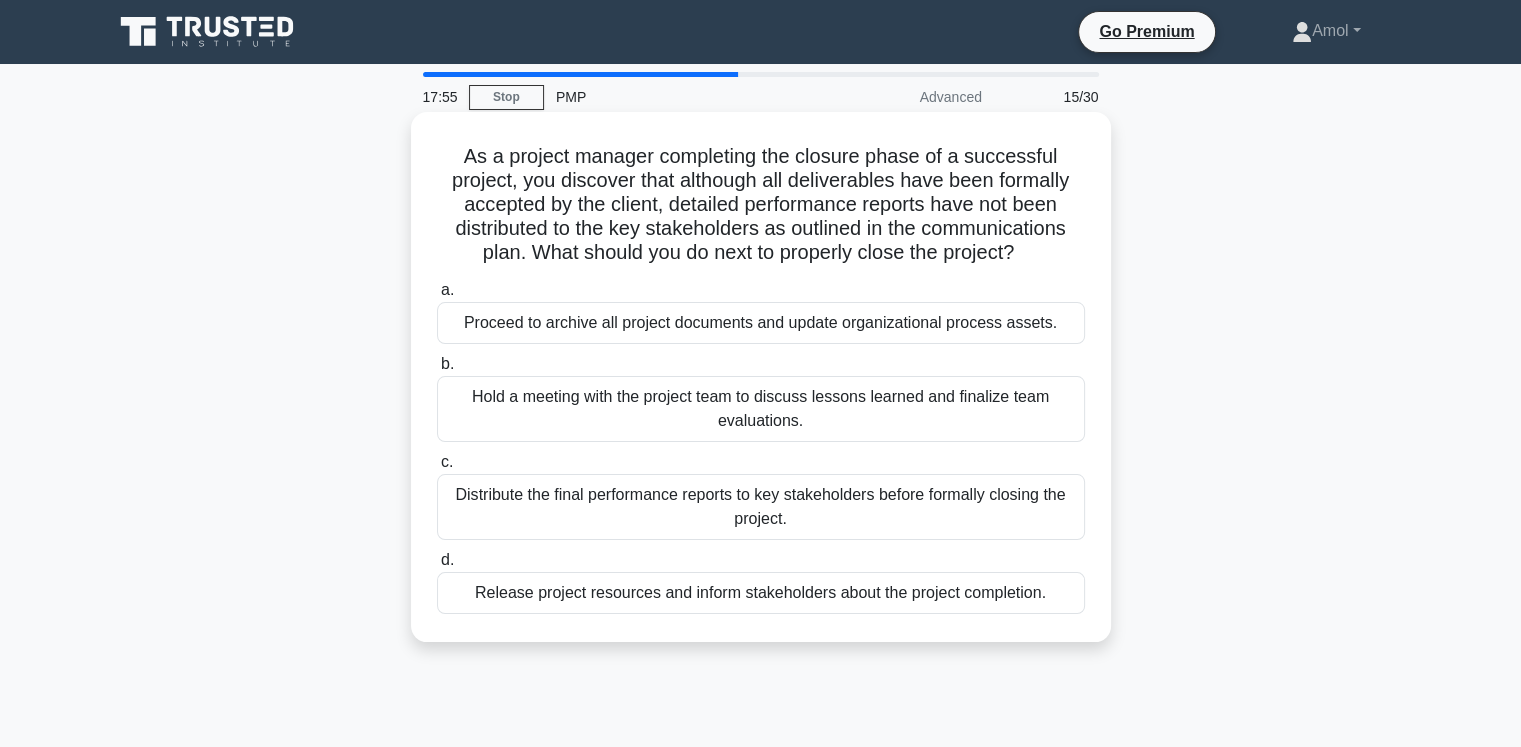 click on "Distribute the final performance reports to key stakeholders before formally closing the project." at bounding box center (761, 507) 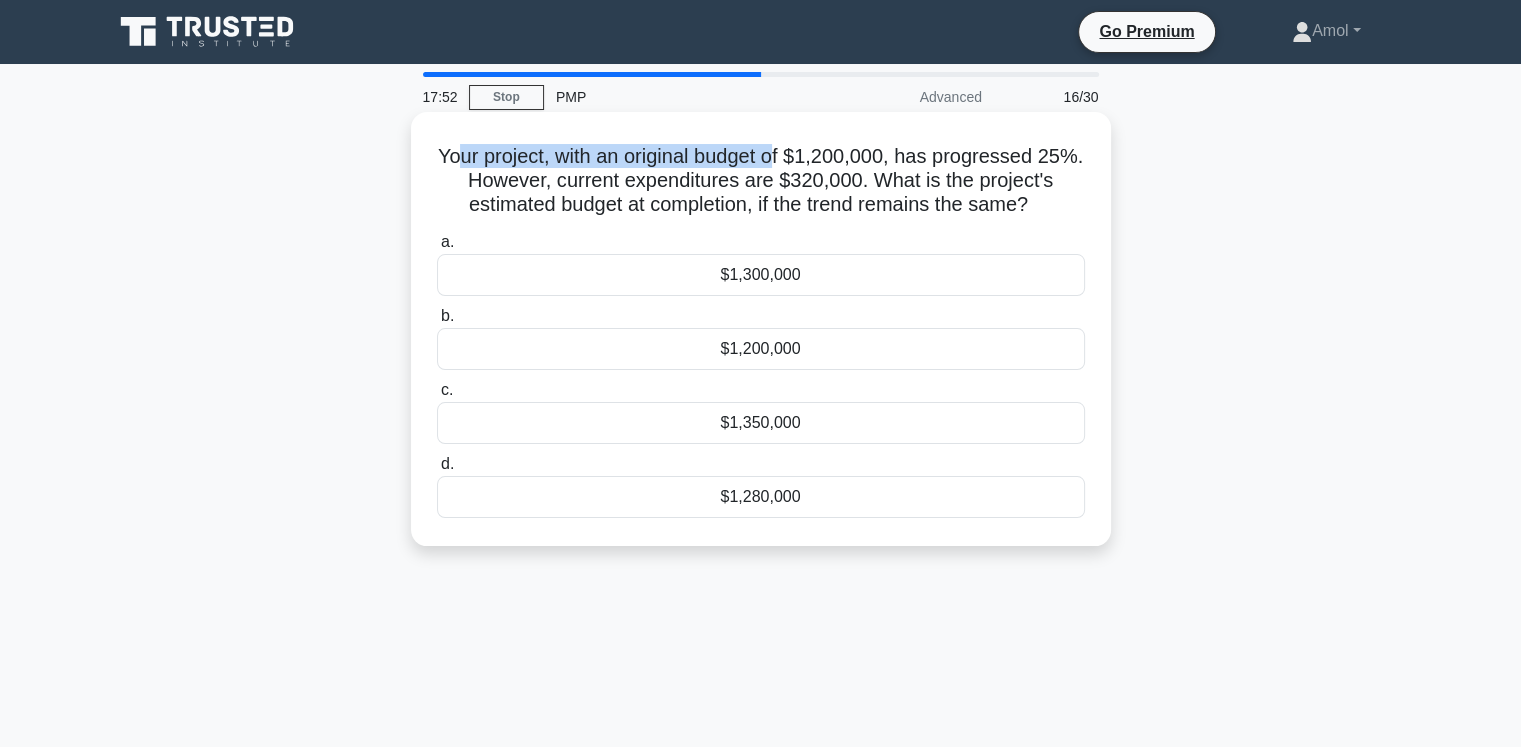 drag, startPoint x: 479, startPoint y: 160, endPoint x: 807, endPoint y: 142, distance: 328.49353 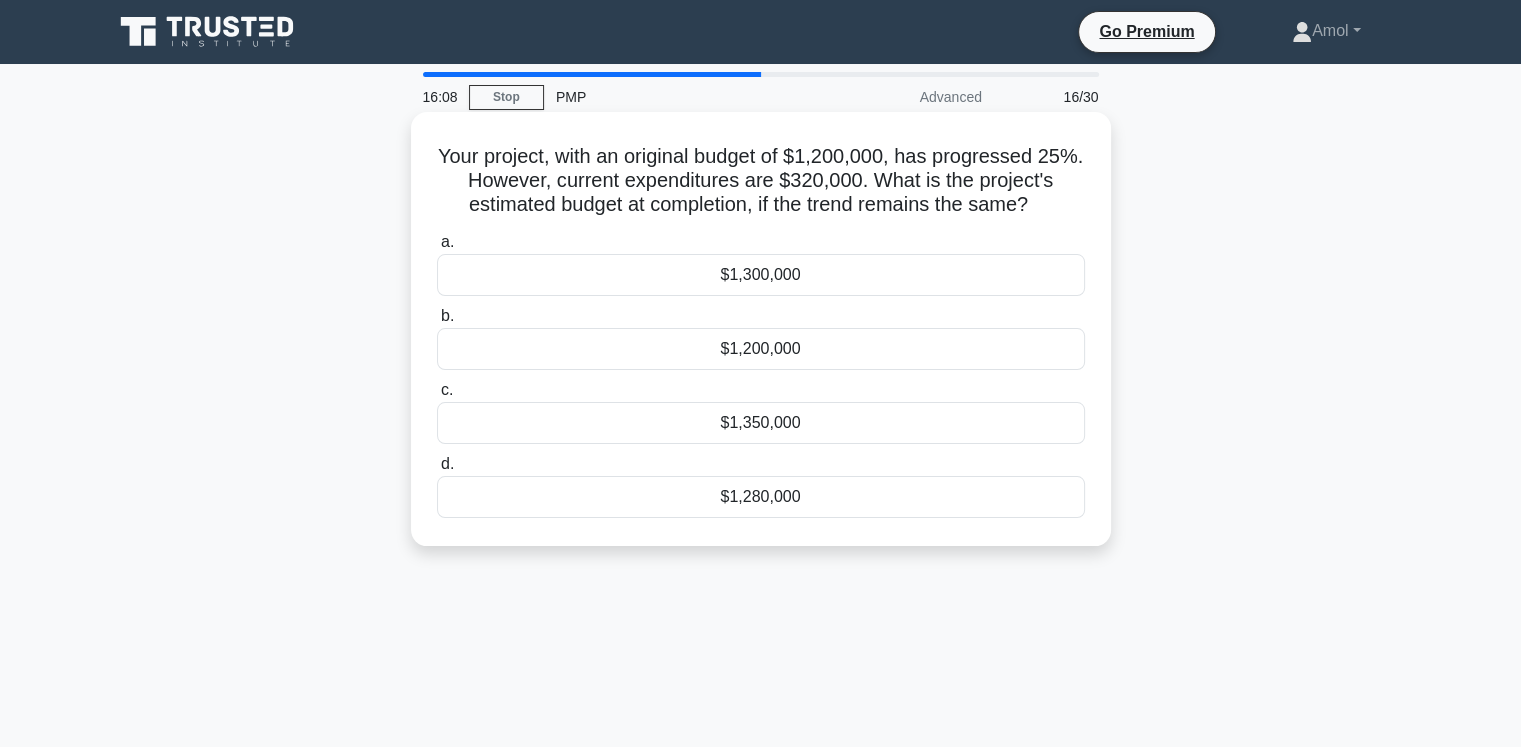 click on "$1,280,000" at bounding box center [761, 497] 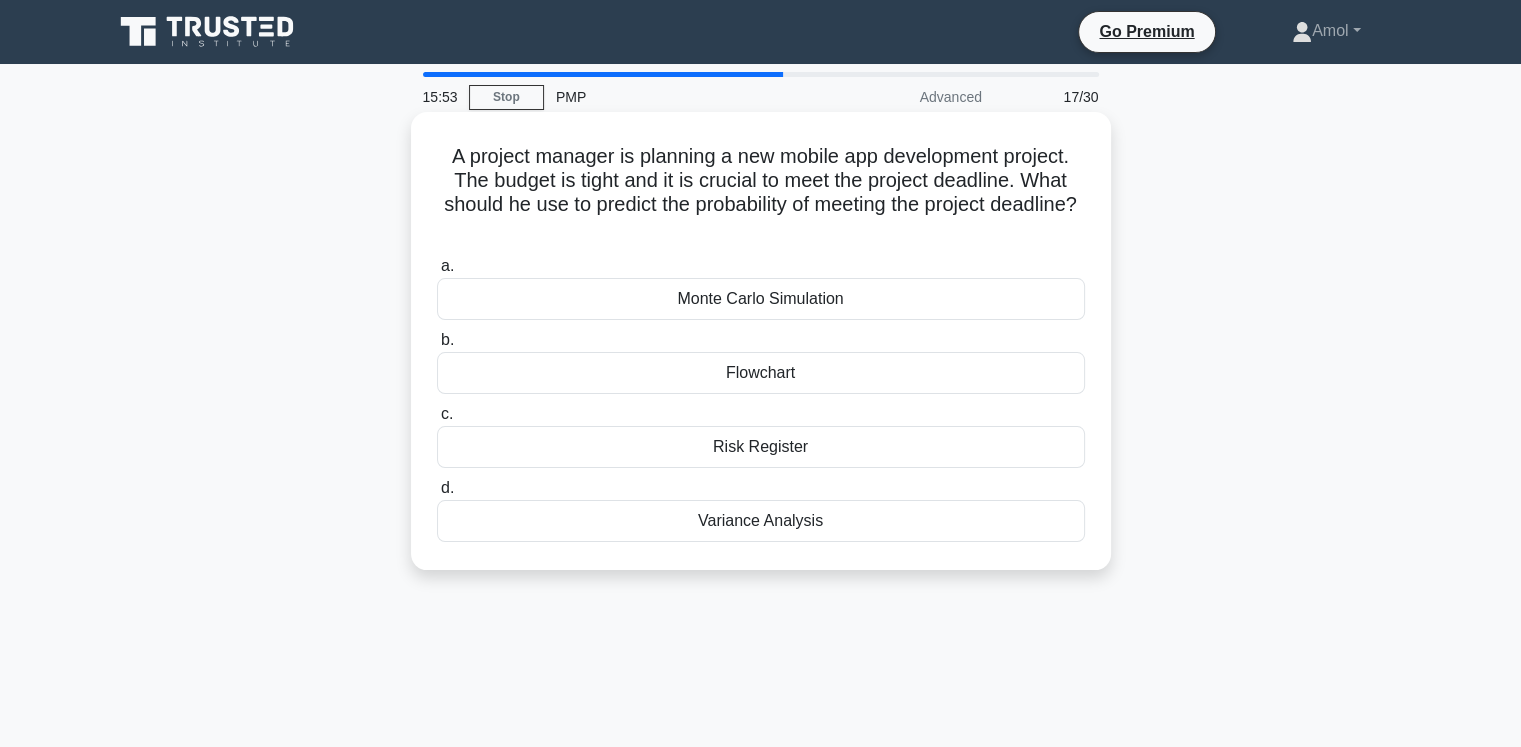 drag, startPoint x: 725, startPoint y: 154, endPoint x: 1043, endPoint y: 221, distance: 324.98154 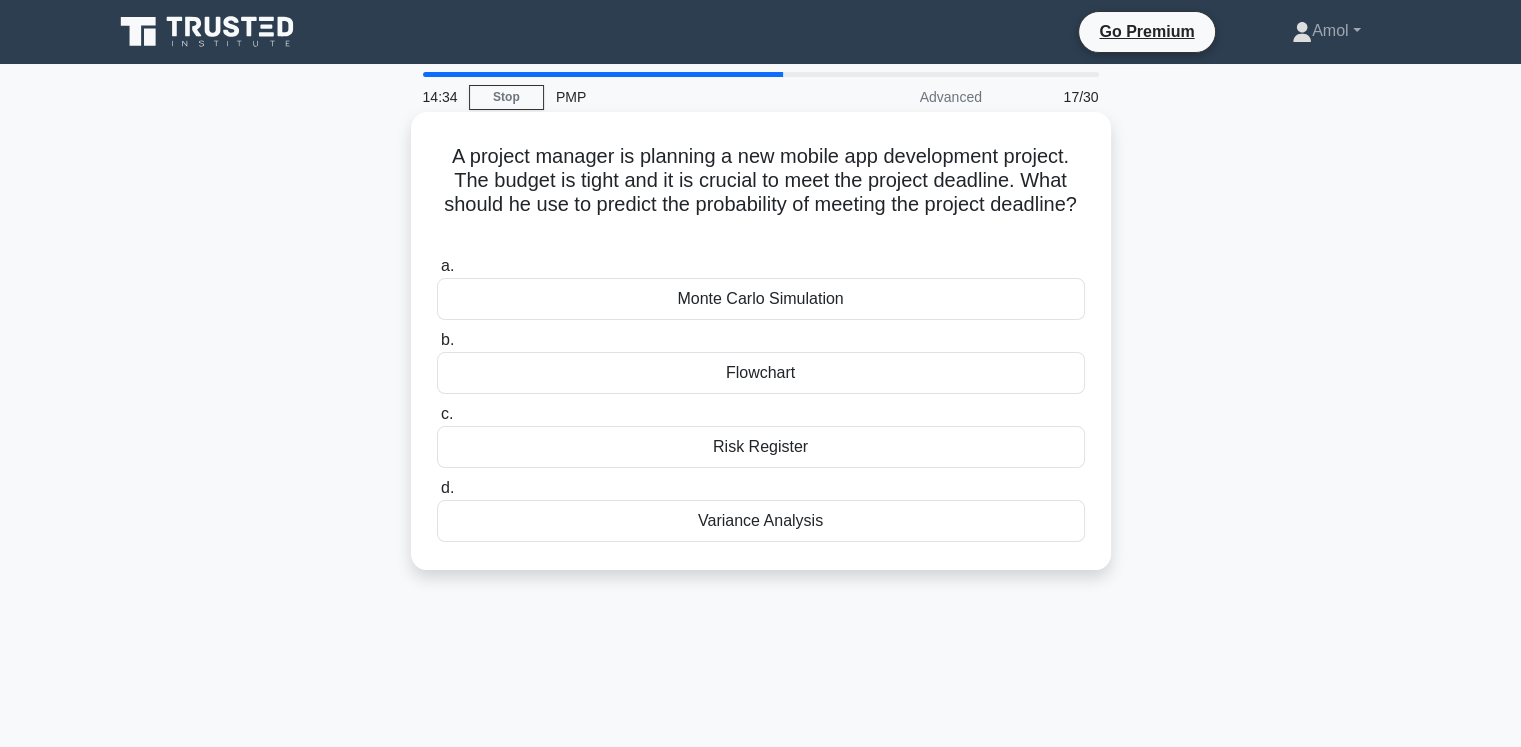 click on "A project manager is planning a new mobile app development project. The budget is tight and it is crucial to meet the project deadline. What should he use to predict the probability of meeting the project deadline?
.spinner_0XTQ{transform-origin:center;animation:spinner_y6GP .75s linear infinite}@keyframes spinner_y6GP{100%{transform:rotate(360deg)}}" at bounding box center (761, 193) 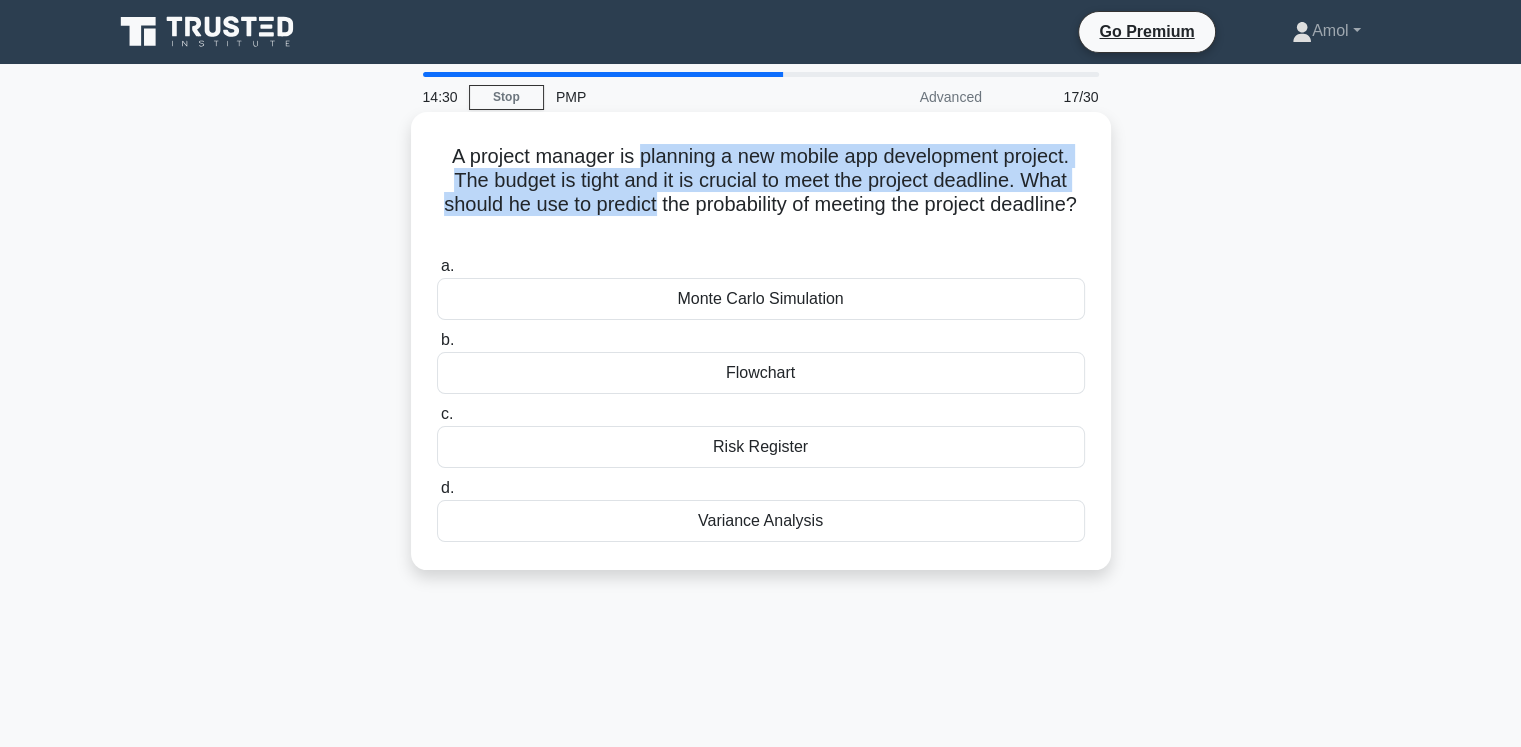 drag, startPoint x: 701, startPoint y: 156, endPoint x: 686, endPoint y: 209, distance: 55.081757 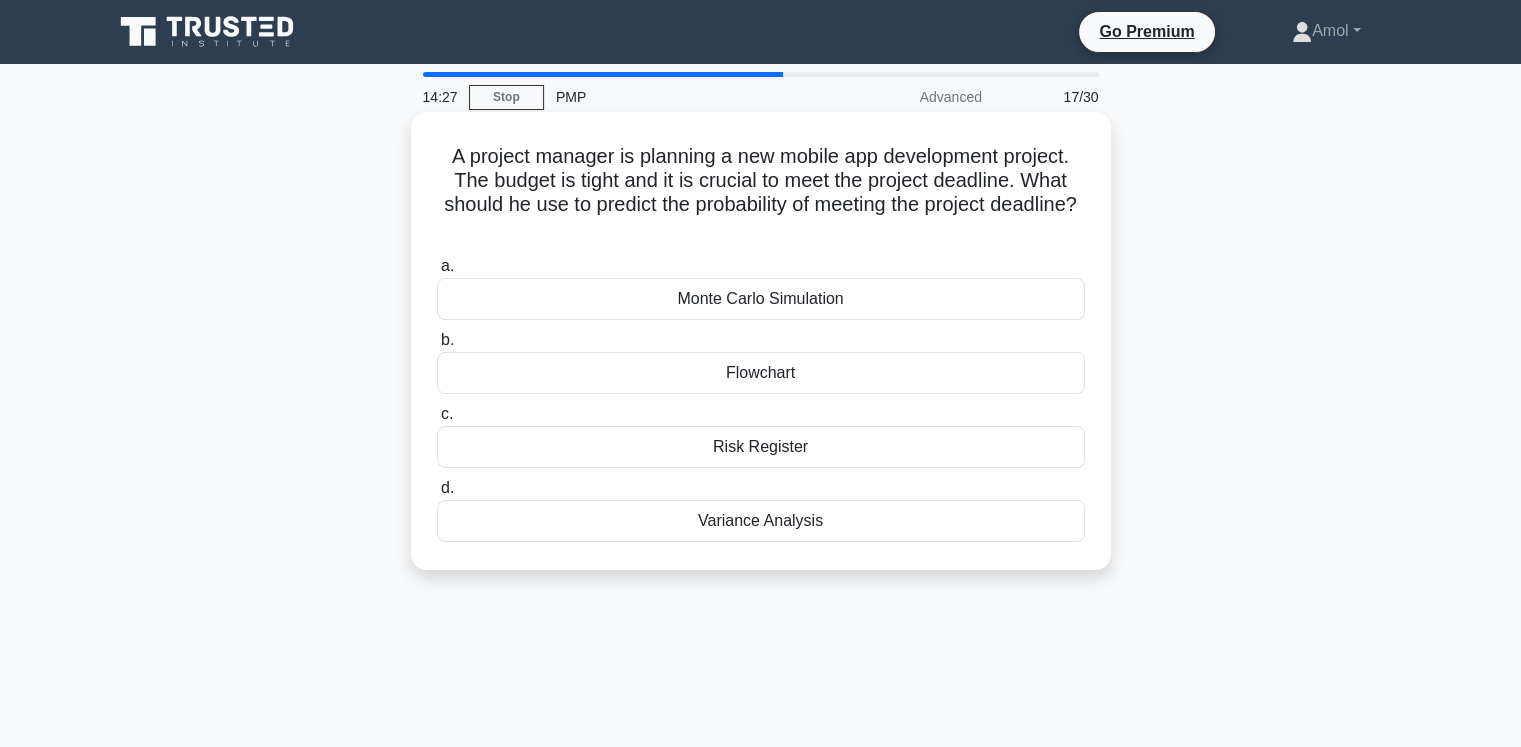 click on "A project manager is planning a new mobile app development project. The budget is tight and it is crucial to meet the project deadline. What should he use to predict the probability of meeting the project deadline?
.spinner_0XTQ{transform-origin:center;animation:spinner_y6GP .75s linear infinite}@keyframes spinner_y6GP{100%{transform:rotate(360deg)}}" at bounding box center (761, 193) 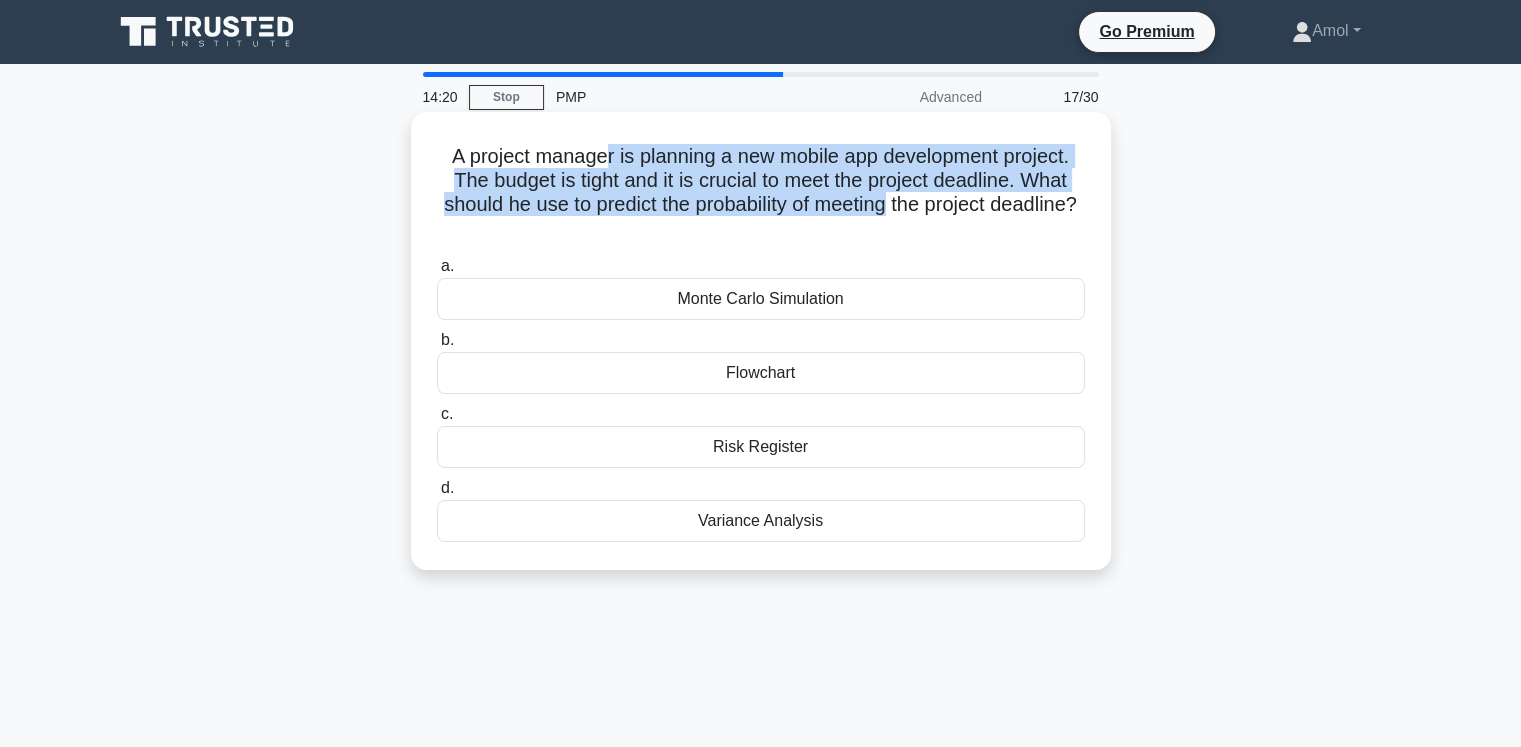 drag, startPoint x: 600, startPoint y: 158, endPoint x: 934, endPoint y: 199, distance: 336.50705 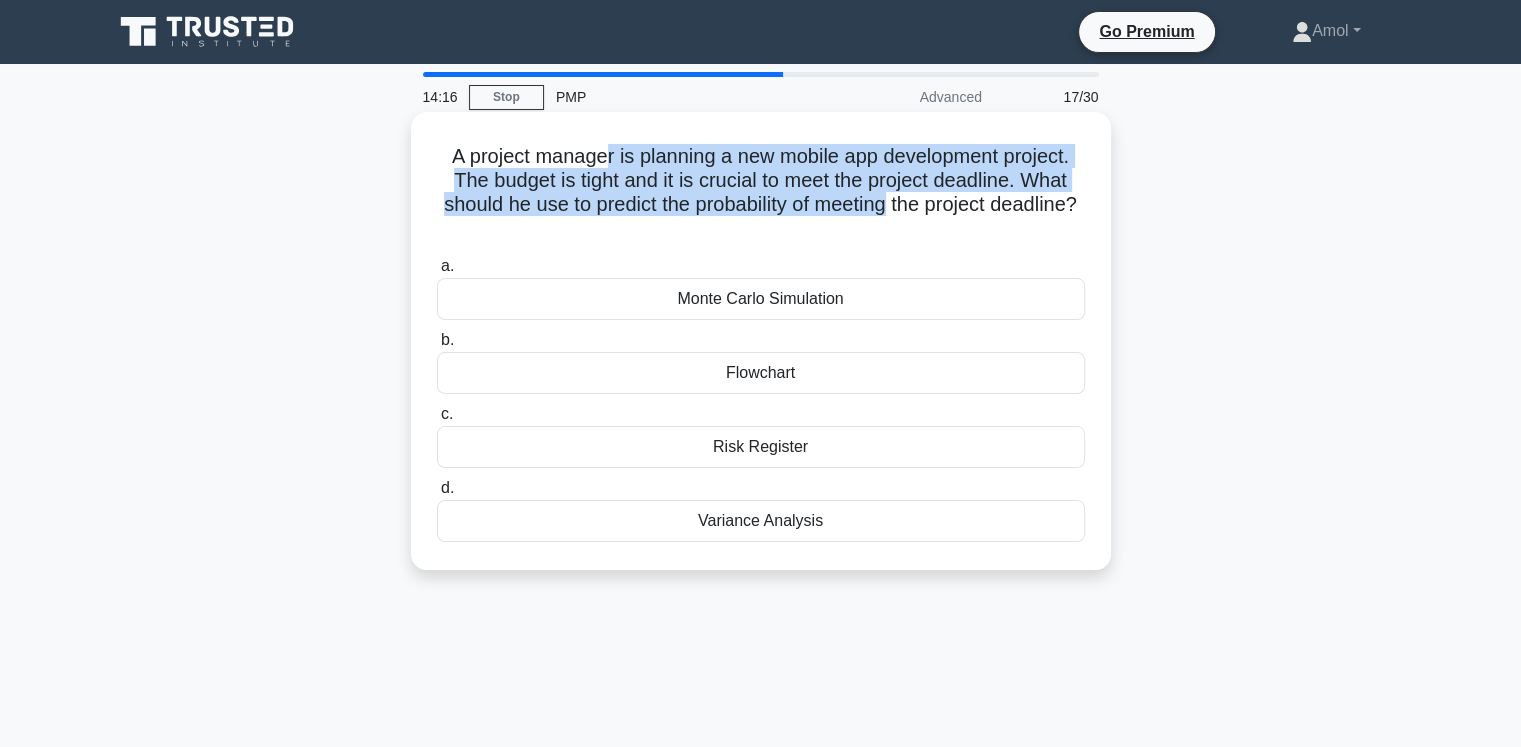 click on "A project manager is planning a new mobile app development project. The budget is tight and it is crucial to meet the project deadline. What should he use to predict the probability of meeting the project deadline?
.spinner_0XTQ{transform-origin:center;animation:spinner_y6GP .75s linear infinite}@keyframes spinner_y6GP{100%{transform:rotate(360deg)}}" at bounding box center [761, 193] 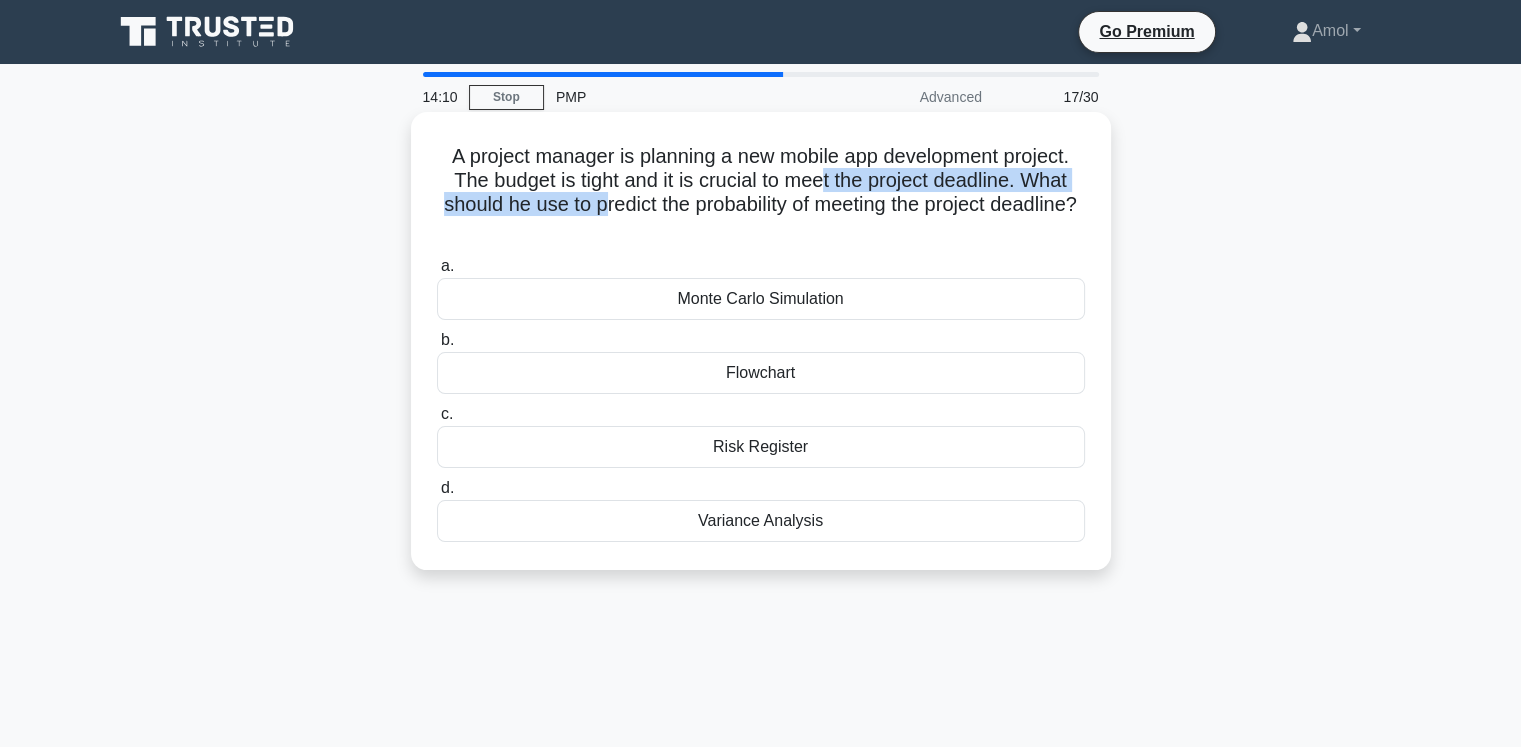 drag, startPoint x: 688, startPoint y: 228, endPoint x: 827, endPoint y: 187, distance: 144.92067 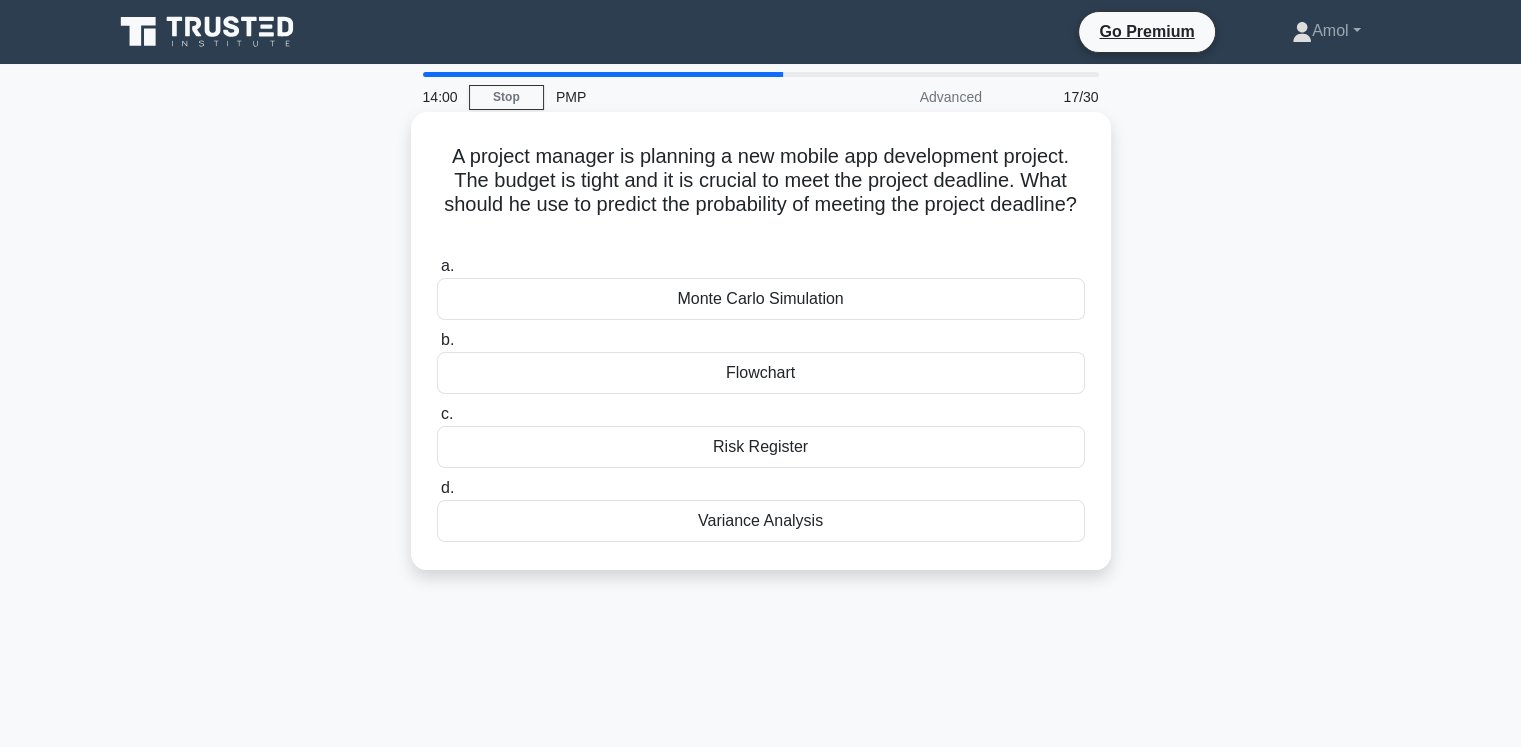 click on "Monte Carlo Simulation" at bounding box center [761, 299] 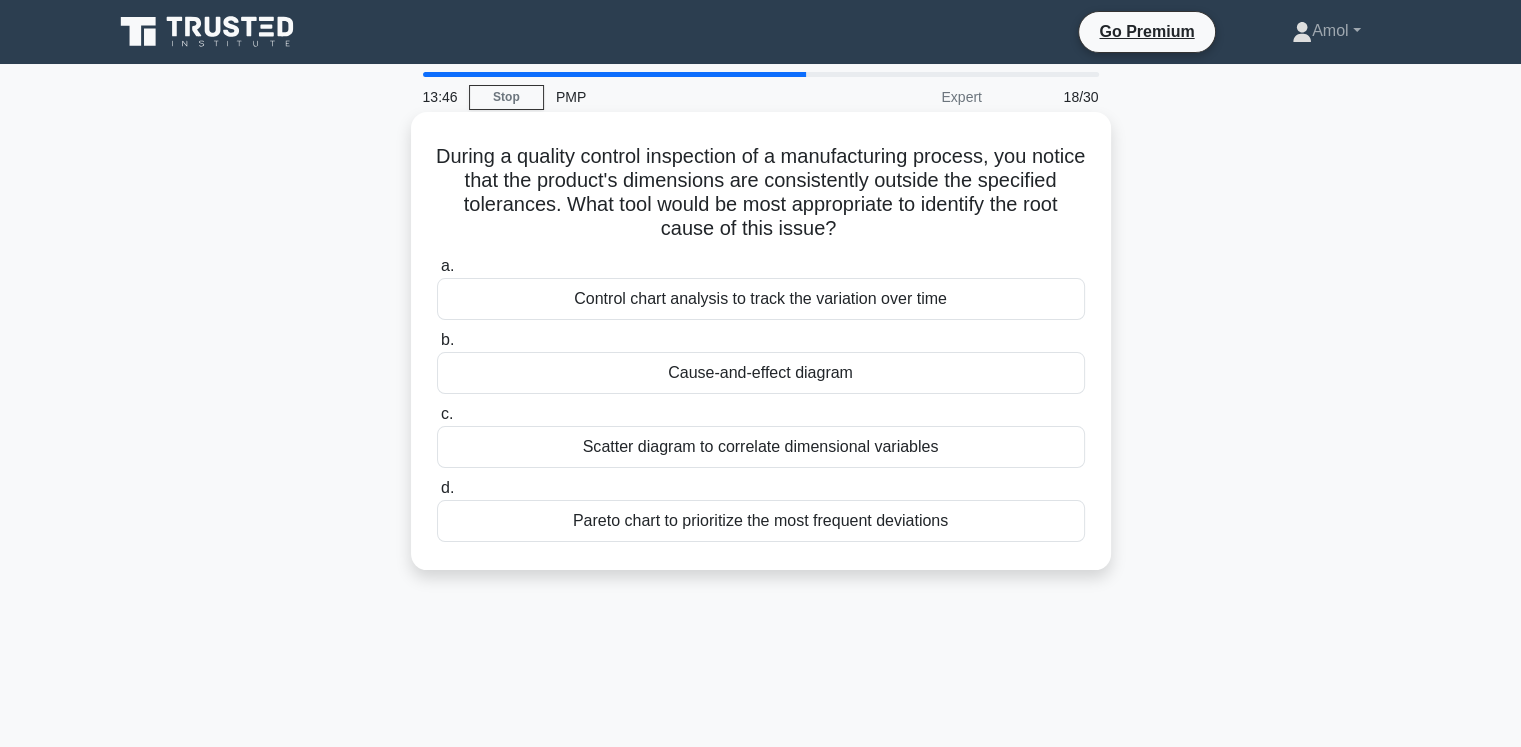 drag, startPoint x: 546, startPoint y: 165, endPoint x: 1075, endPoint y: 232, distance: 533.226 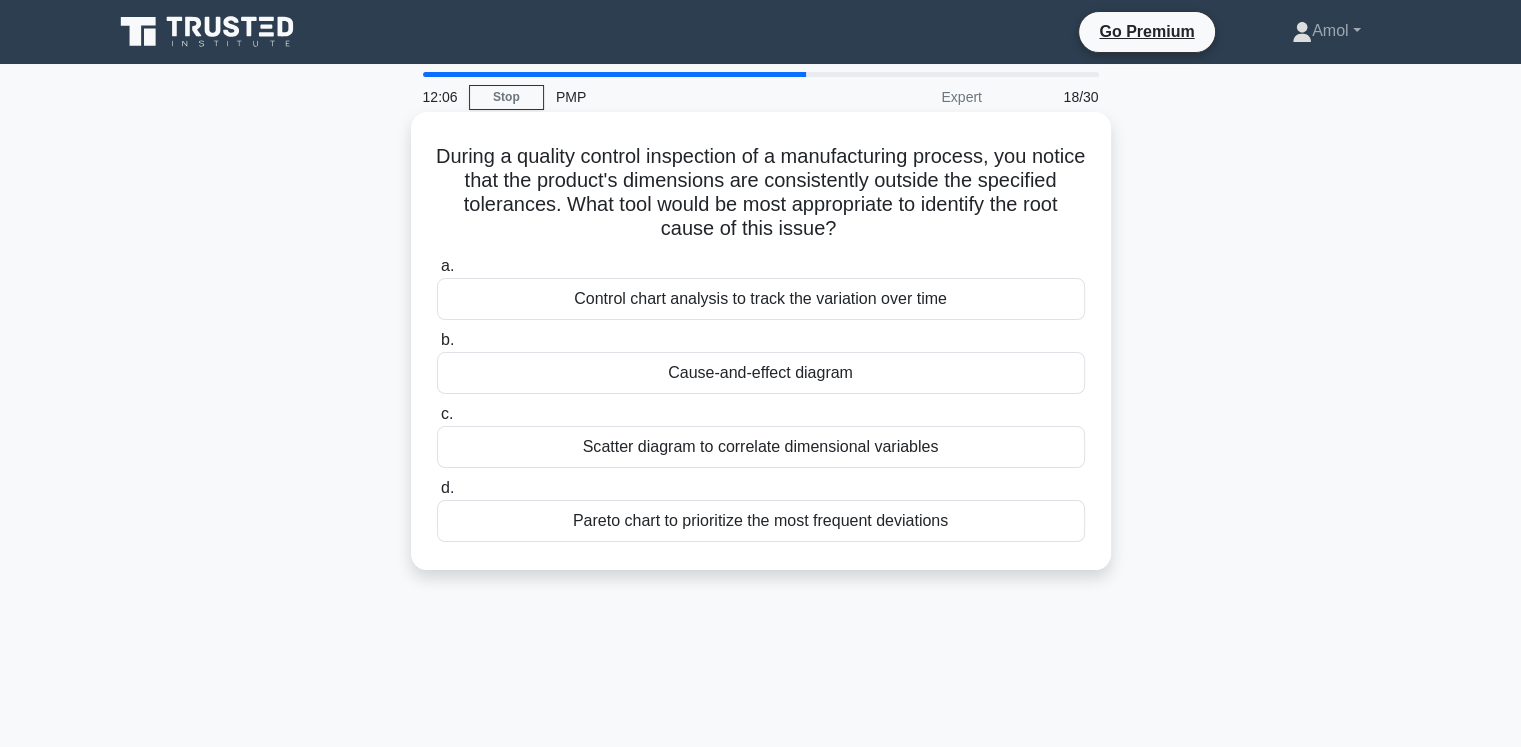 click on "Scatter diagram to correlate dimensional variables" at bounding box center [761, 447] 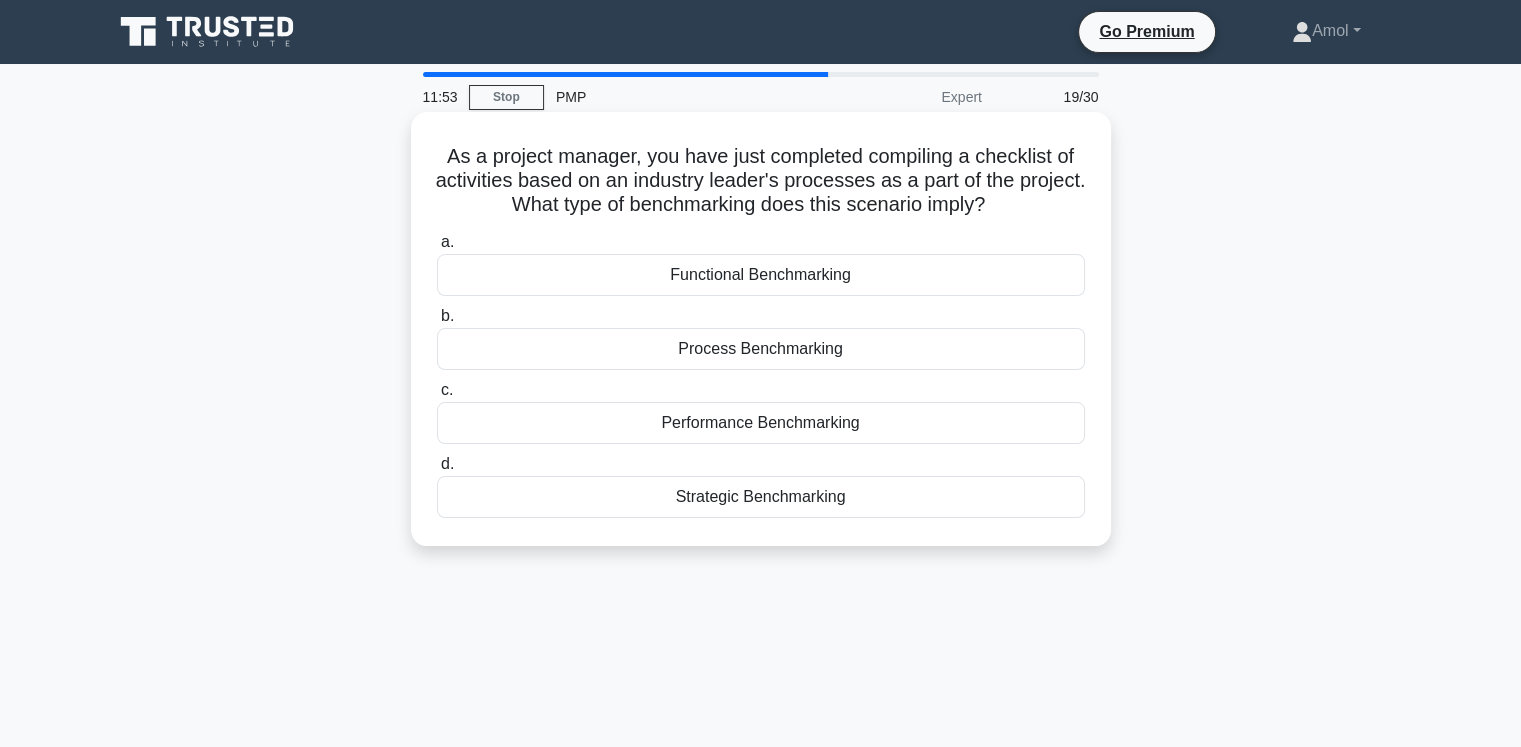 drag, startPoint x: 579, startPoint y: 153, endPoint x: 1064, endPoint y: 208, distance: 488.10858 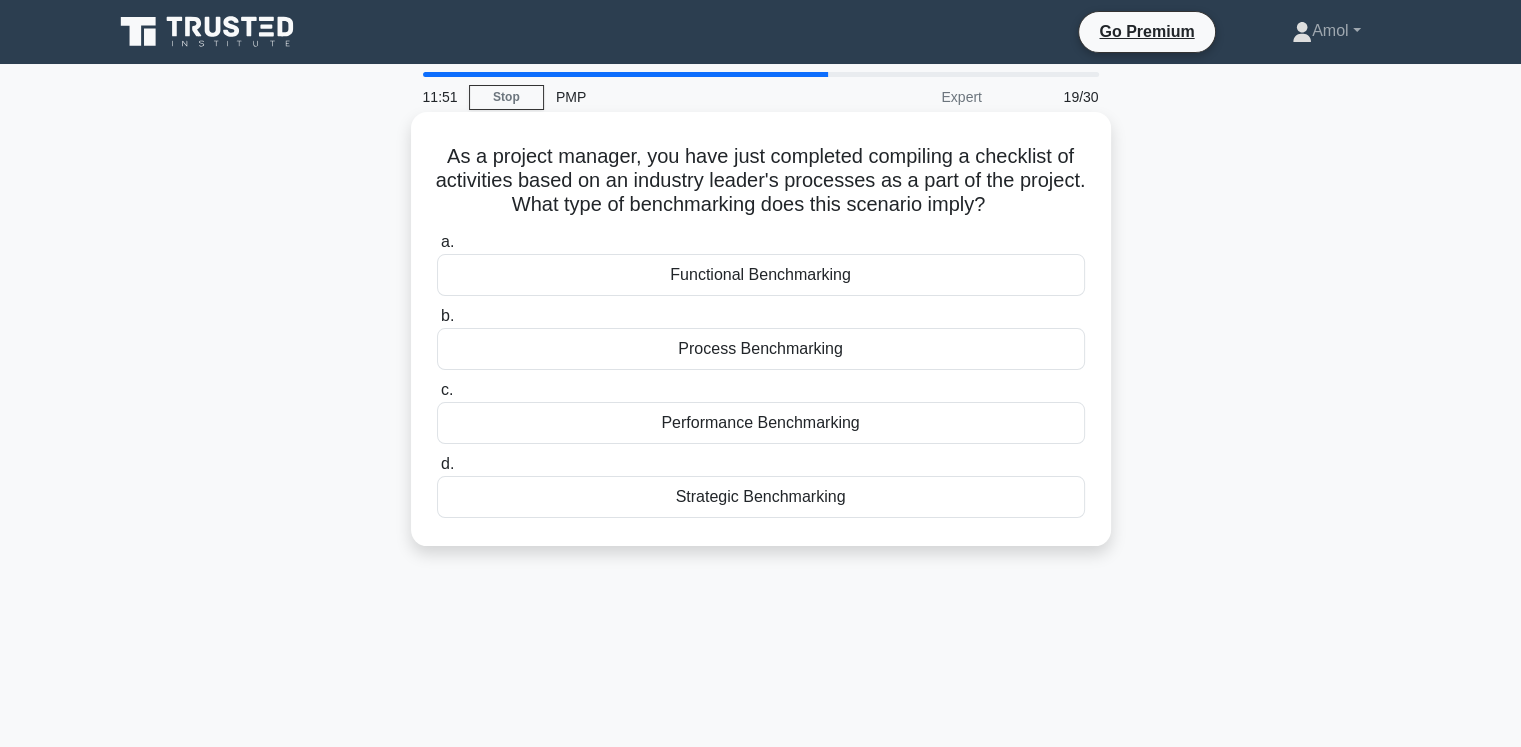 click on "As a project manager, you have just completed compiling a checklist of activities based on an industry leader's processes as a part of the project. What type of benchmarking does this scenario imply?
.spinner_0XTQ{transform-origin:center;animation:spinner_y6GP .75s linear infinite}@keyframes spinner_y6GP{100%{transform:rotate(360deg)}}" at bounding box center (761, 181) 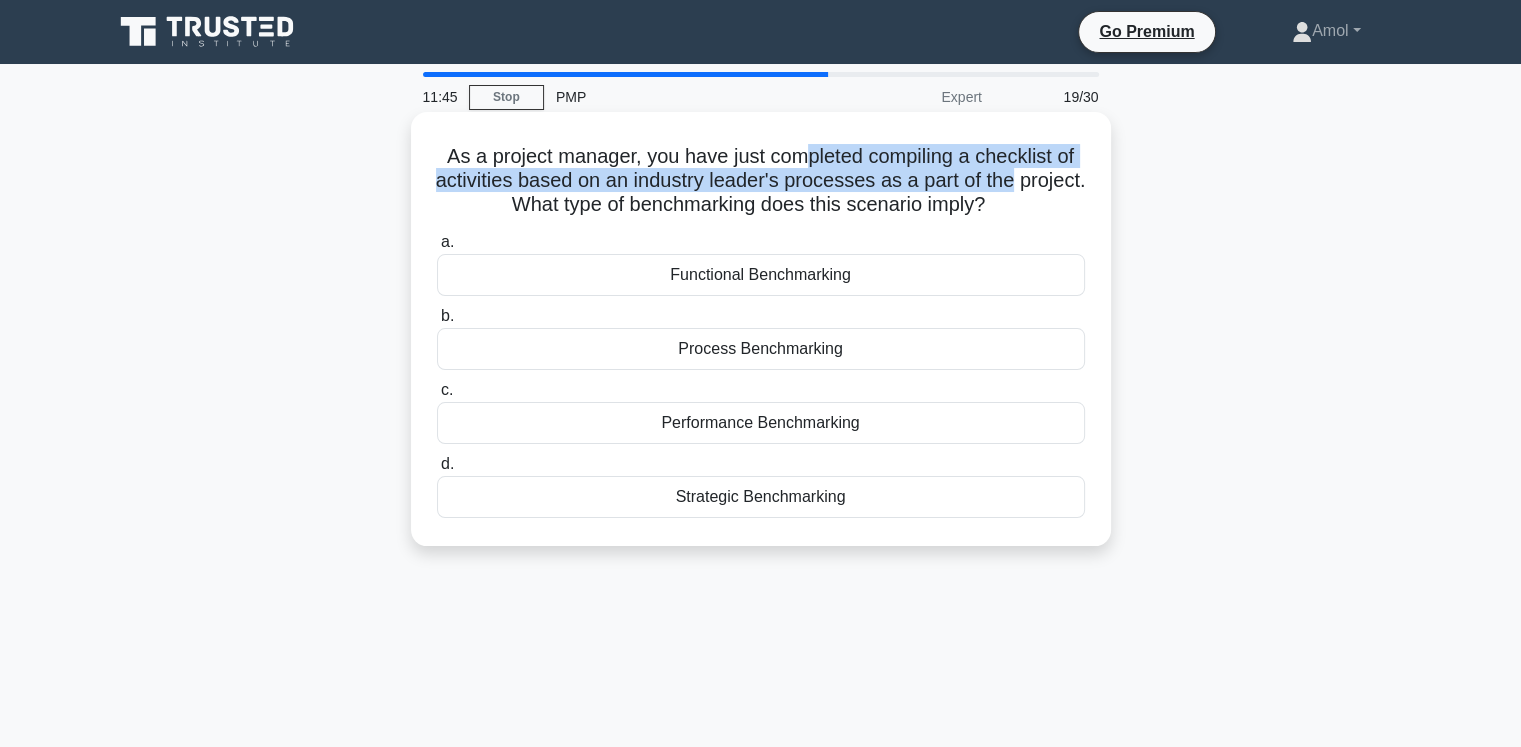 drag, startPoint x: 809, startPoint y: 162, endPoint x: 1085, endPoint y: 188, distance: 277.22192 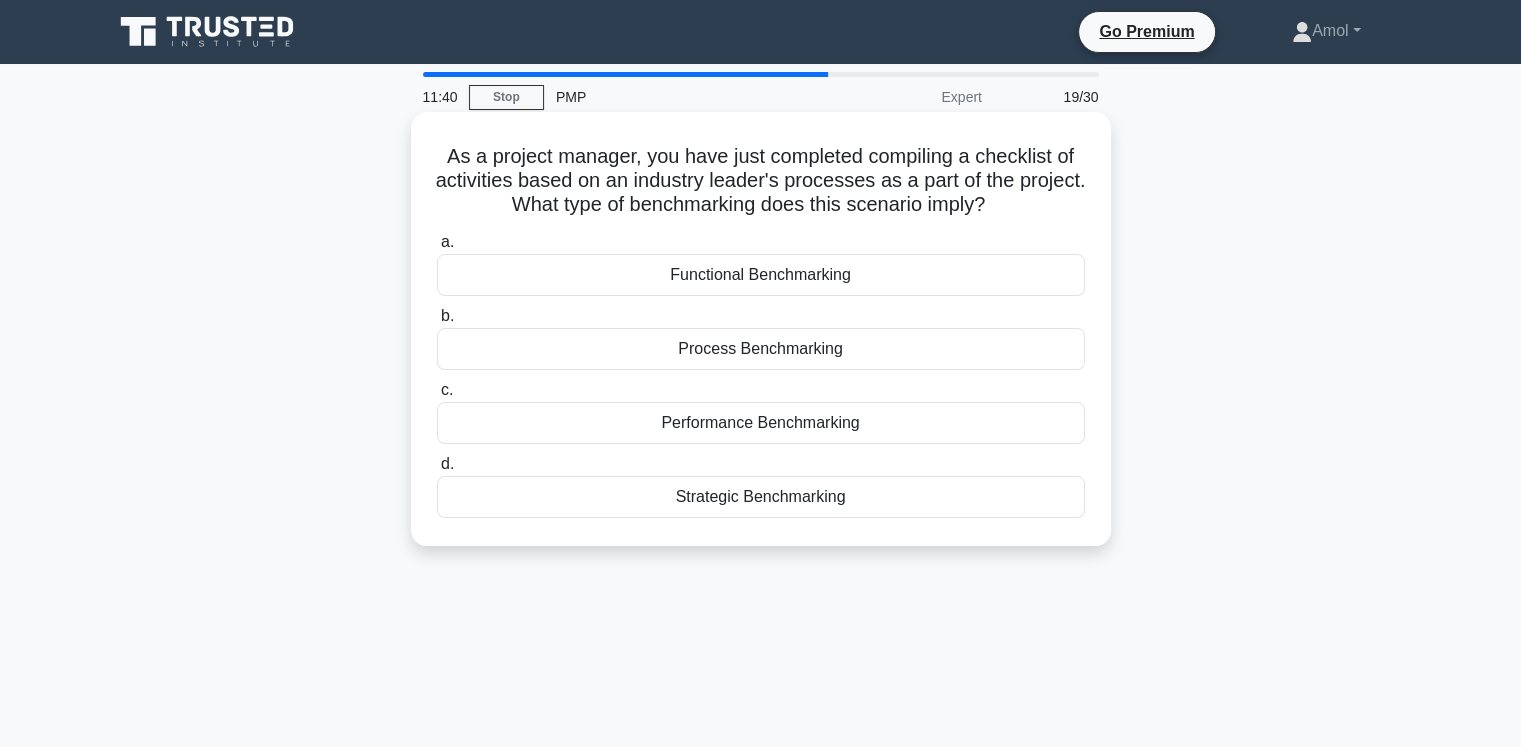 click on "Process Benchmarking" at bounding box center (761, 349) 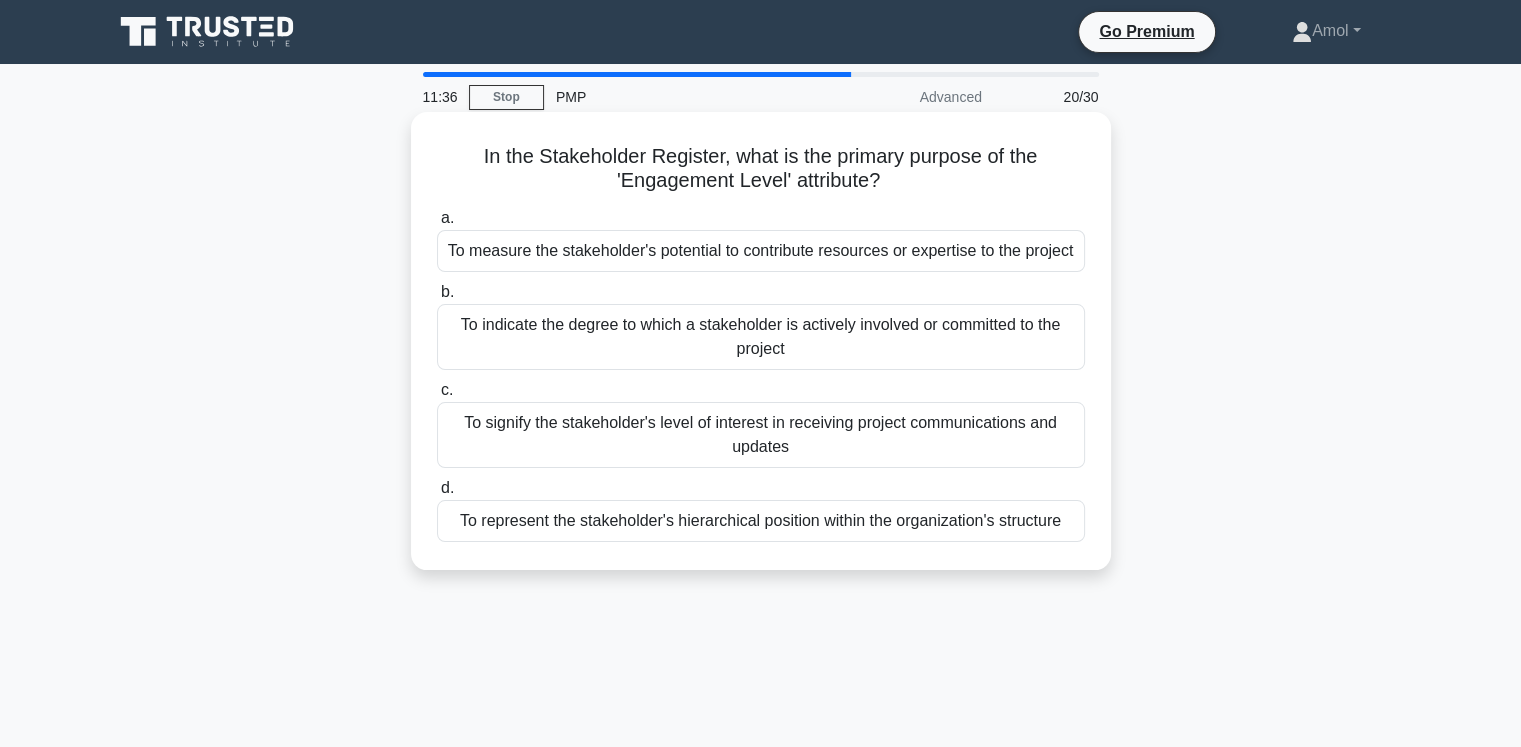 drag, startPoint x: 593, startPoint y: 160, endPoint x: 952, endPoint y: 177, distance: 359.40228 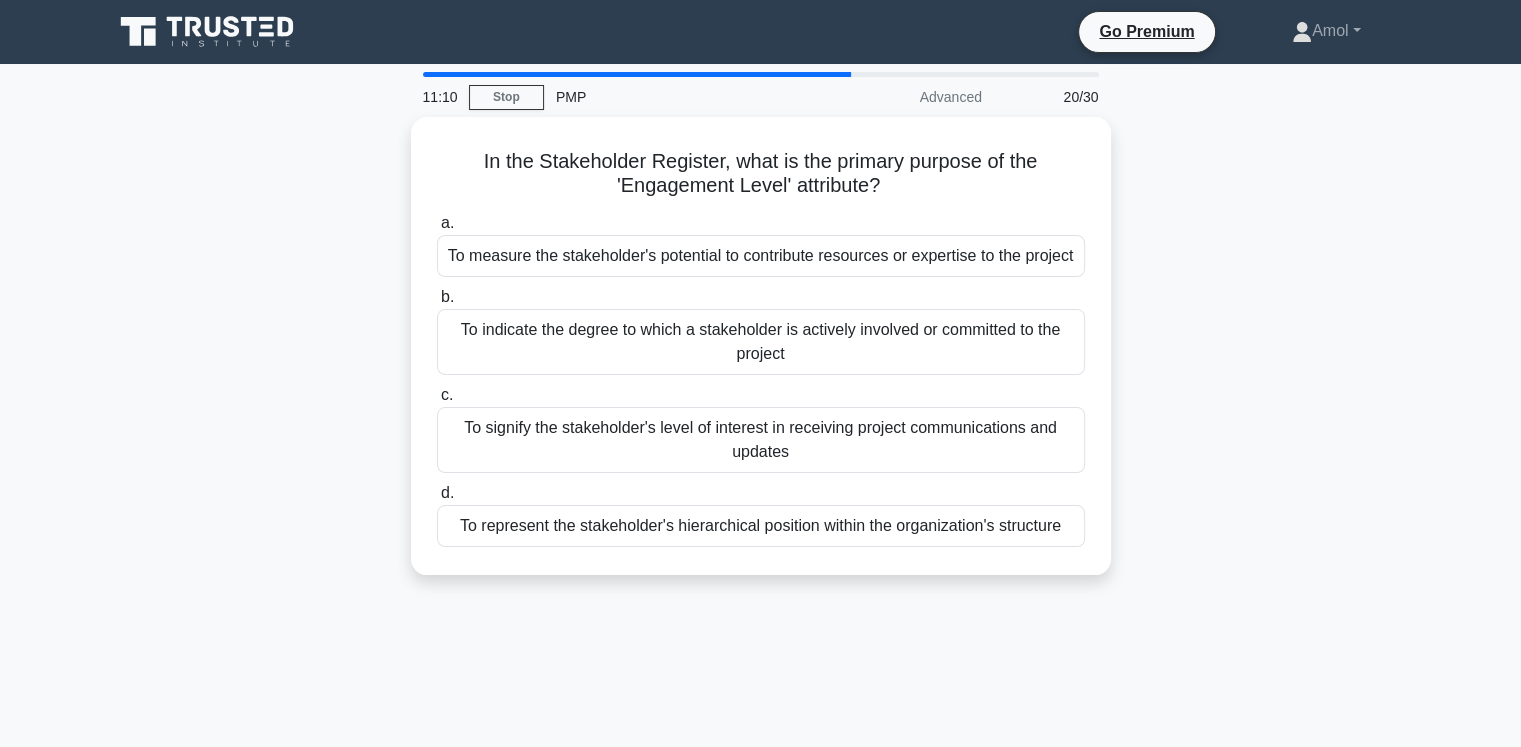 click on "In the Stakeholder Register, what is the primary purpose of the 'Engagement Level' attribute?
.spinner_0XTQ{transform-origin:center;animation:spinner_y6GP .75s linear infinite}@keyframes spinner_y6GP{100%{transform:rotate(360deg)}}
a.
To measure the stakeholder's potential to contribute resources or expertise to the project
b. c. d." at bounding box center [761, 358] 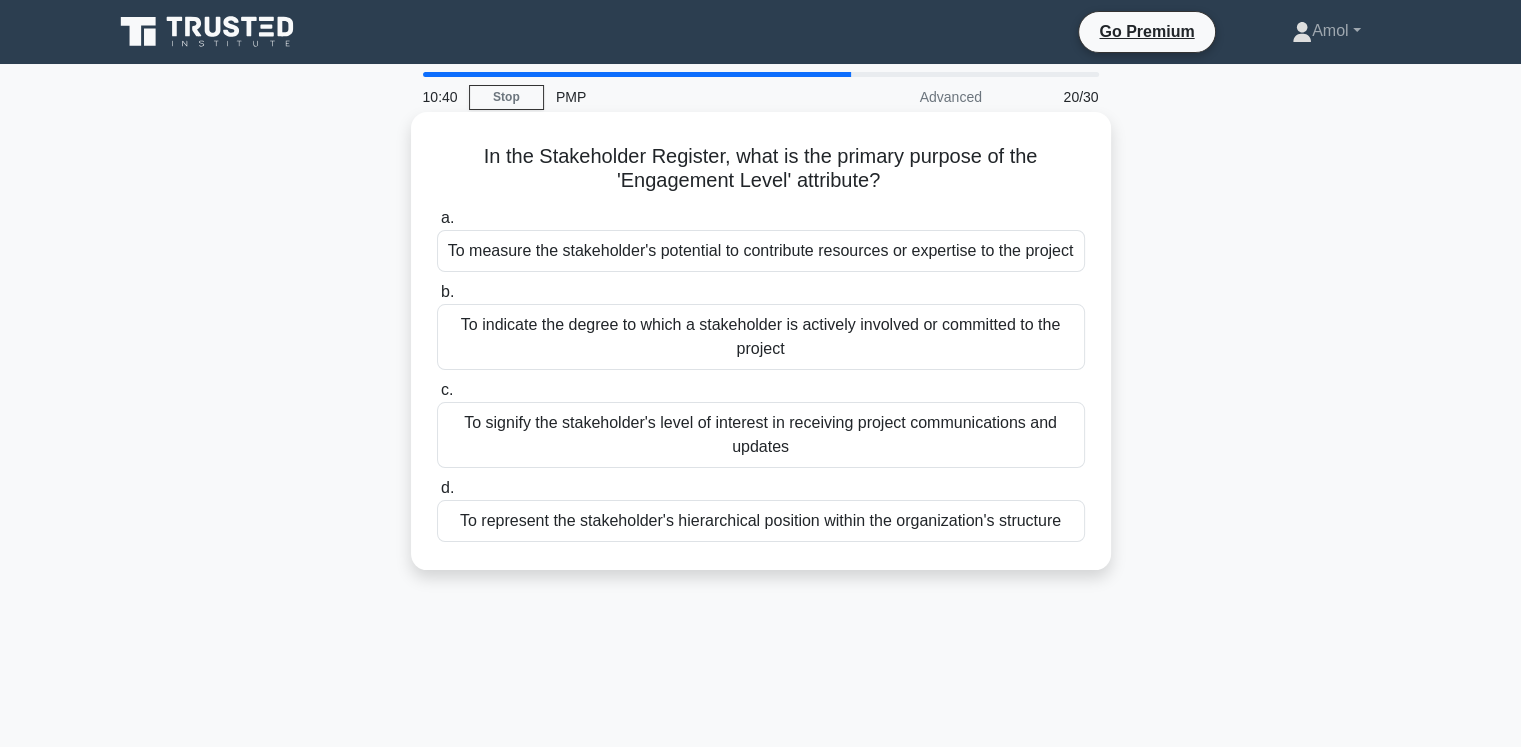 click on "To indicate the degree to which a stakeholder is actively involved or committed to the project" at bounding box center (761, 337) 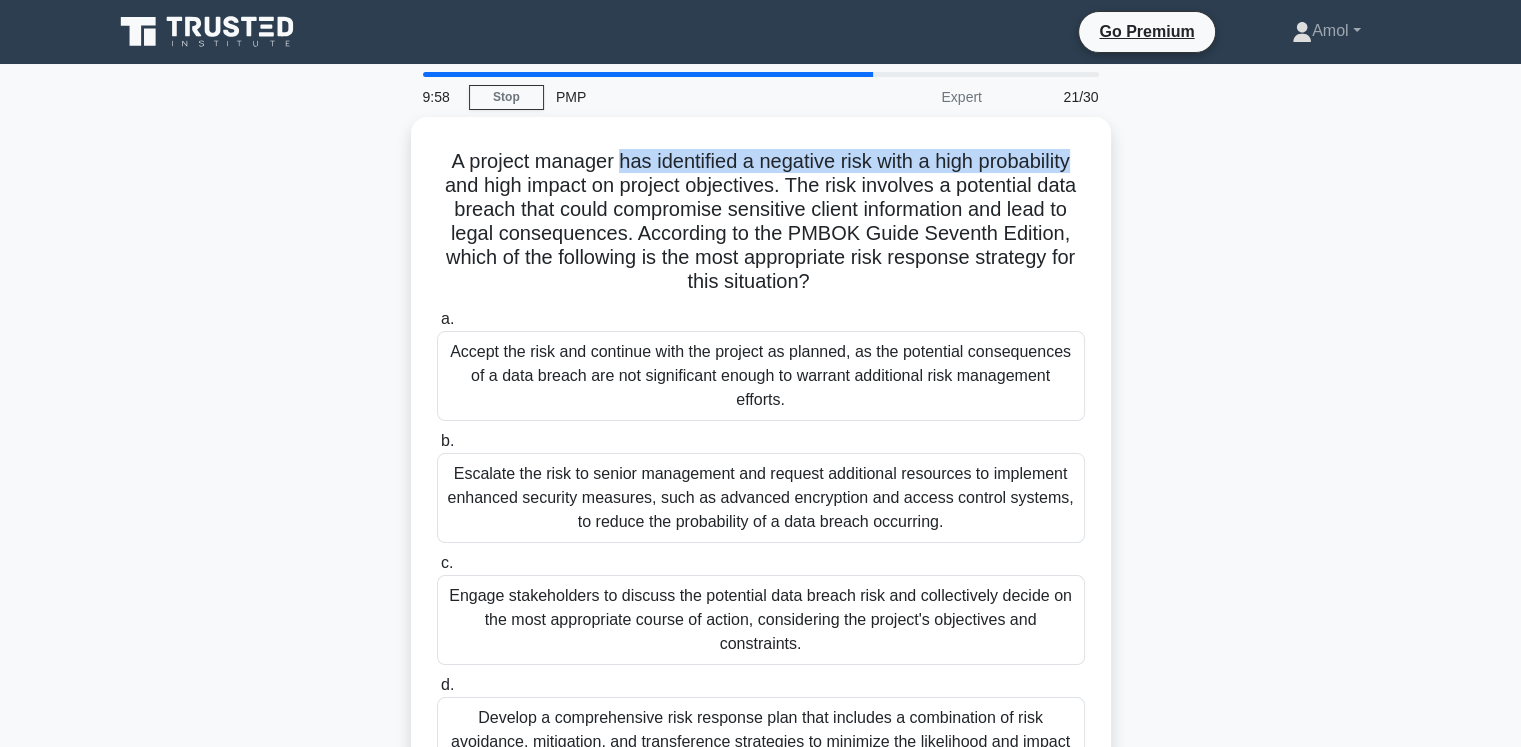 drag, startPoint x: 616, startPoint y: 152, endPoint x: 1126, endPoint y: 165, distance: 510.16565 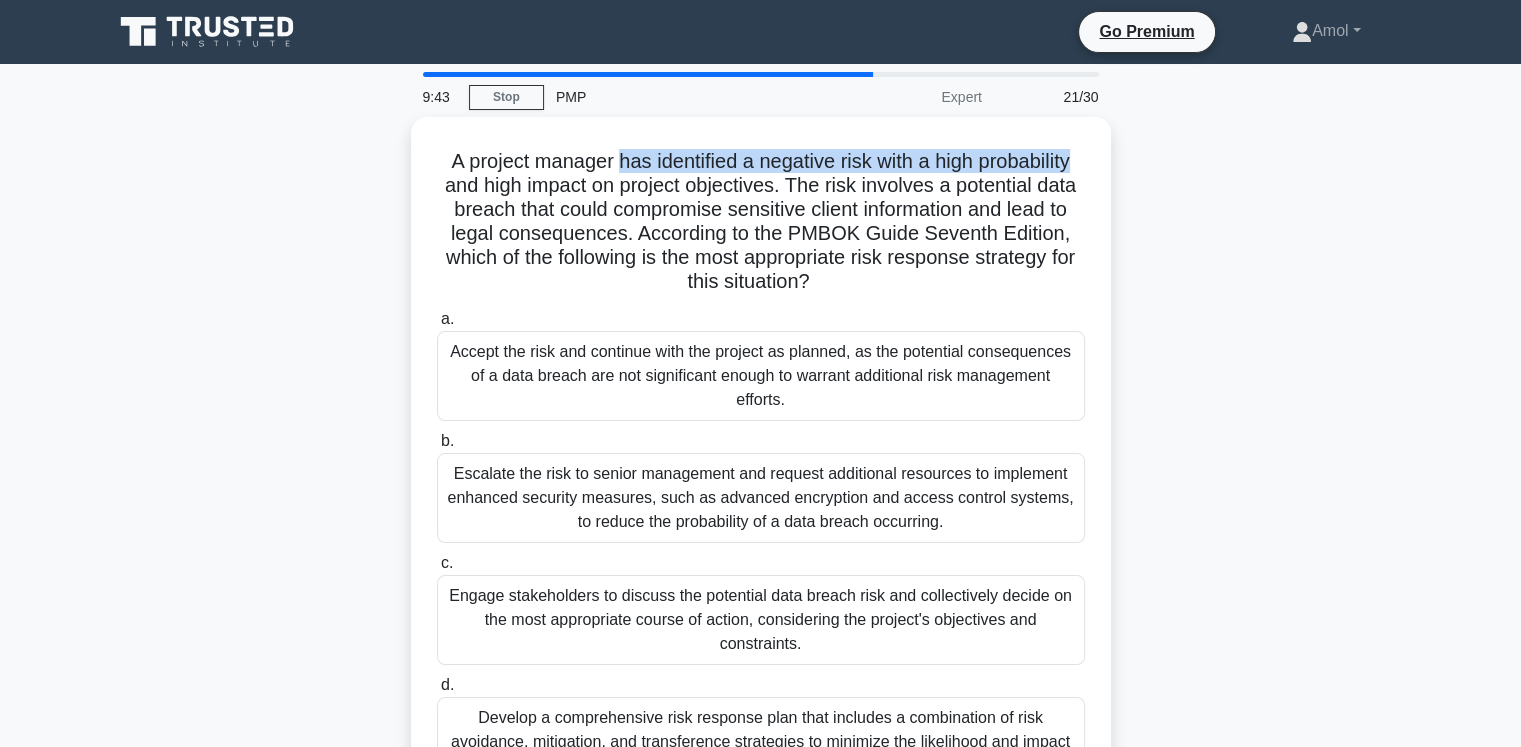 drag, startPoint x: 487, startPoint y: 184, endPoint x: 1155, endPoint y: 272, distance: 673.7715 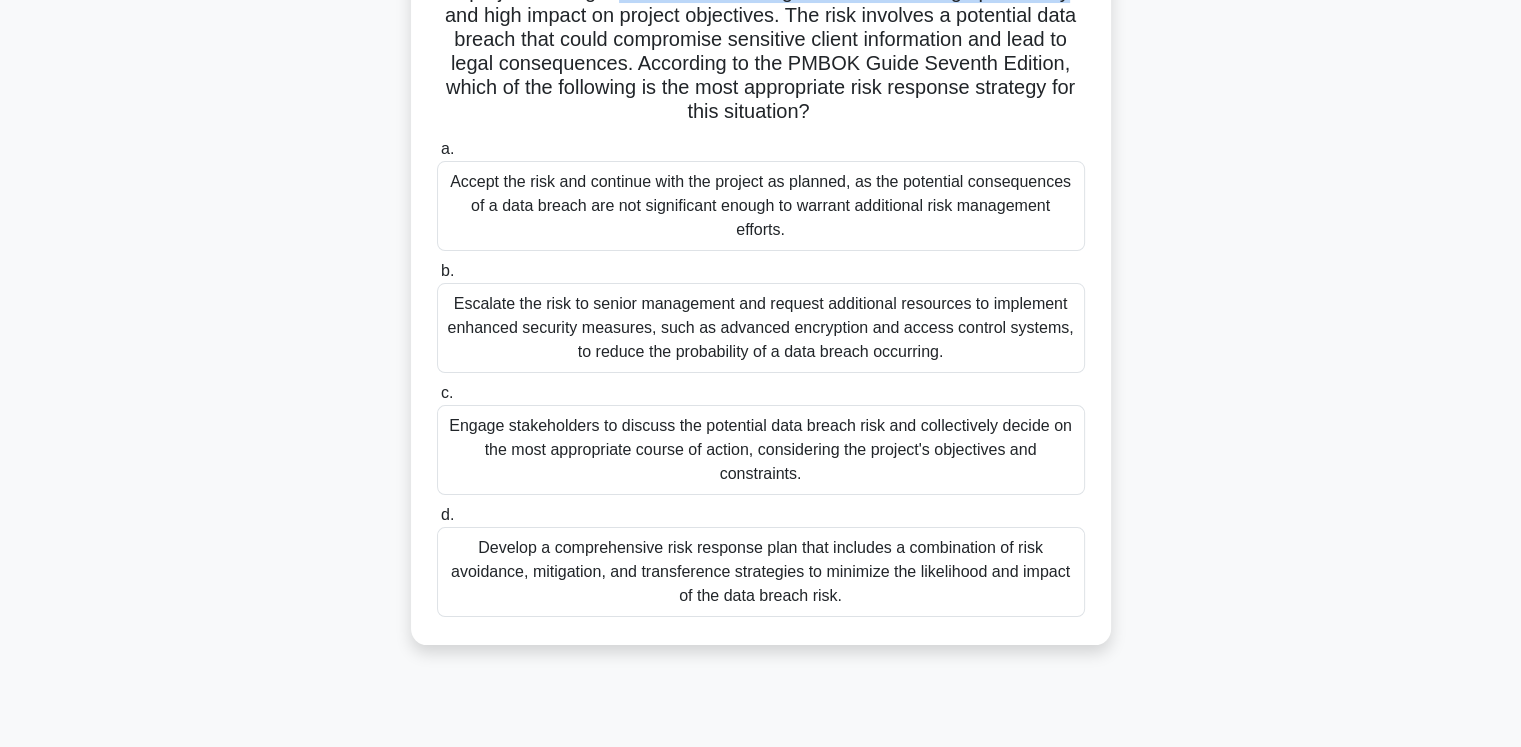 scroll, scrollTop: 200, scrollLeft: 0, axis: vertical 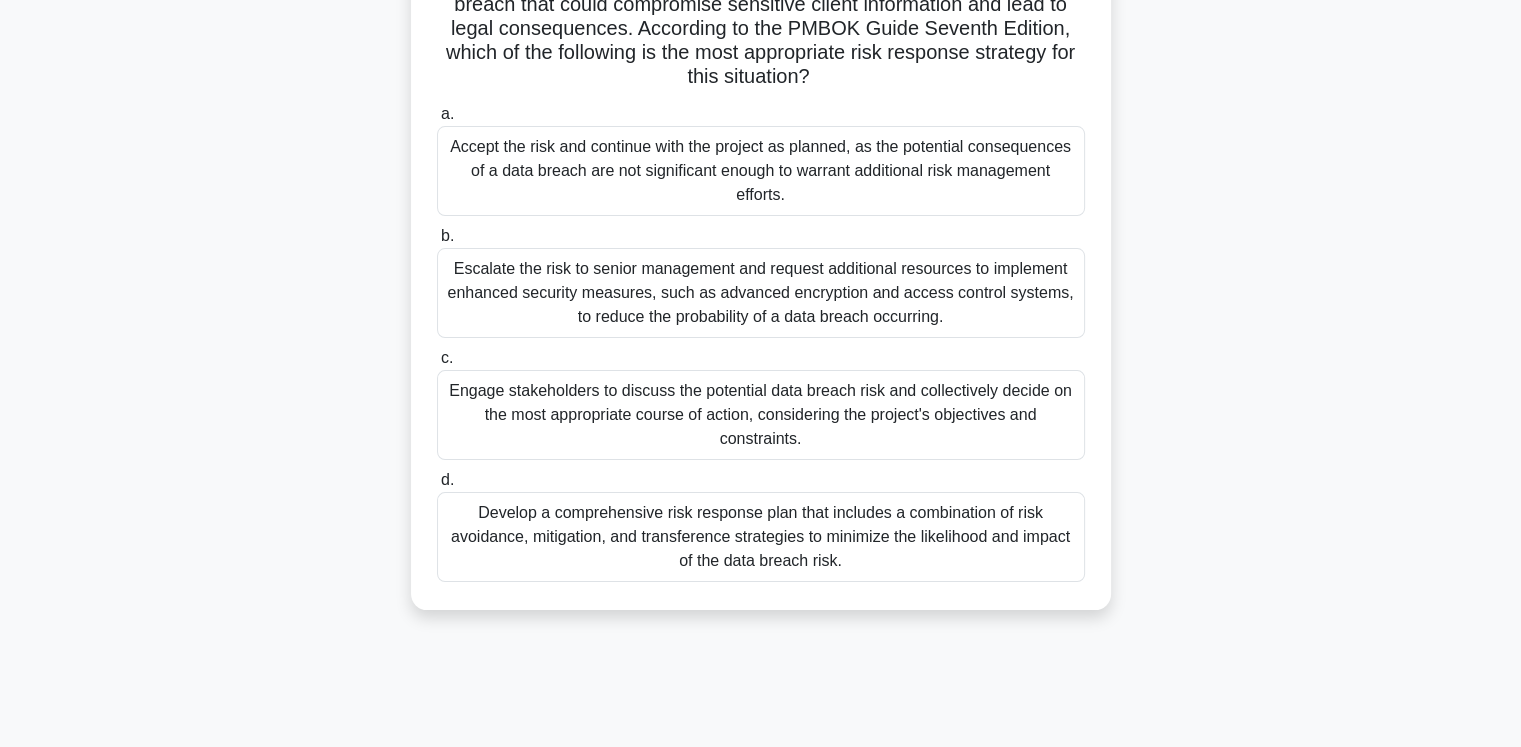 click on "Develop a comprehensive risk response plan that includes a combination of risk avoidance, mitigation, and transference strategies to minimize the likelihood and impact of the data breach risk." at bounding box center (761, 537) 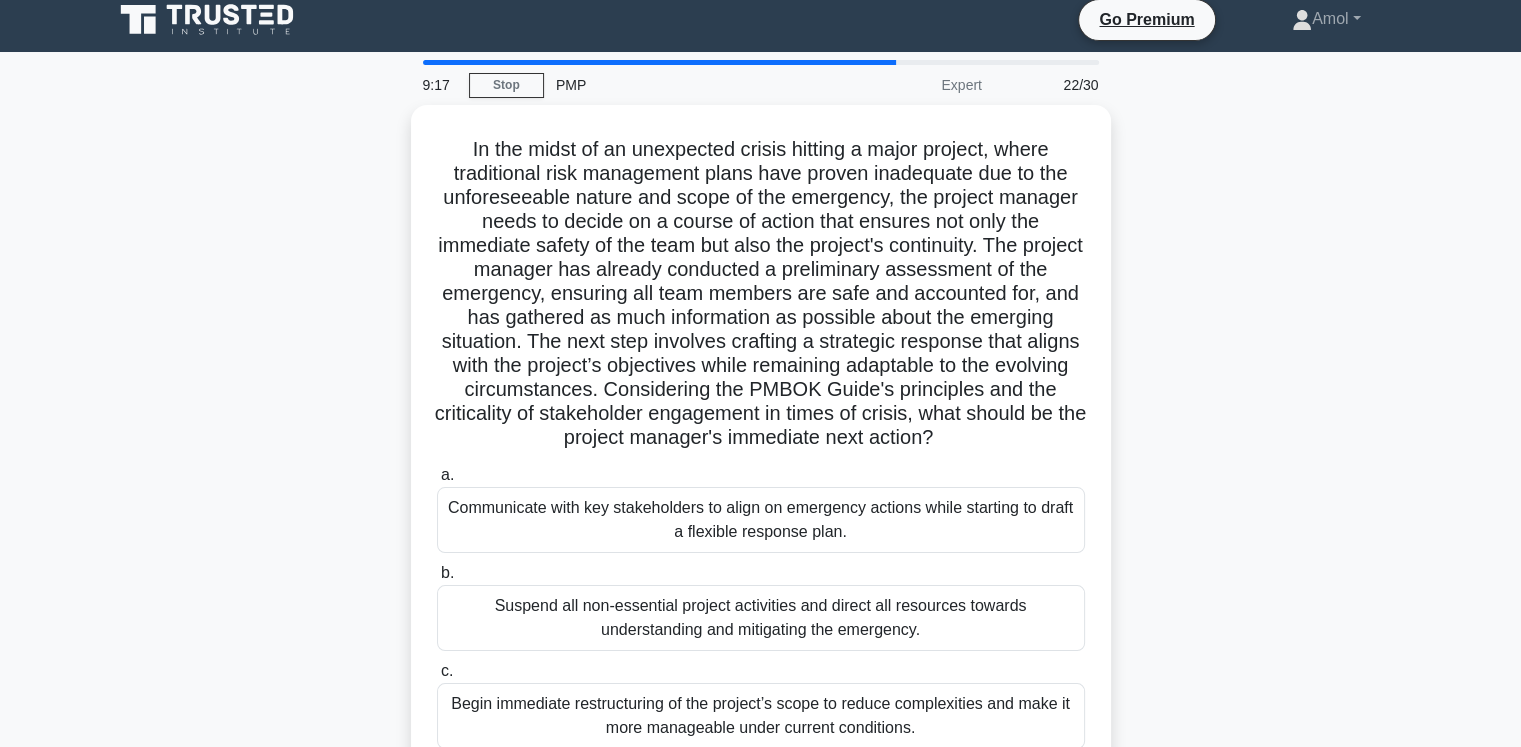 scroll, scrollTop: 0, scrollLeft: 0, axis: both 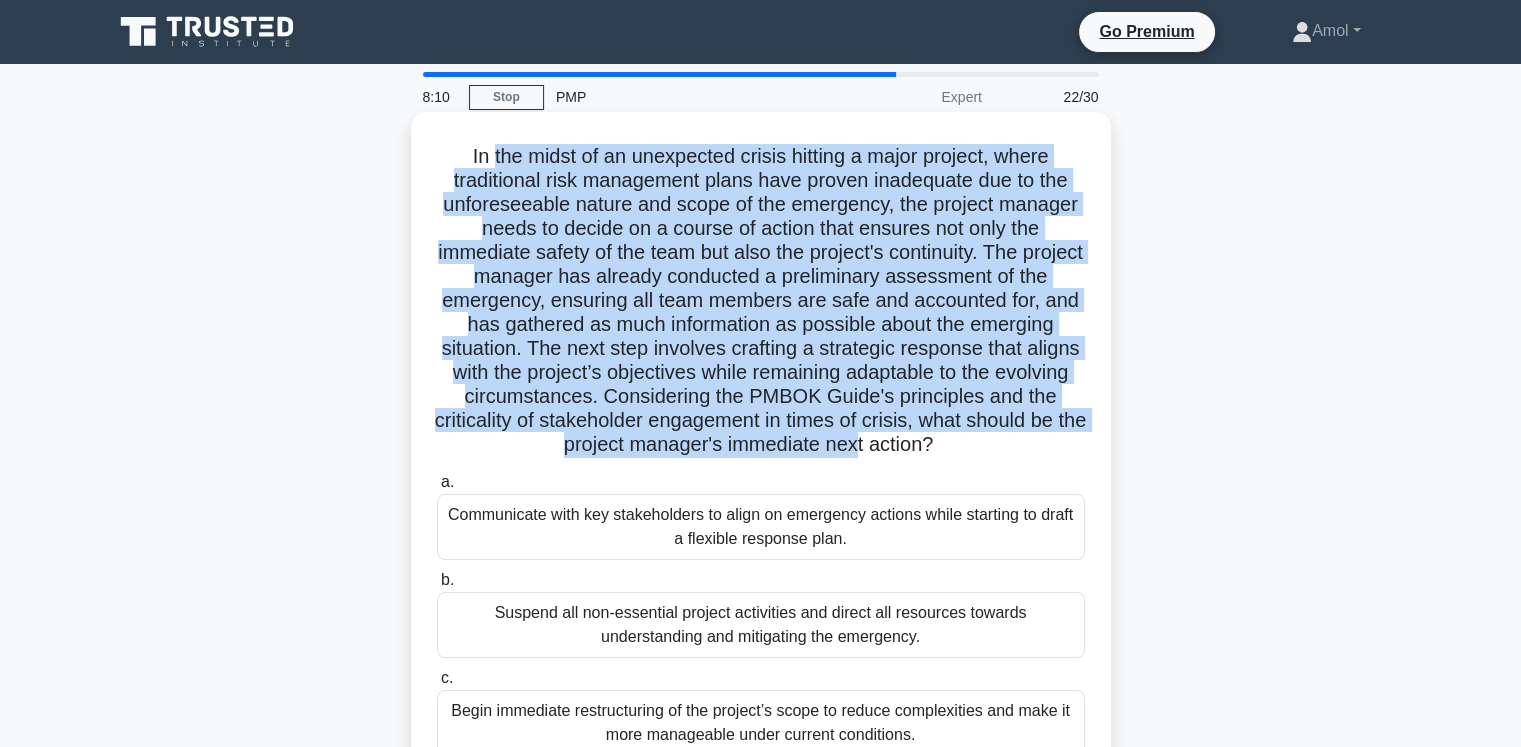 drag, startPoint x: 488, startPoint y: 154, endPoint x: 890, endPoint y: 445, distance: 496.2711 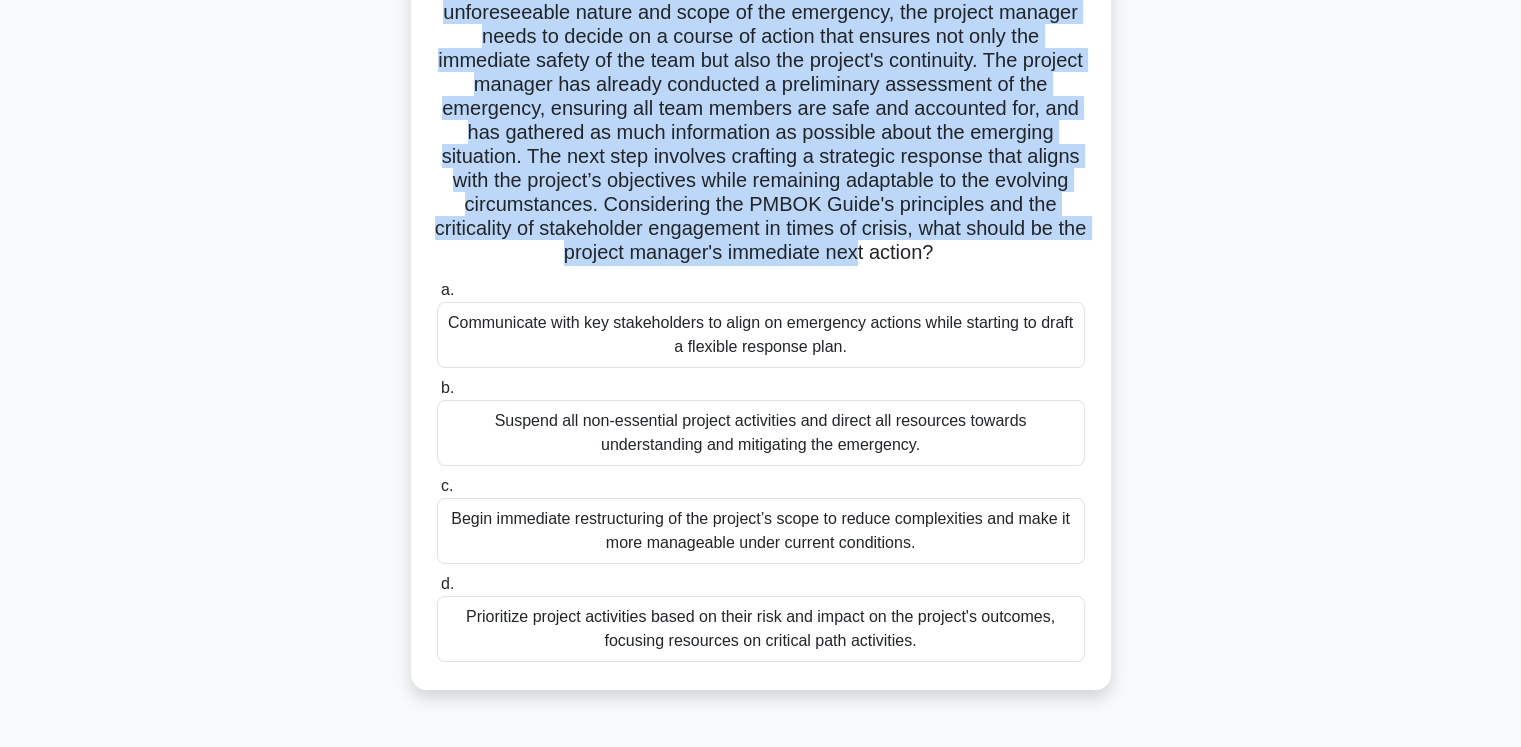 scroll, scrollTop: 200, scrollLeft: 0, axis: vertical 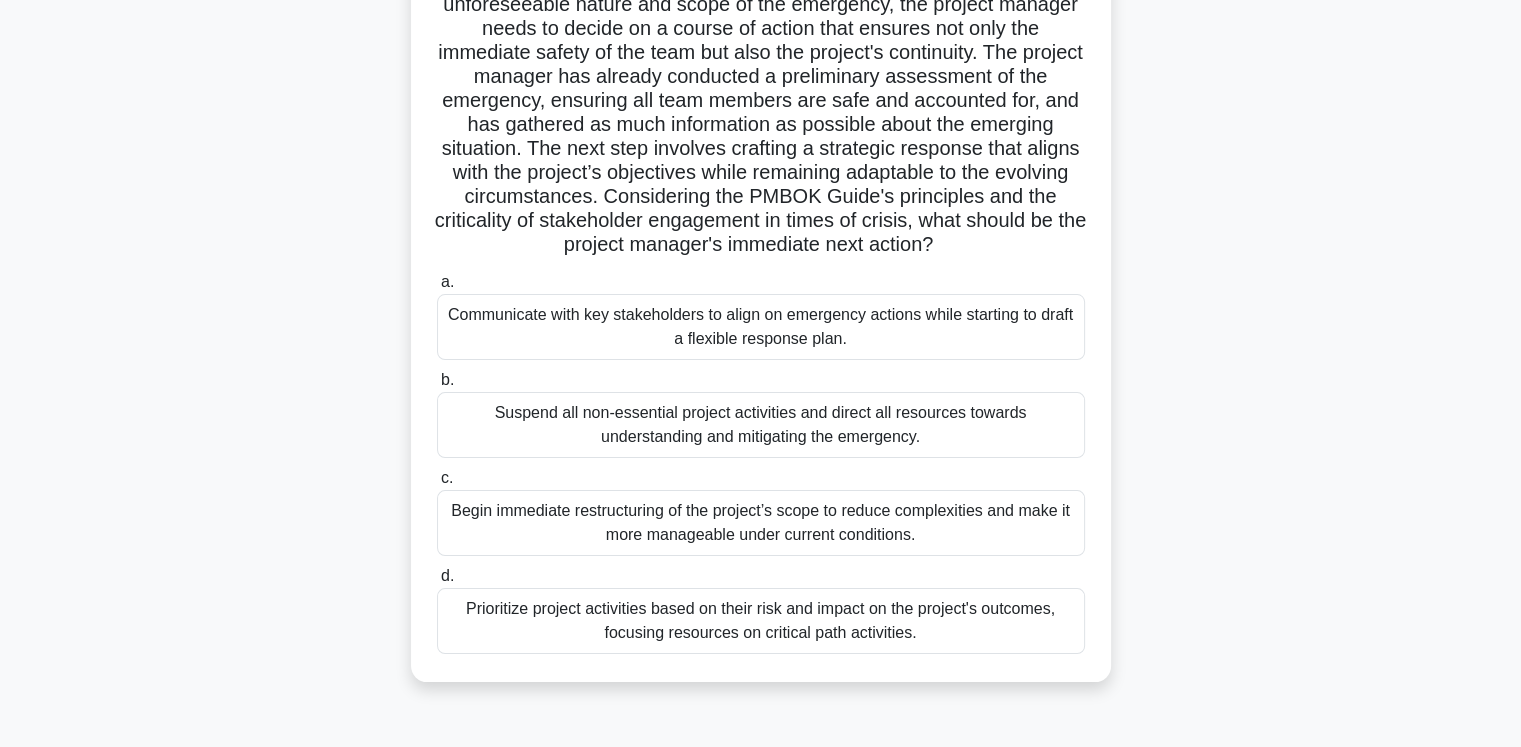 click on "Prioritize project activities based on their risk and impact on the project's outcomes, focusing resources on critical path activities." at bounding box center (761, 621) 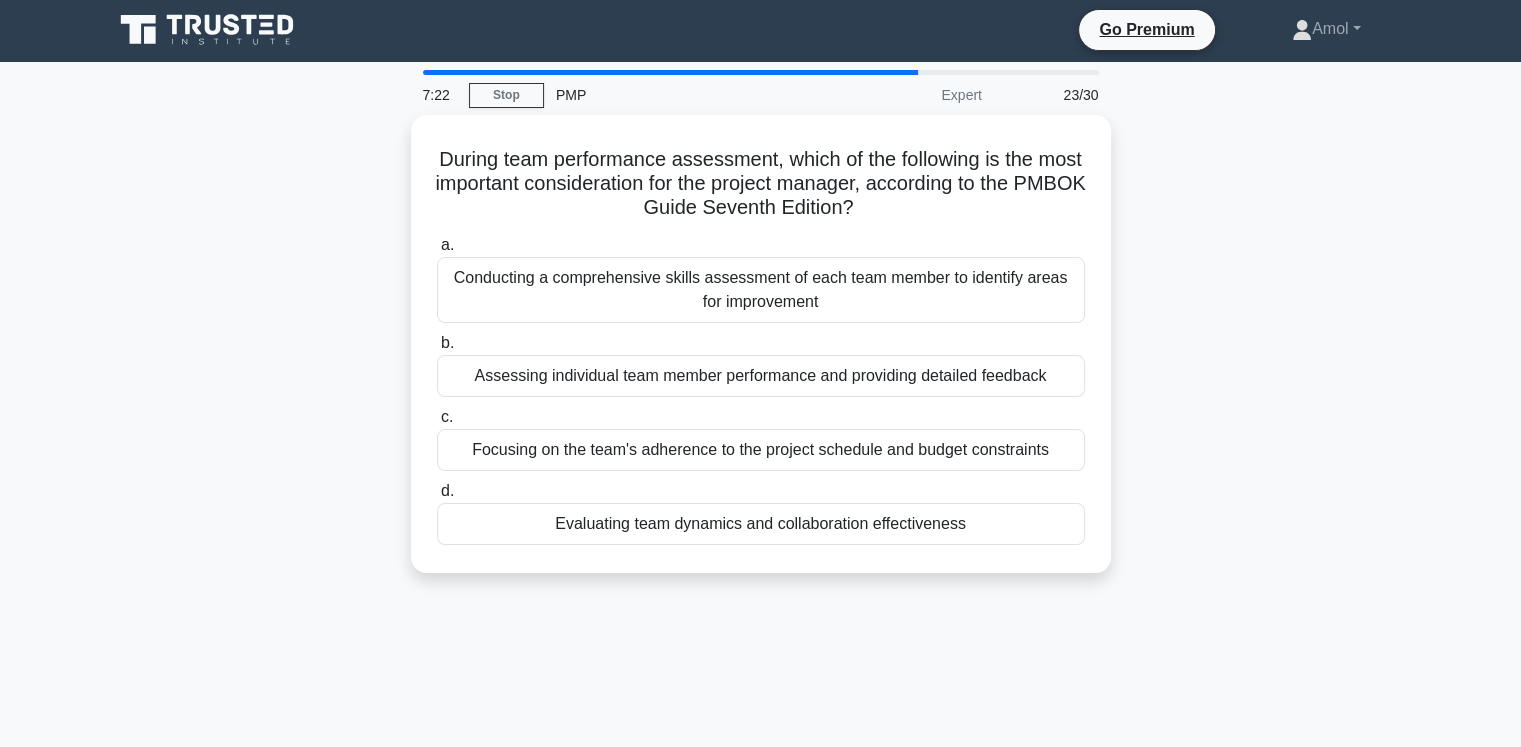 scroll, scrollTop: 0, scrollLeft: 0, axis: both 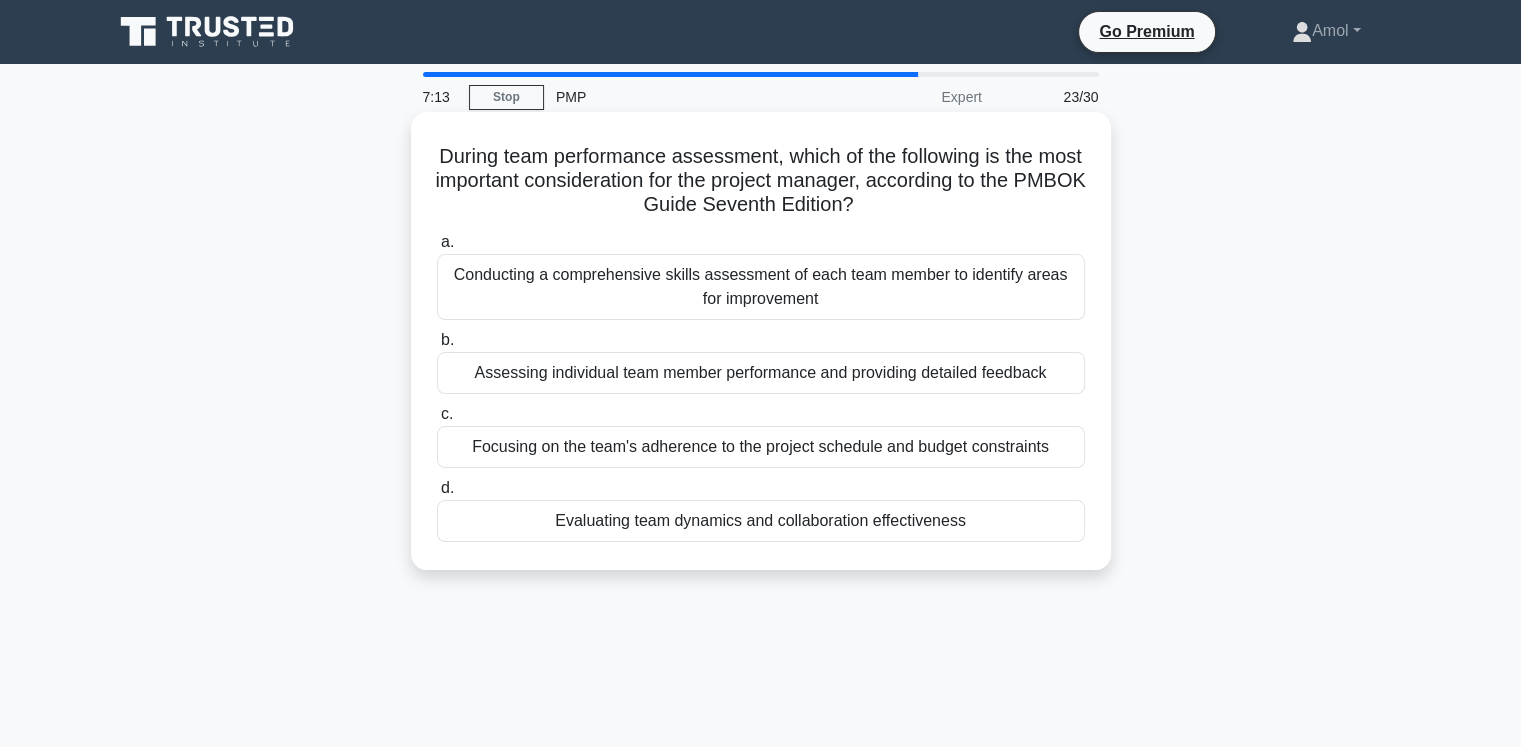 drag, startPoint x: 940, startPoint y: 177, endPoint x: 1097, endPoint y: 201, distance: 158.8238 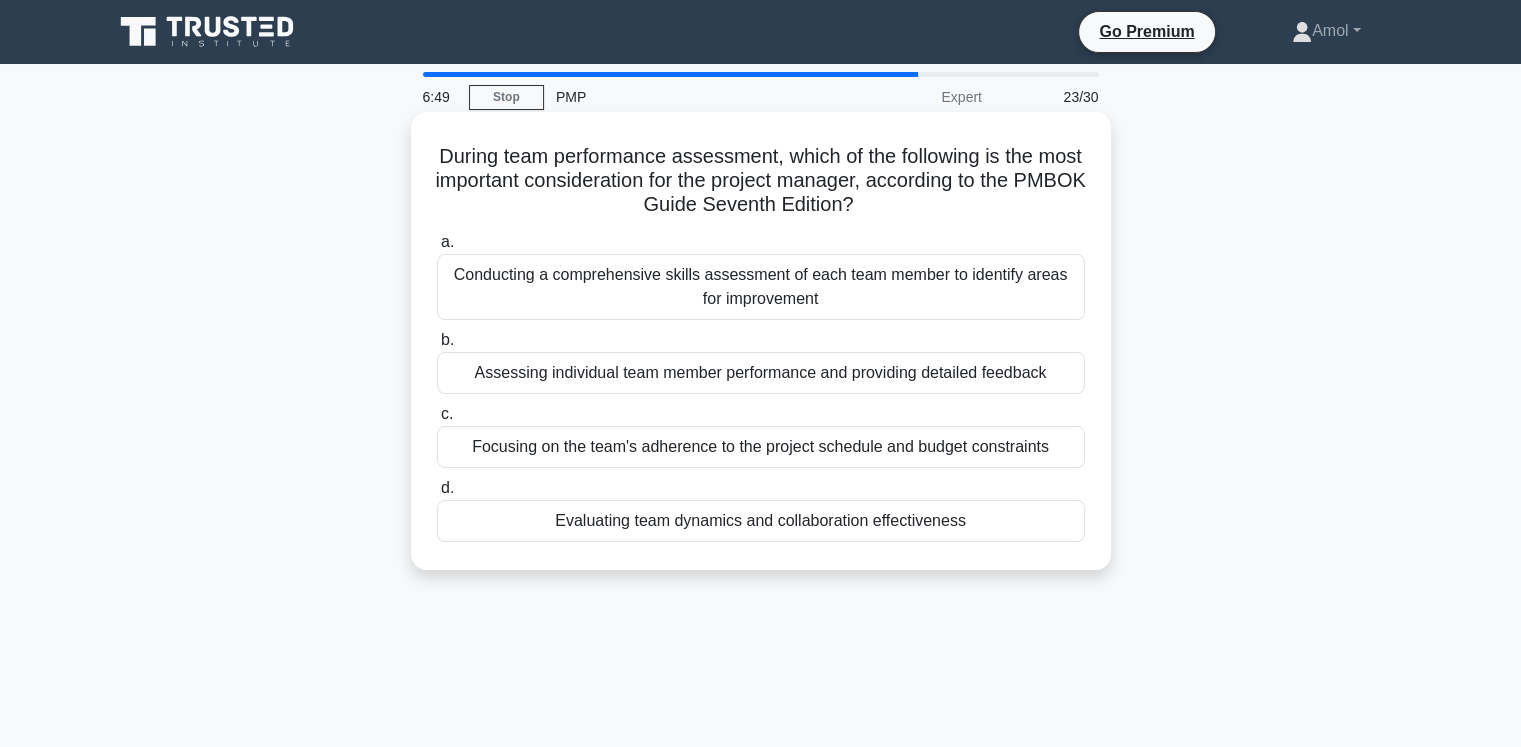 click on "Assessing individual team member performance and providing detailed feedback" at bounding box center (761, 373) 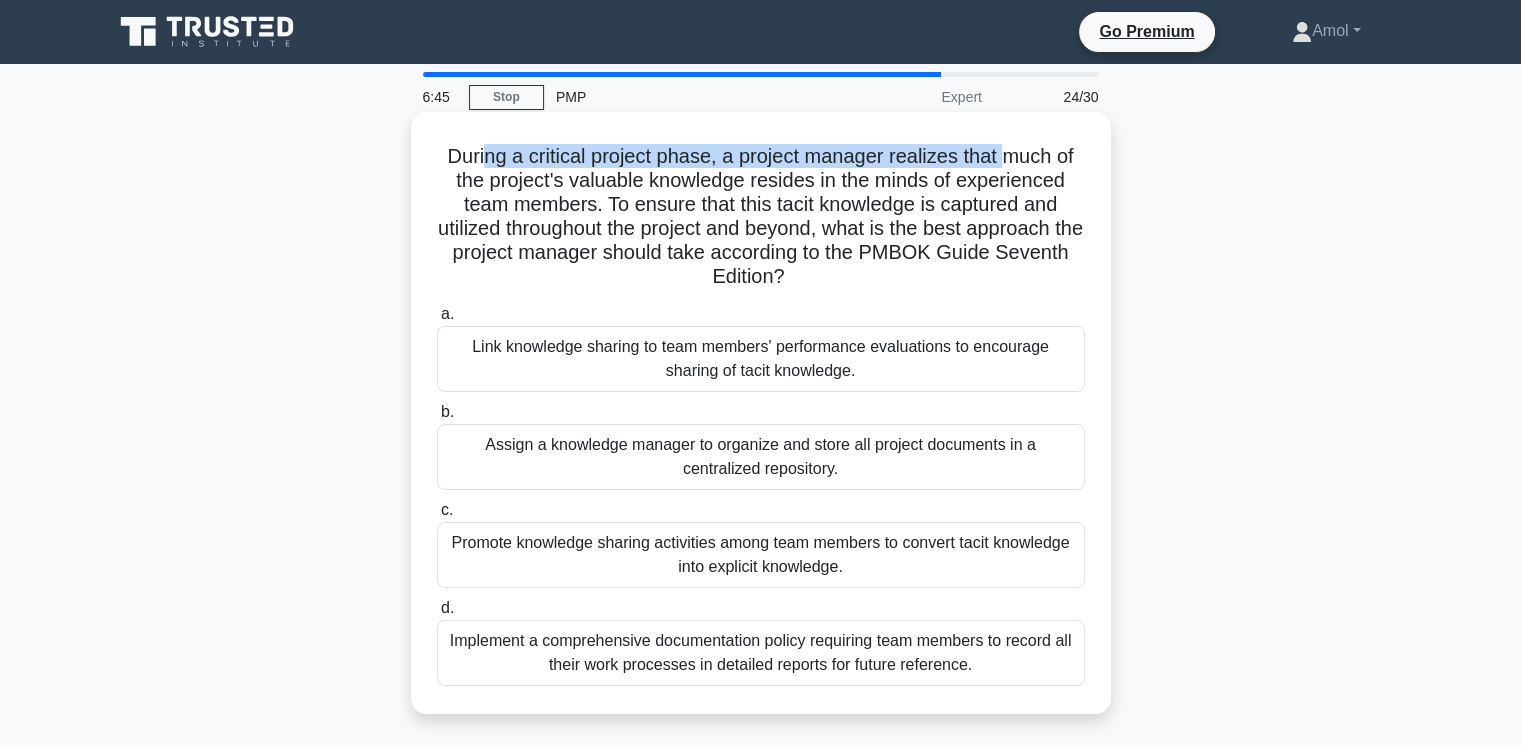 drag, startPoint x: 476, startPoint y: 157, endPoint x: 1014, endPoint y: 152, distance: 538.02325 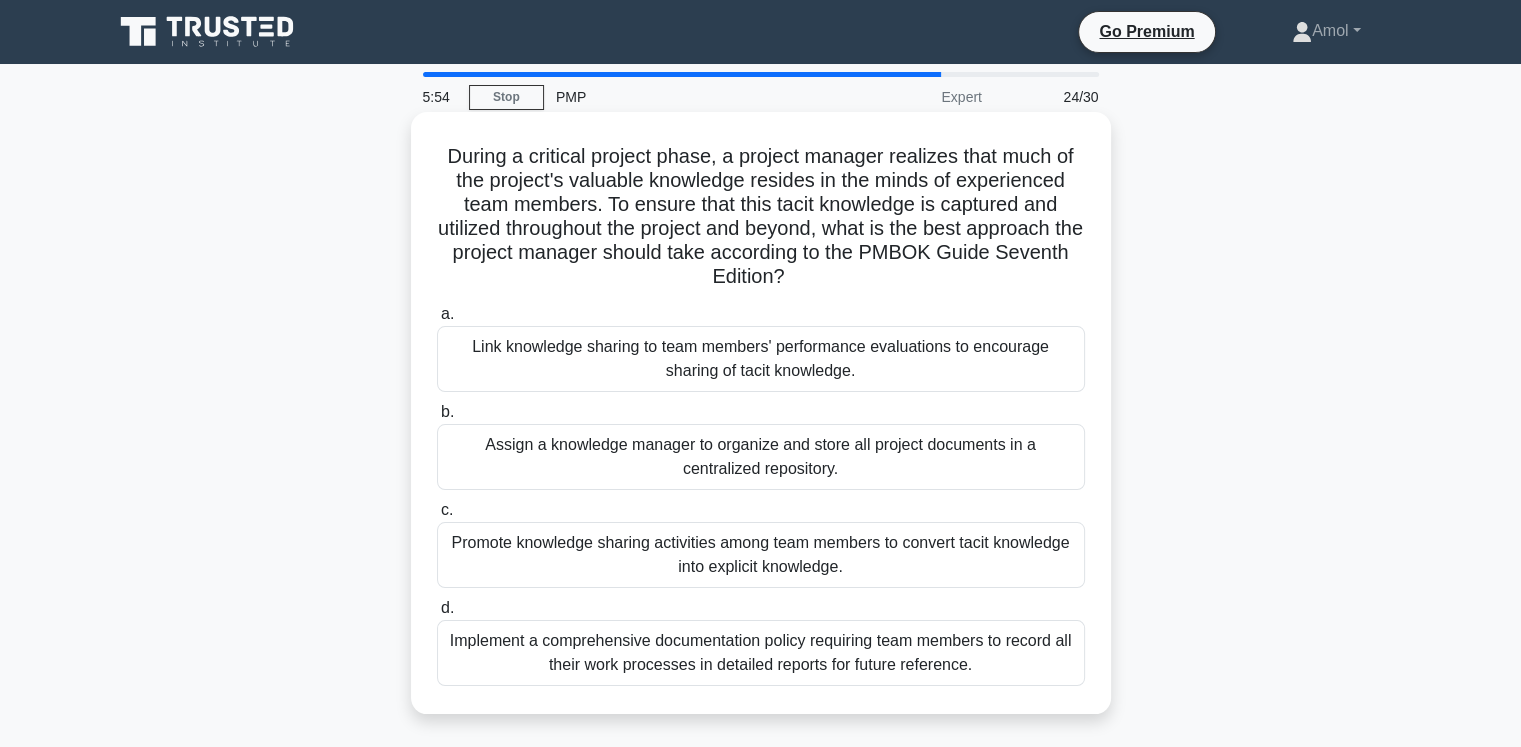 click on "Promote knowledge sharing activities among team members to convert tacit knowledge into explicit knowledge." at bounding box center (761, 555) 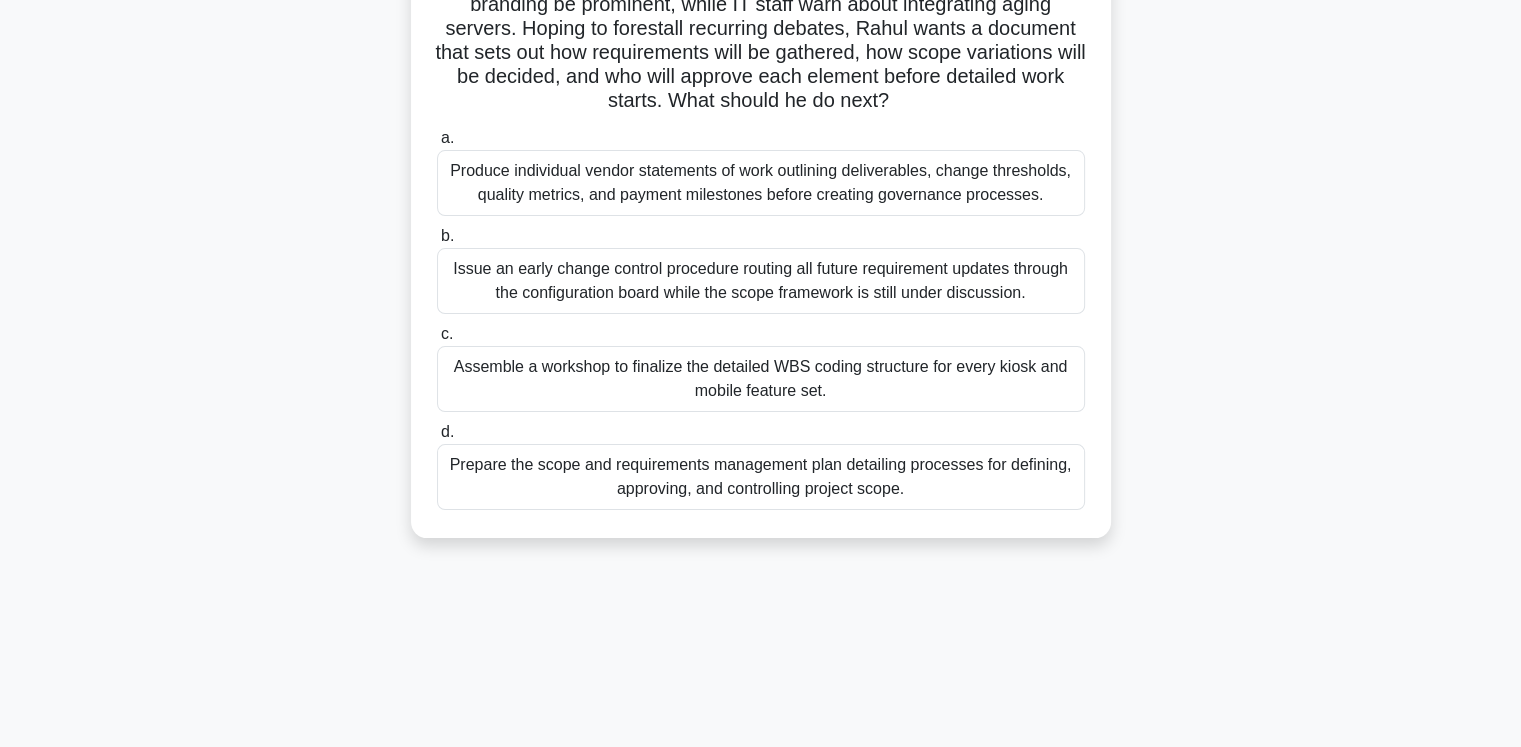 scroll, scrollTop: 100, scrollLeft: 0, axis: vertical 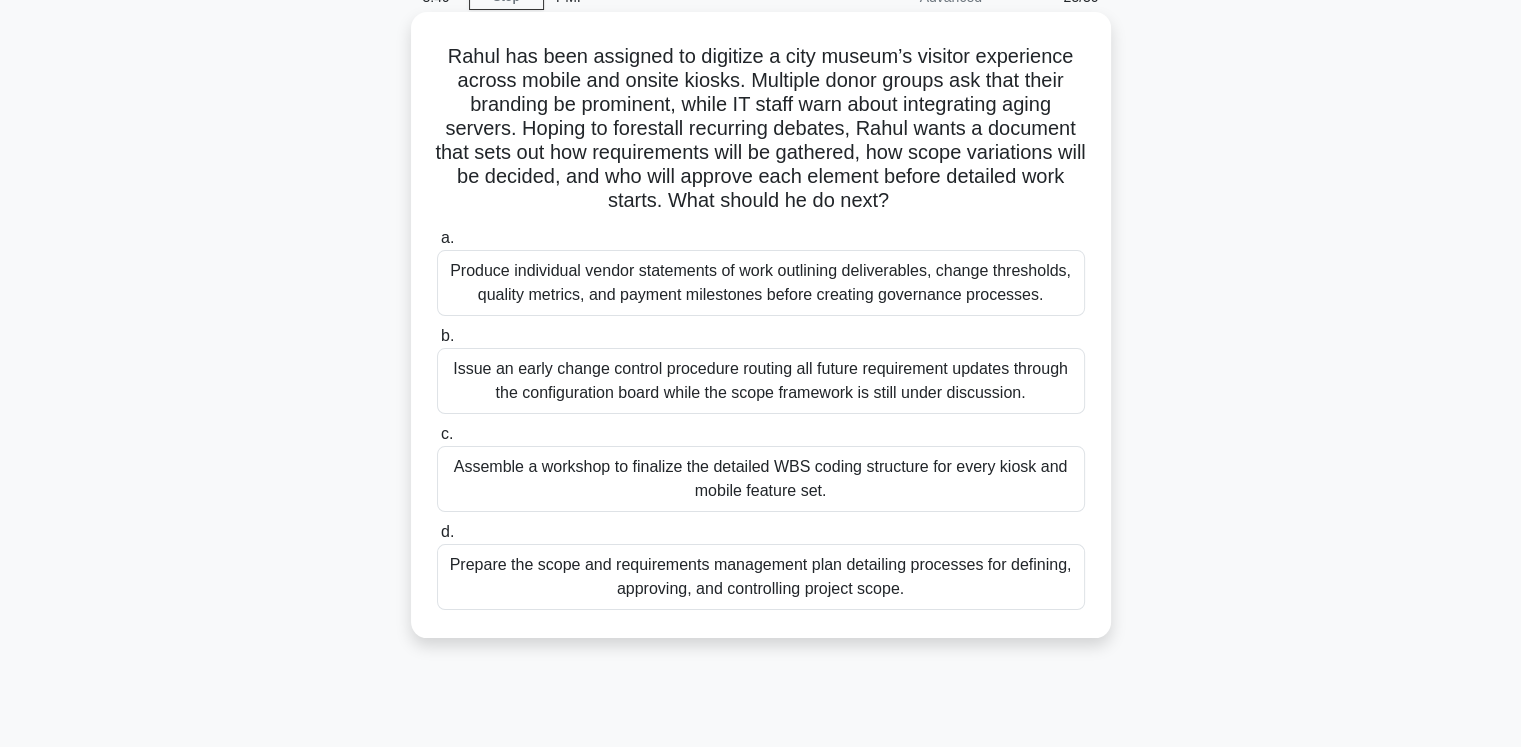 click on "Prepare the scope and requirements management plan detailing processes for defining, approving, and controlling project scope." at bounding box center (761, 577) 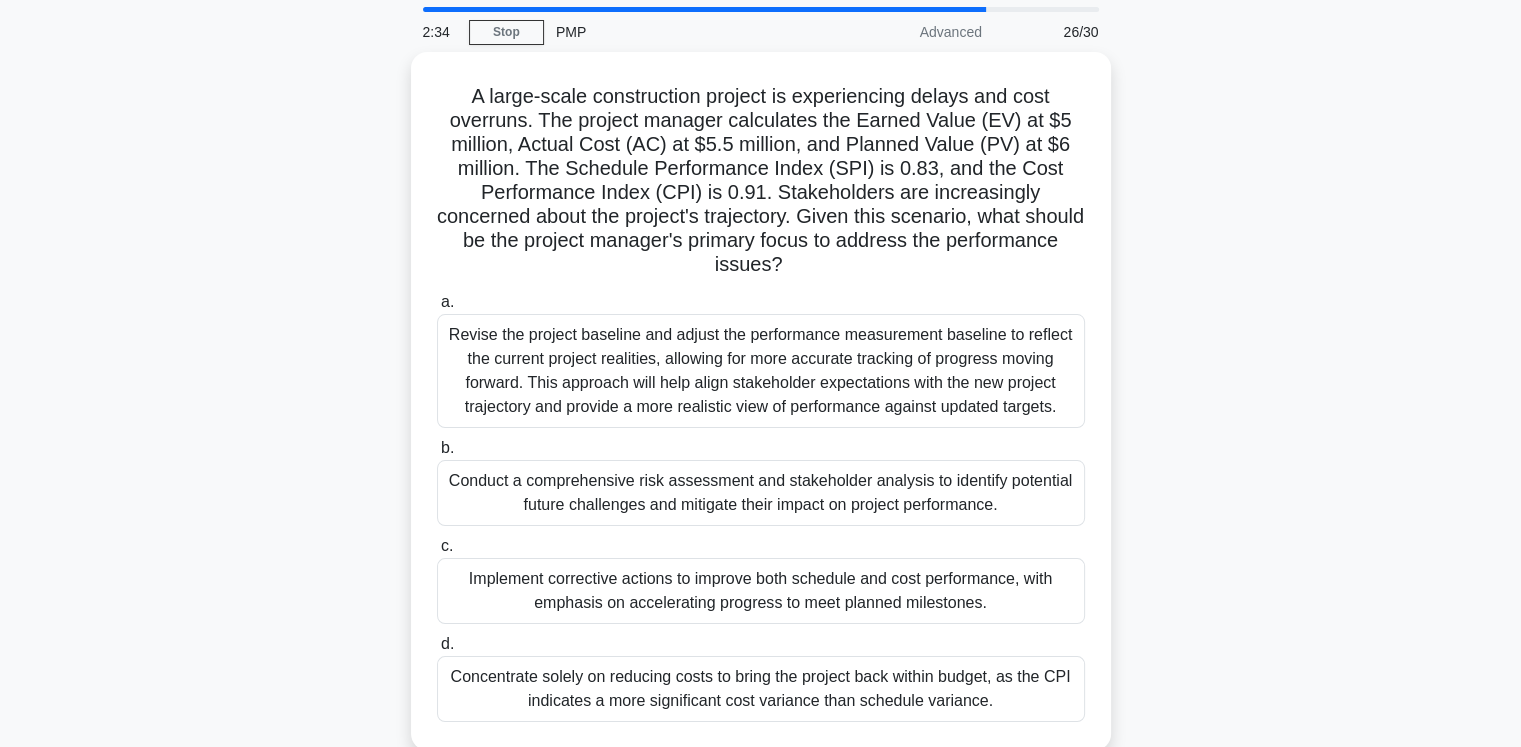 scroll, scrollTop: 100, scrollLeft: 0, axis: vertical 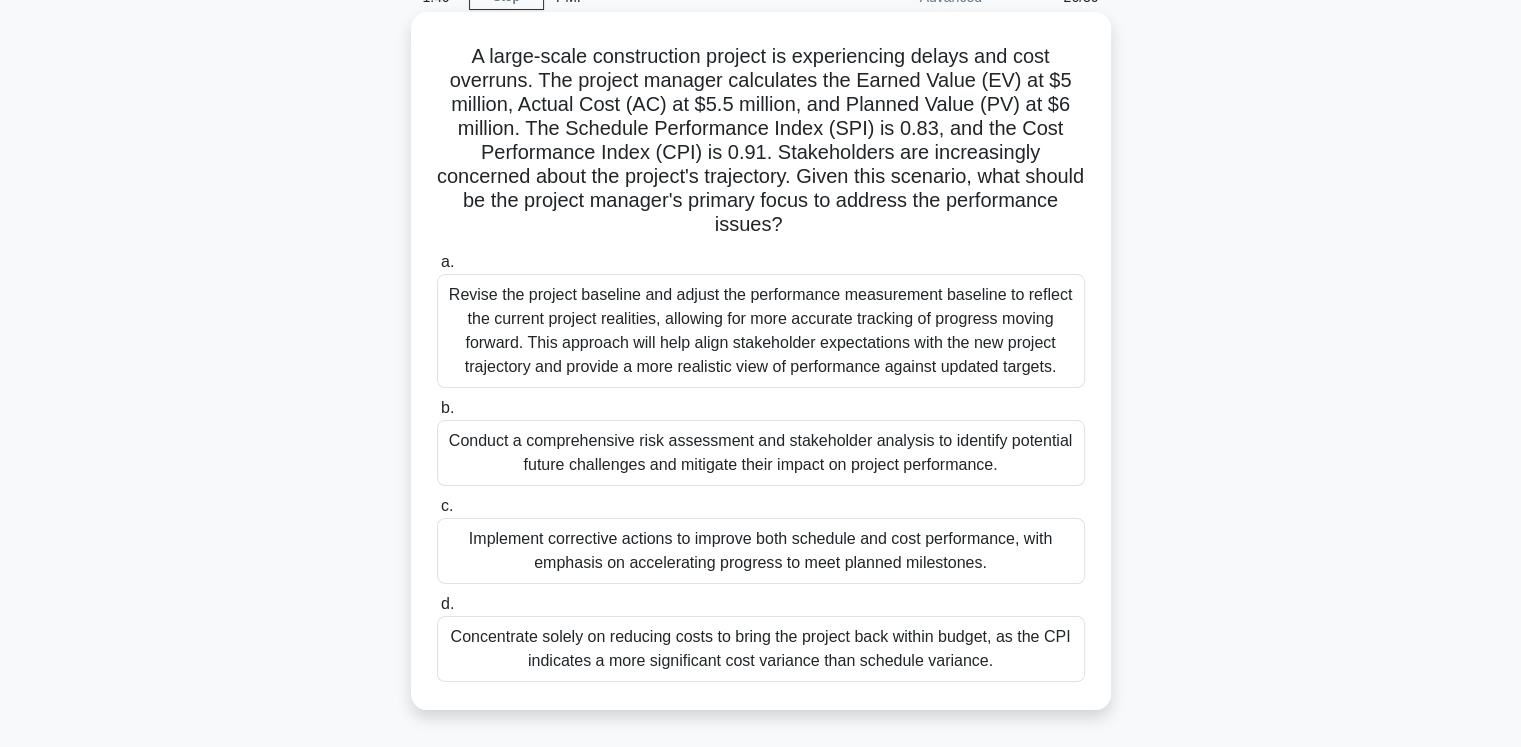 click on "Concentrate solely on reducing costs to bring the project back within budget, as the CPI indicates a more significant cost variance than schedule variance." at bounding box center [761, 649] 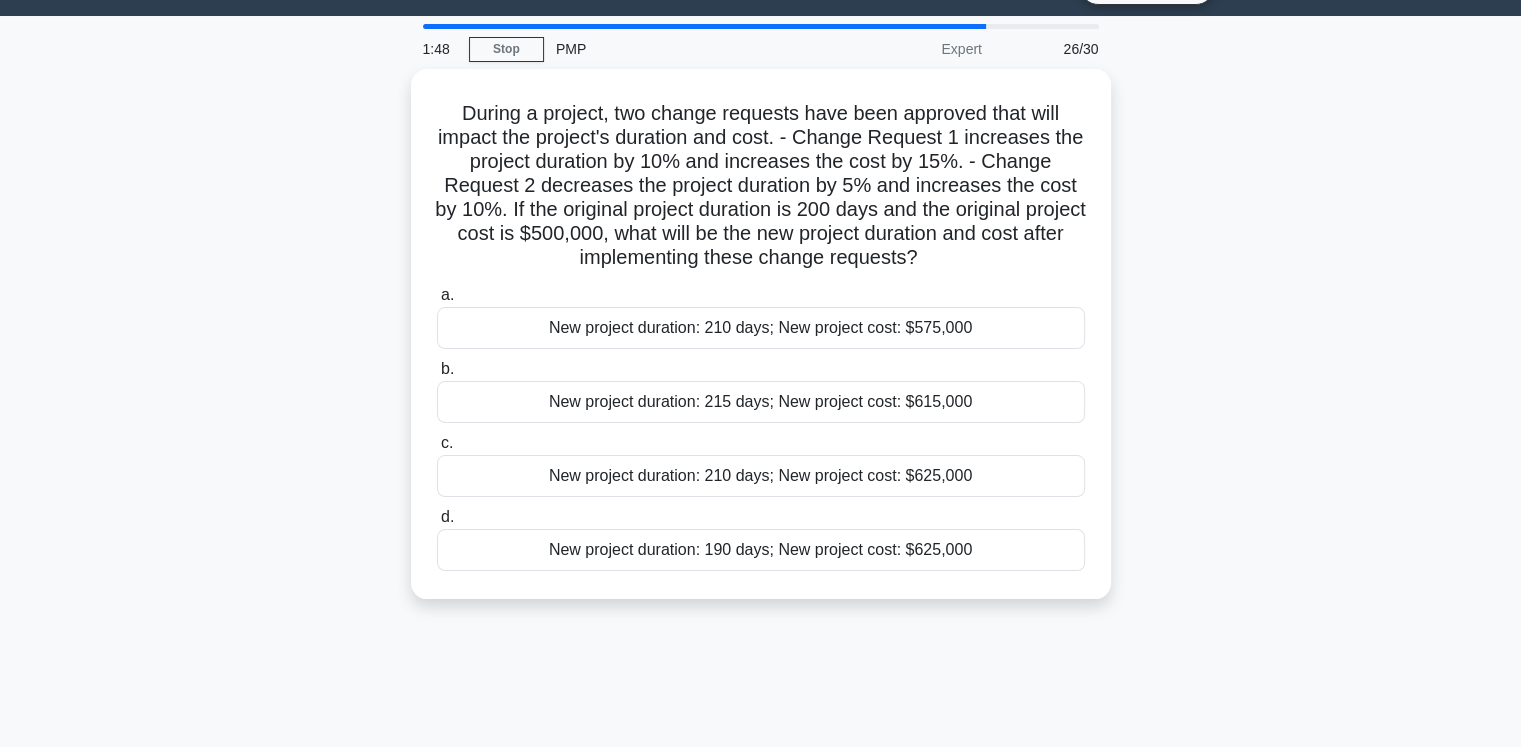 scroll, scrollTop: 0, scrollLeft: 0, axis: both 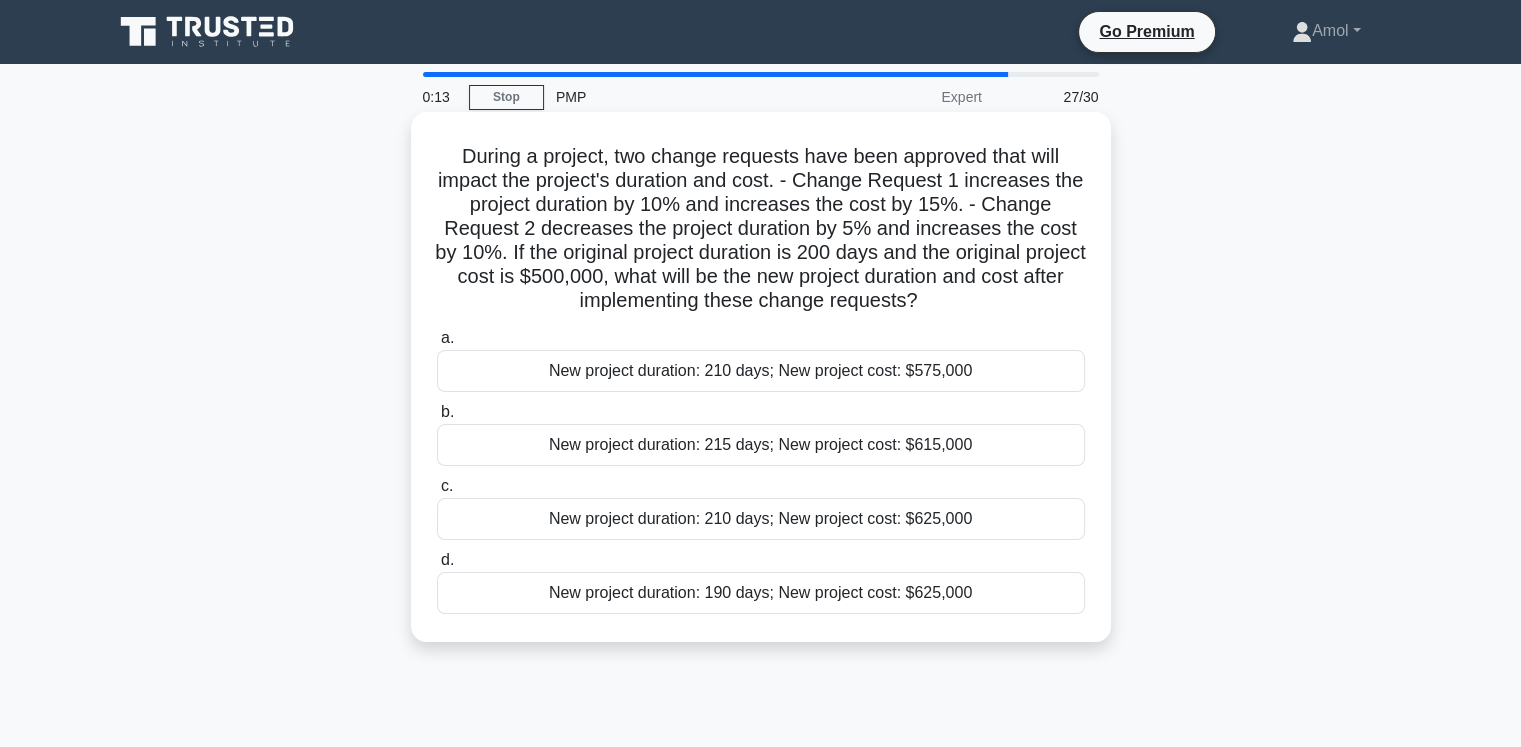 click on "New project duration: [NUMBER] days; New project cost: $[NUMBER]" at bounding box center [761, 519] 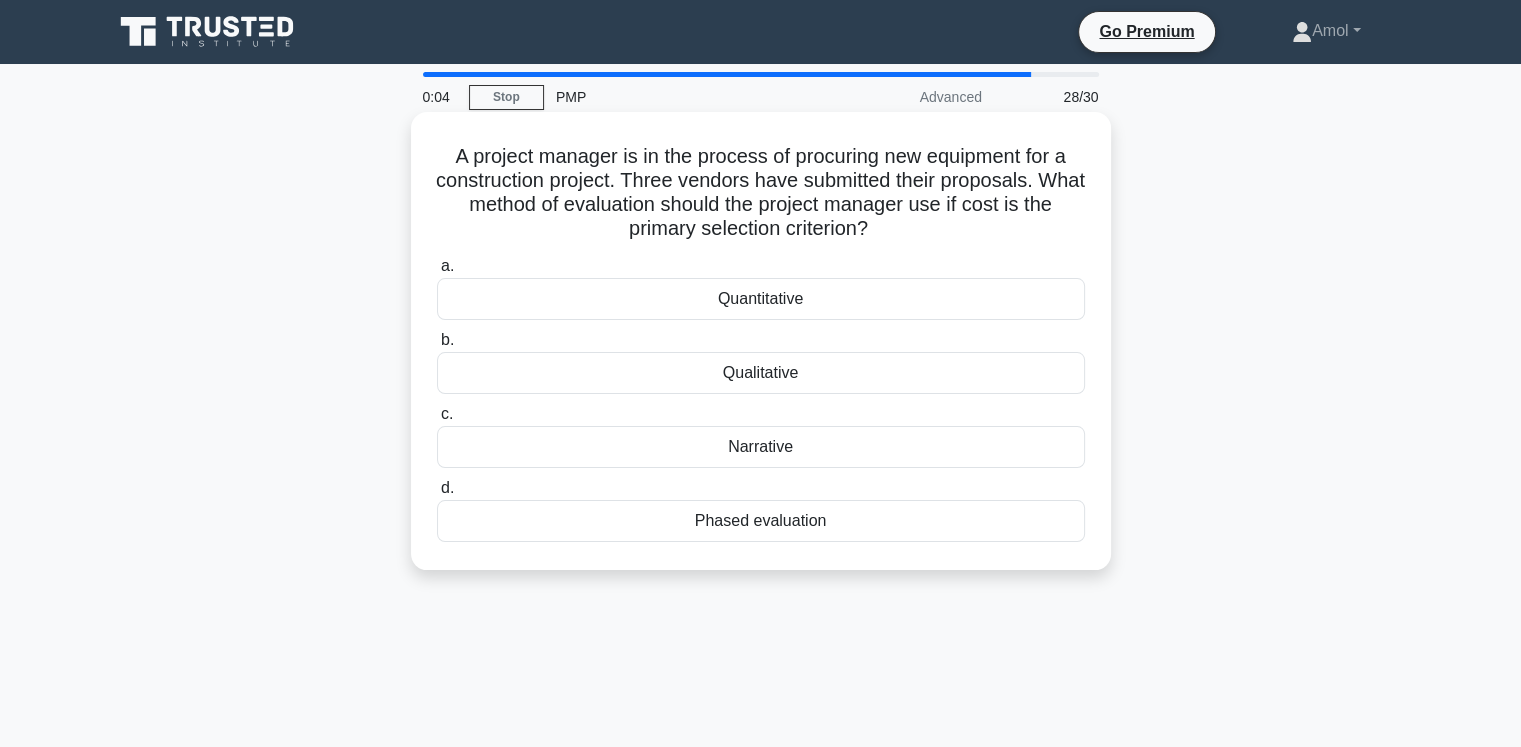 click on "Qualitative" at bounding box center (761, 373) 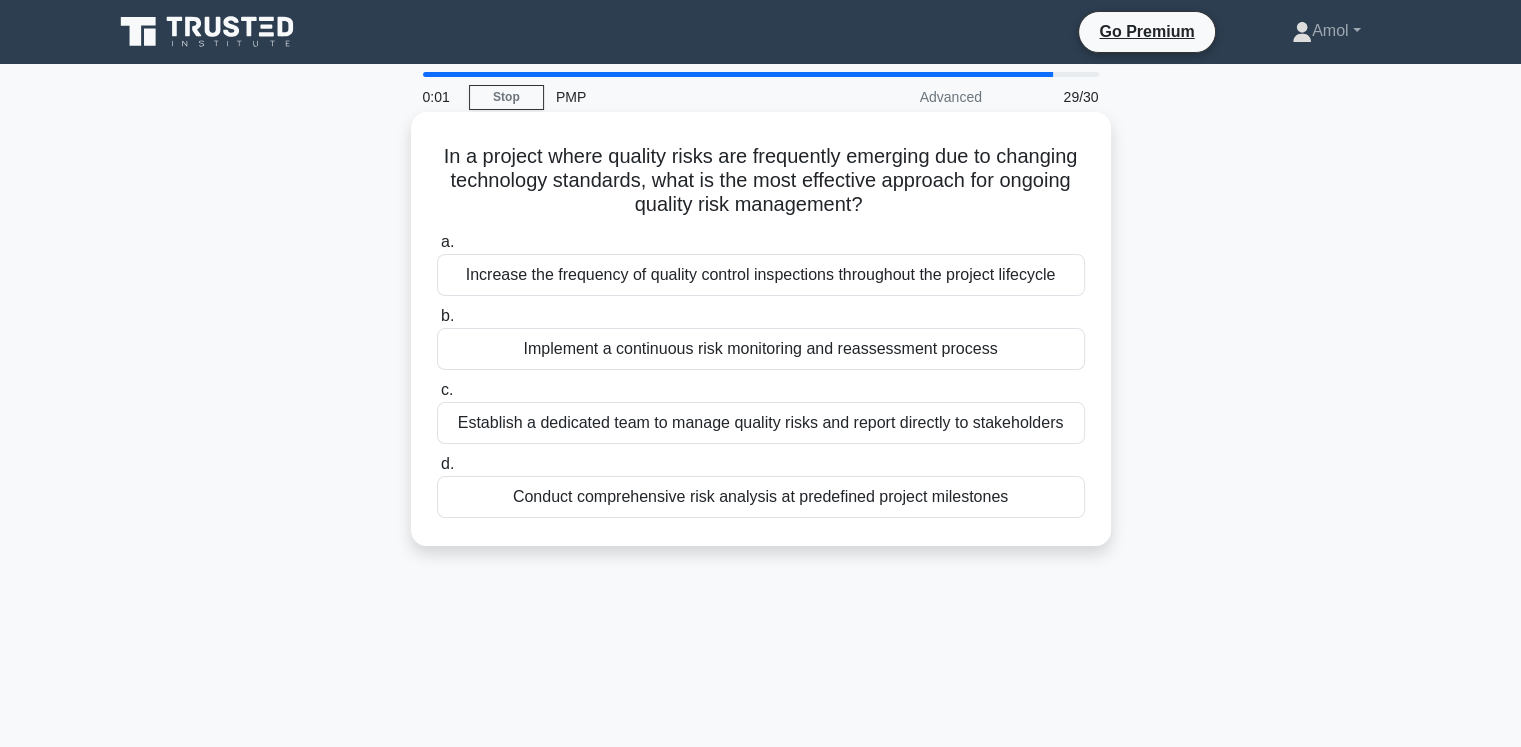 click on "Implement a continuous risk monitoring and reassessment process" at bounding box center (761, 349) 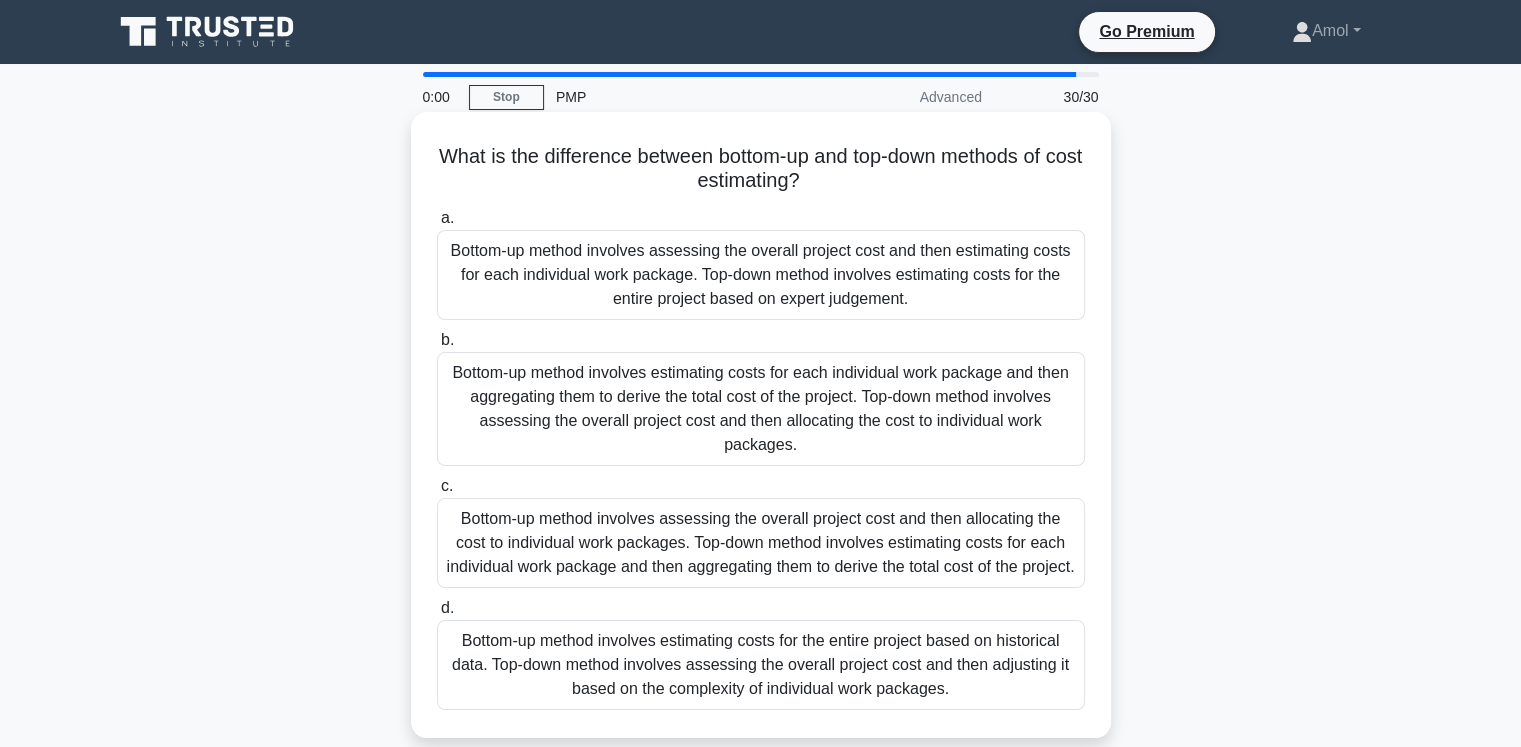 click on "Bottom-up method involves estimating costs for each individual work package and then aggregating them to derive the total cost of the project. Top-down method involves assessing the overall project cost and then allocating the cost to individual work packages." at bounding box center (761, 409) 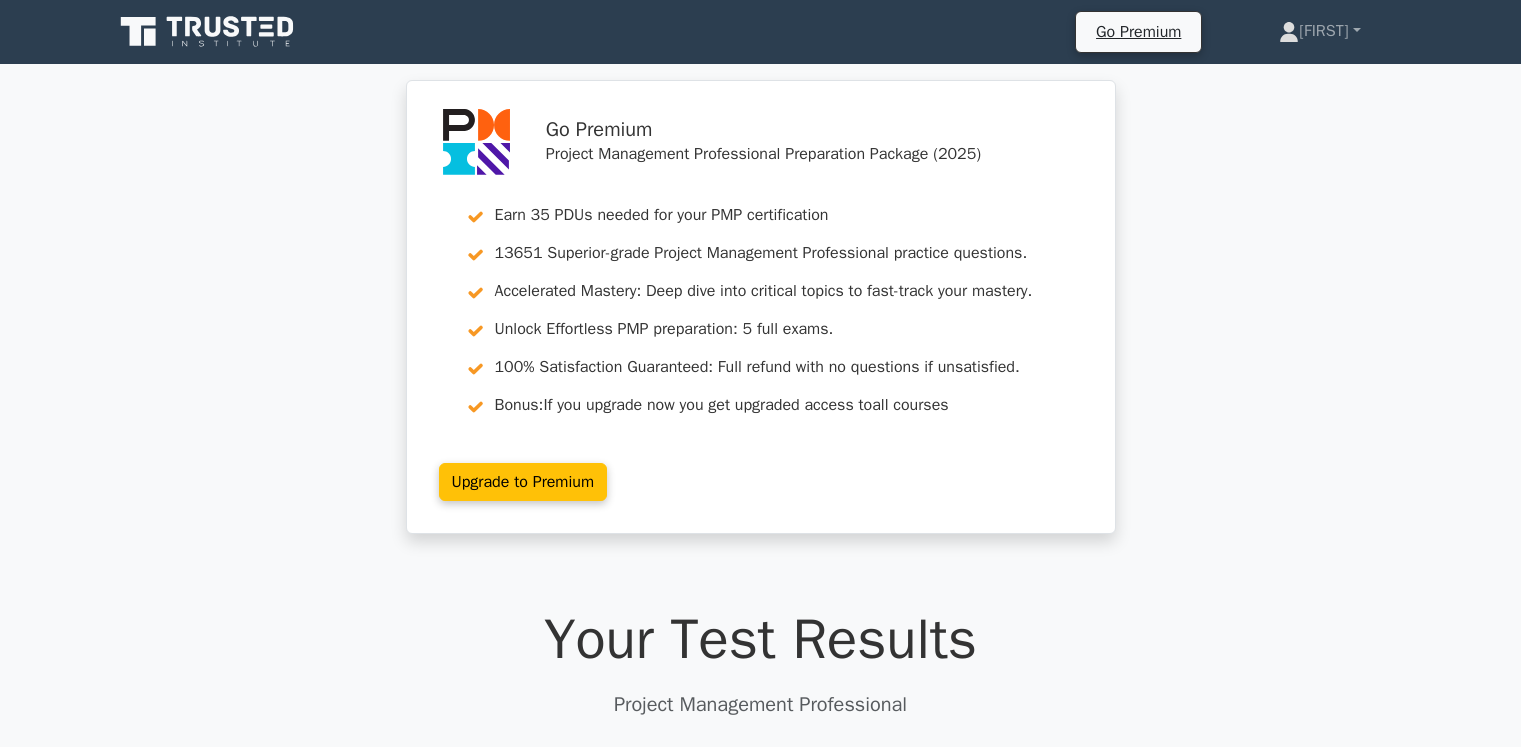 scroll, scrollTop: 2200, scrollLeft: 0, axis: vertical 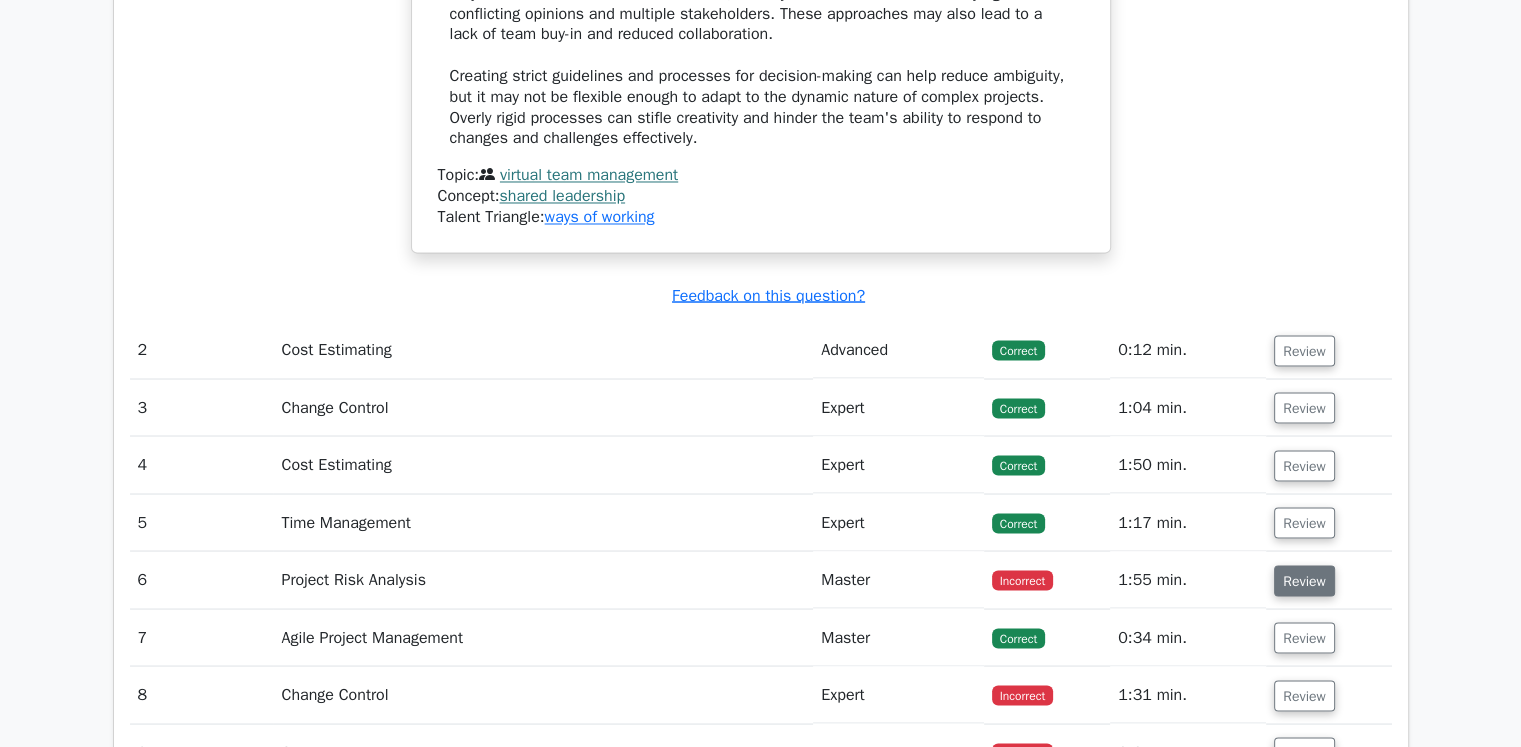 click on "Review" at bounding box center (1304, 580) 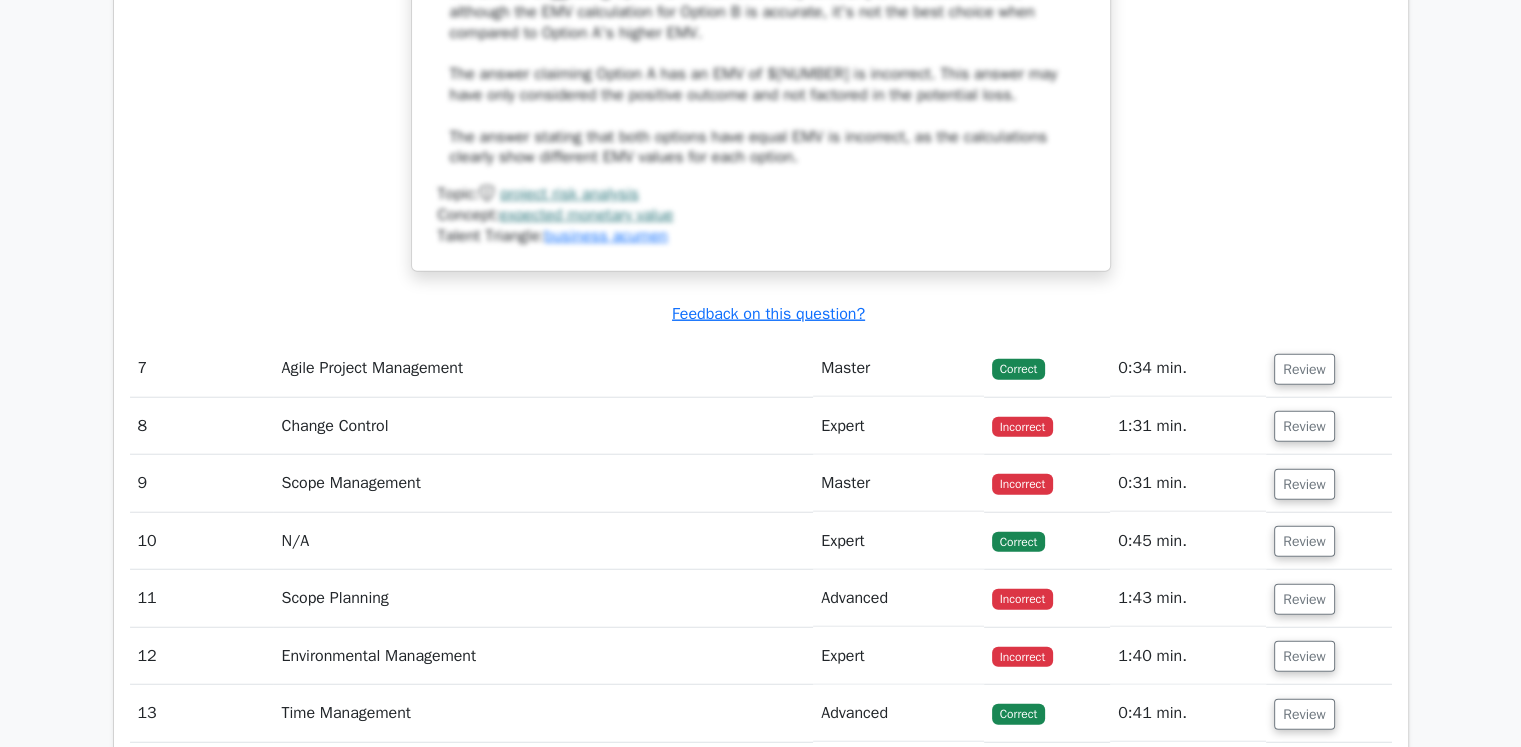 scroll, scrollTop: 5117, scrollLeft: 0, axis: vertical 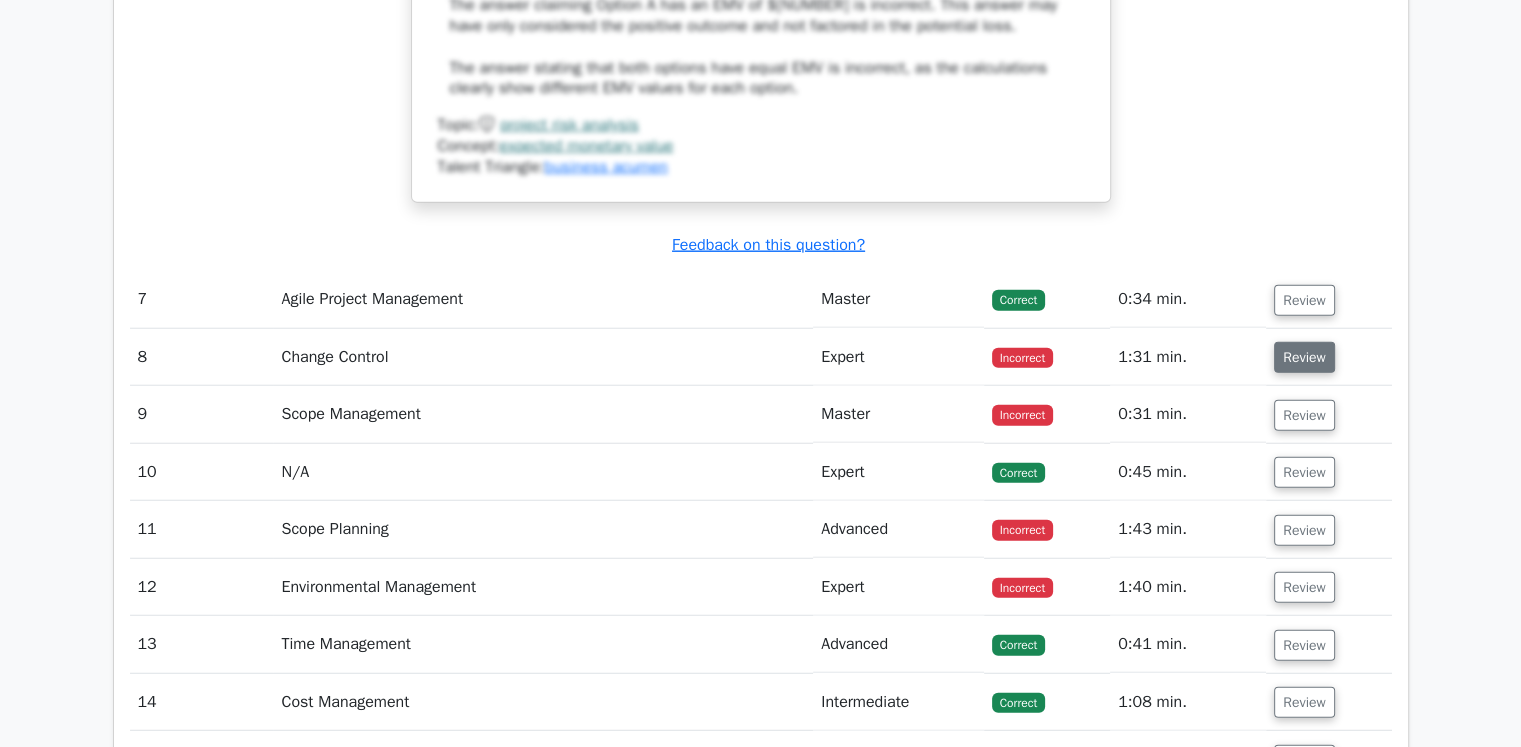 click on "Review" at bounding box center [1304, 357] 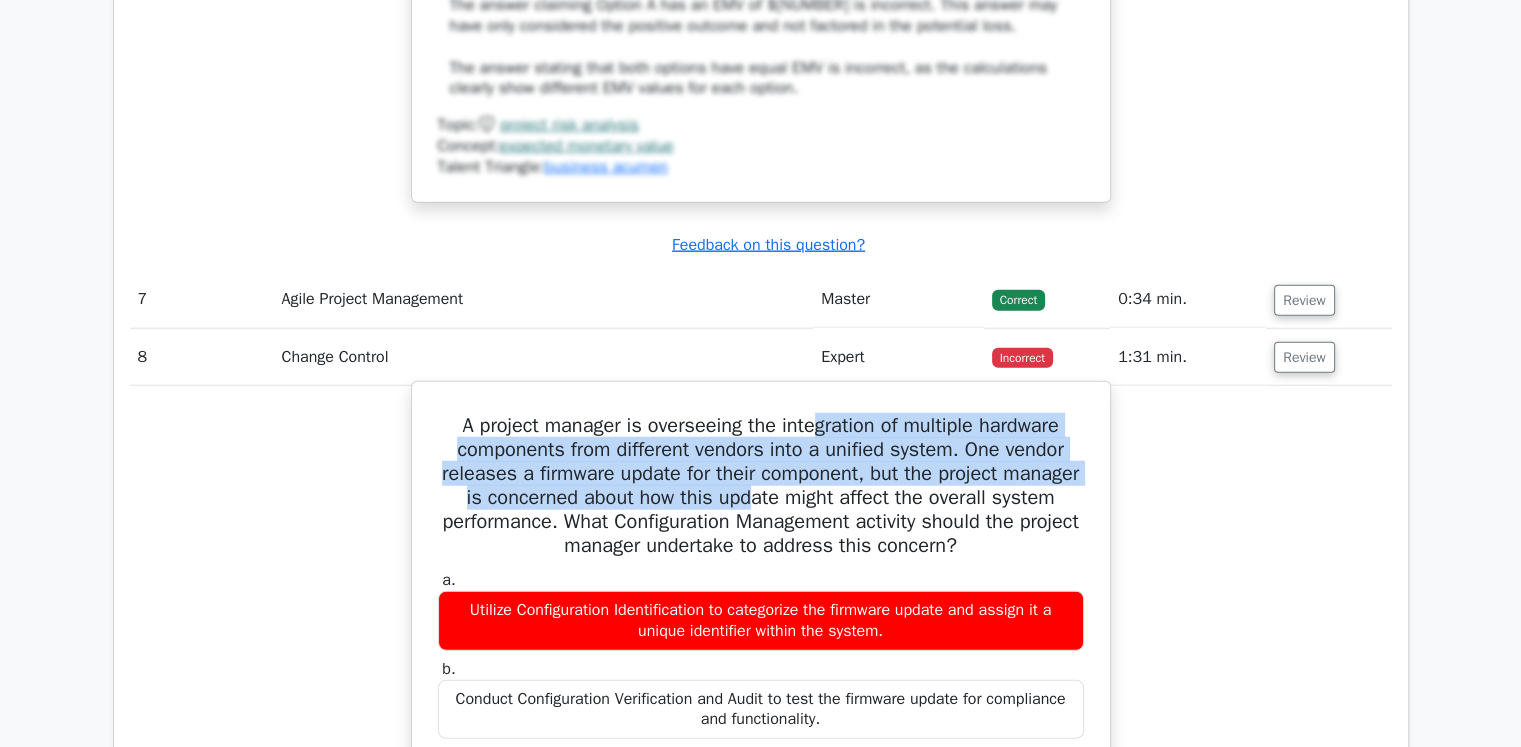 drag, startPoint x: 920, startPoint y: 402, endPoint x: 828, endPoint y: 455, distance: 106.174385 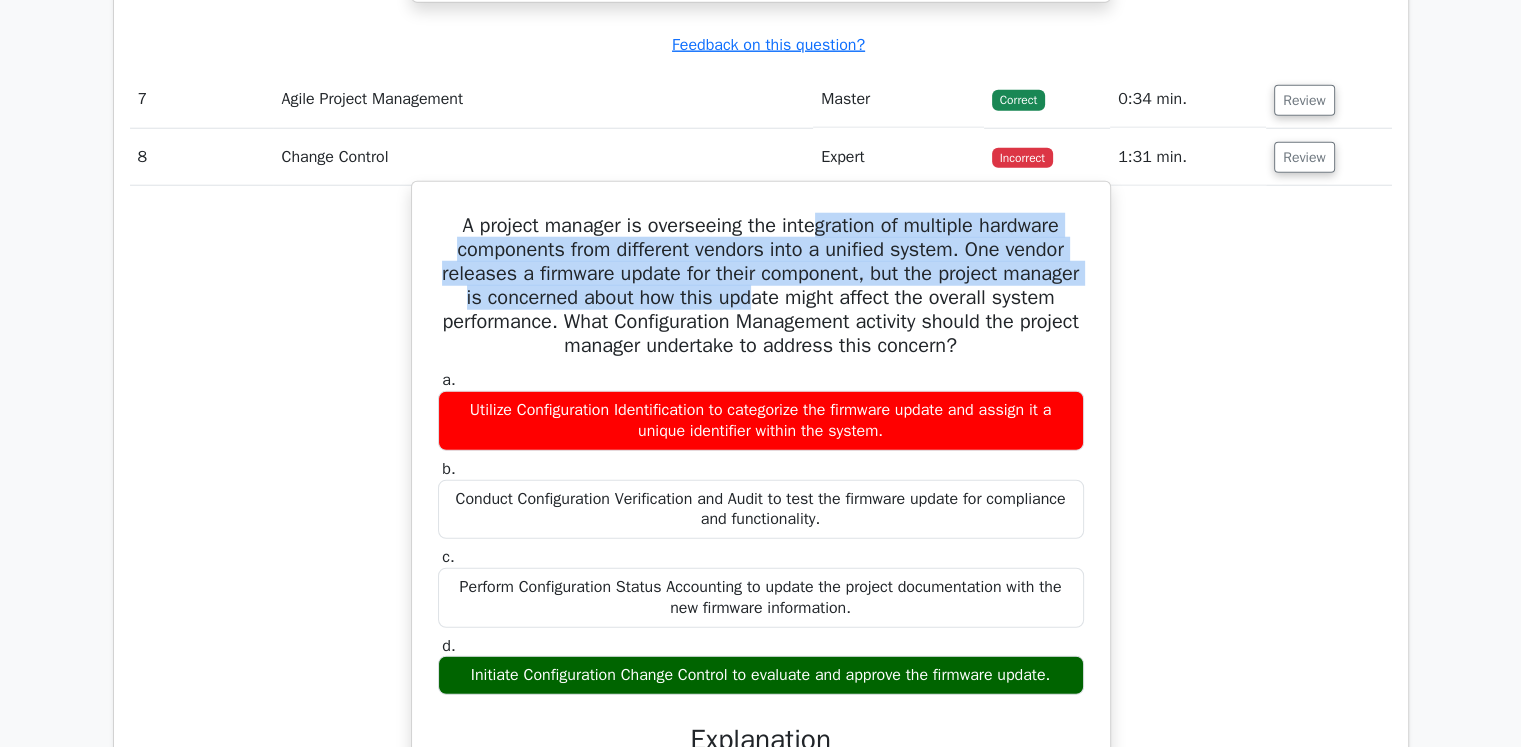 scroll, scrollTop: 5217, scrollLeft: 0, axis: vertical 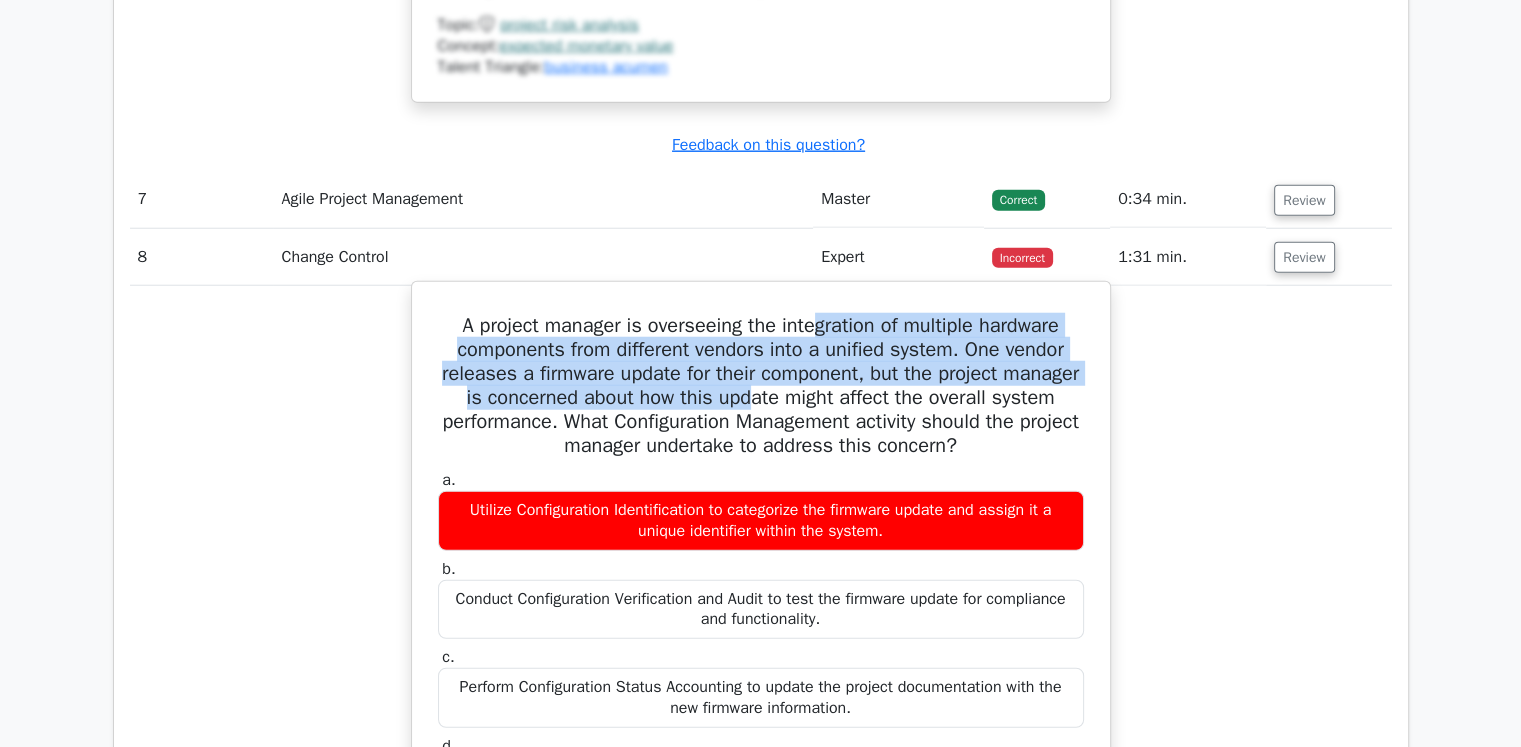 click on "A project manager is overseeing the integration of multiple hardware components from different vendors into a unified system. One vendor releases a firmware update for their component, but the project manager is concerned about how this update might affect the overall system performance. What Configuration Management activity should the project manager undertake to address this concern?" at bounding box center [761, 386] 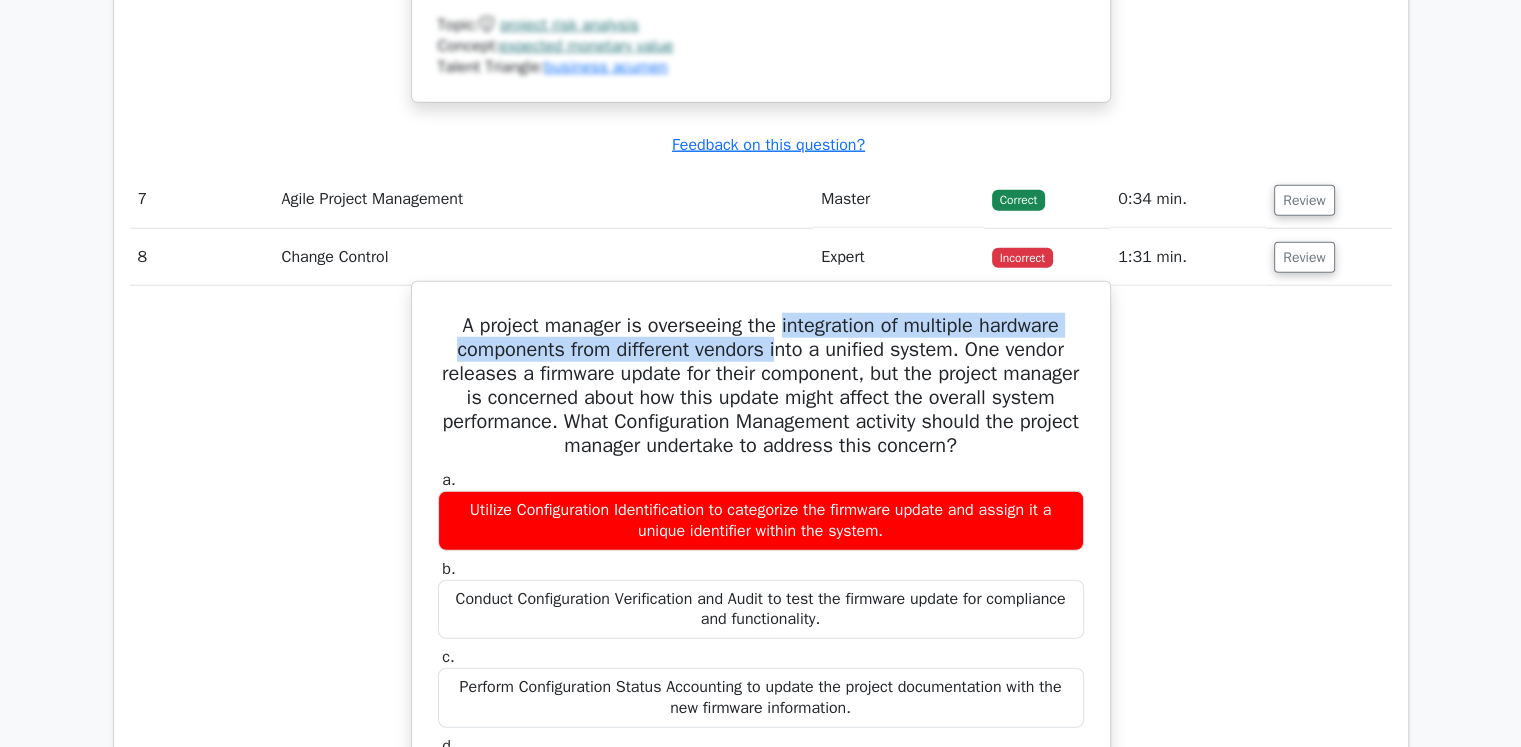drag, startPoint x: 780, startPoint y: 291, endPoint x: 778, endPoint y: 325, distance: 34.058773 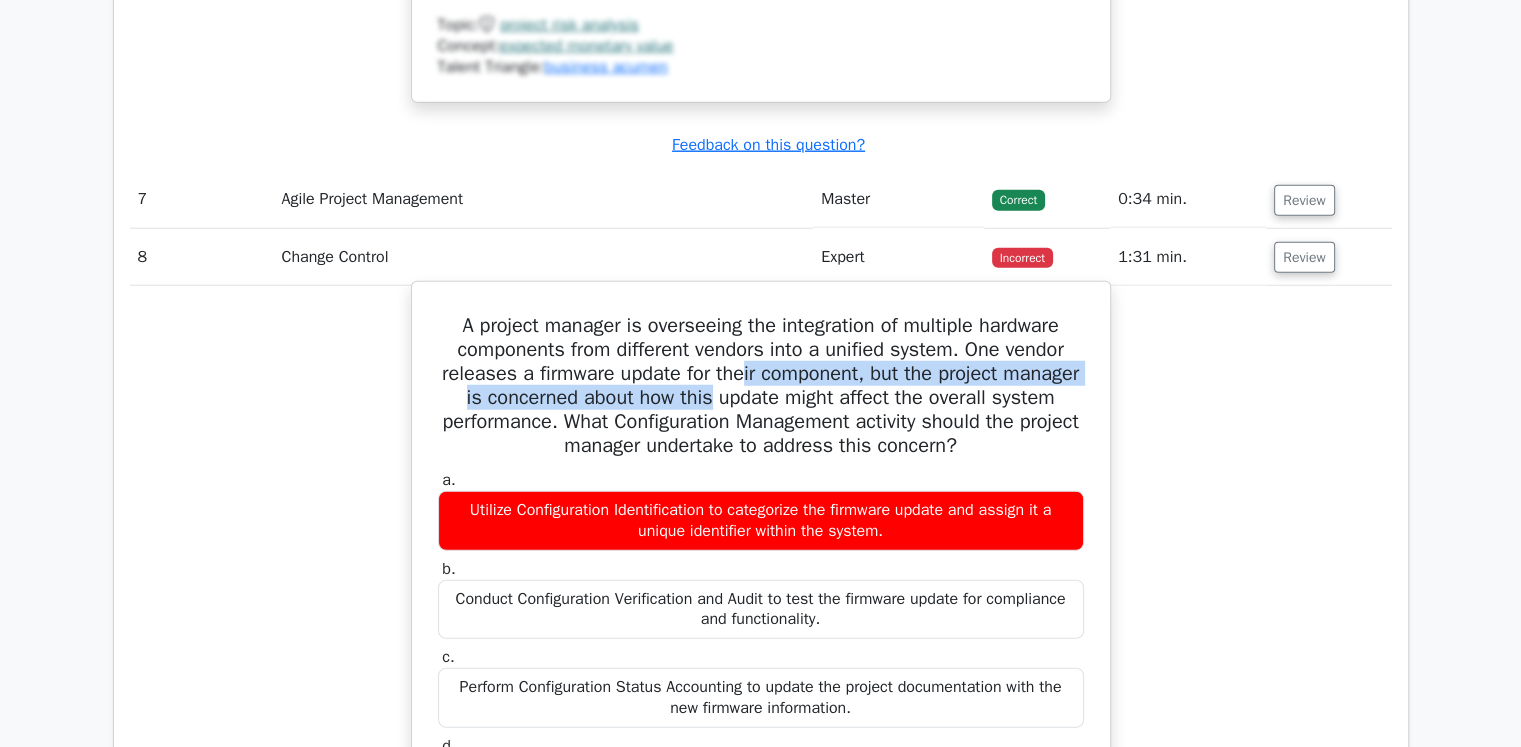 drag, startPoint x: 777, startPoint y: 334, endPoint x: 789, endPoint y: 360, distance: 28.635643 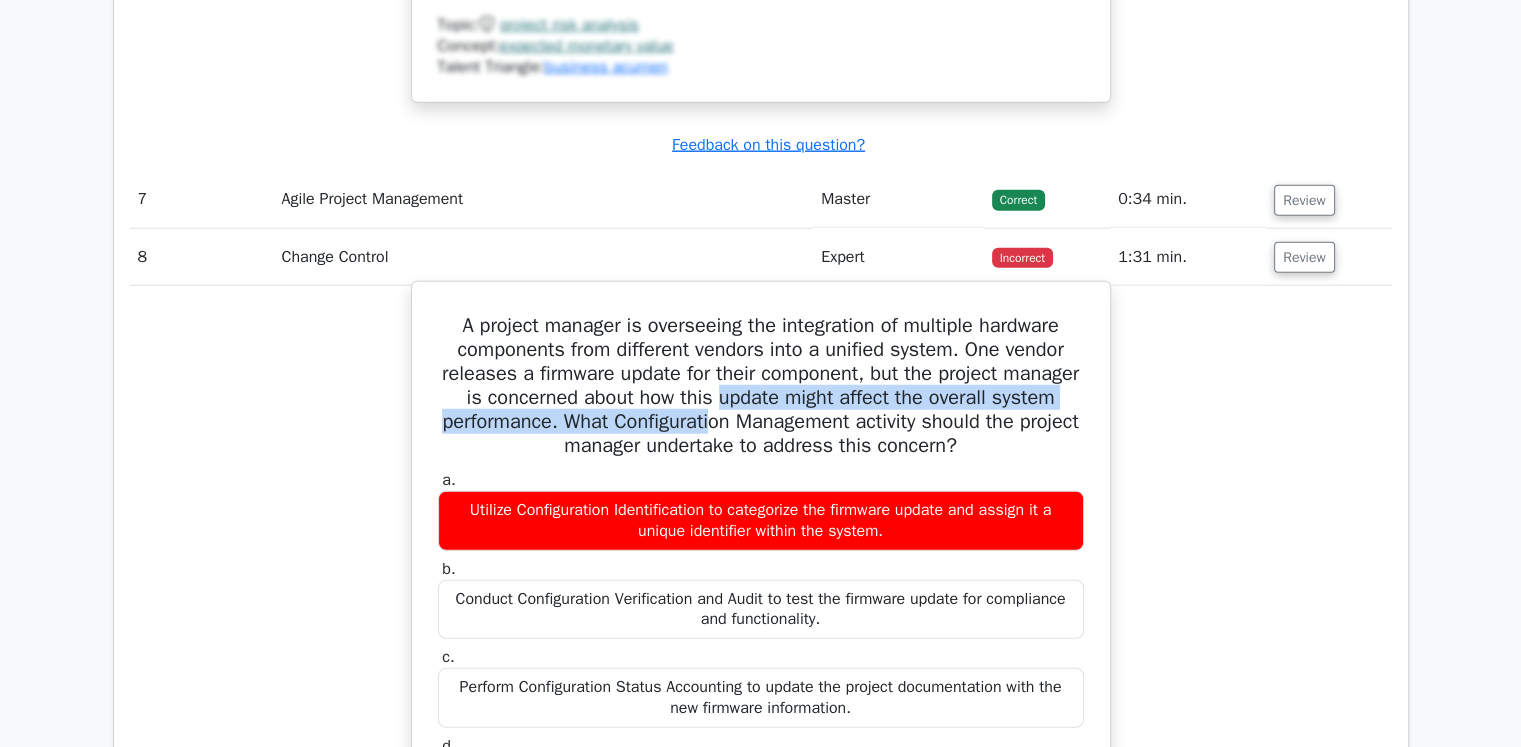drag, startPoint x: 798, startPoint y: 362, endPoint x: 797, endPoint y: 391, distance: 29.017237 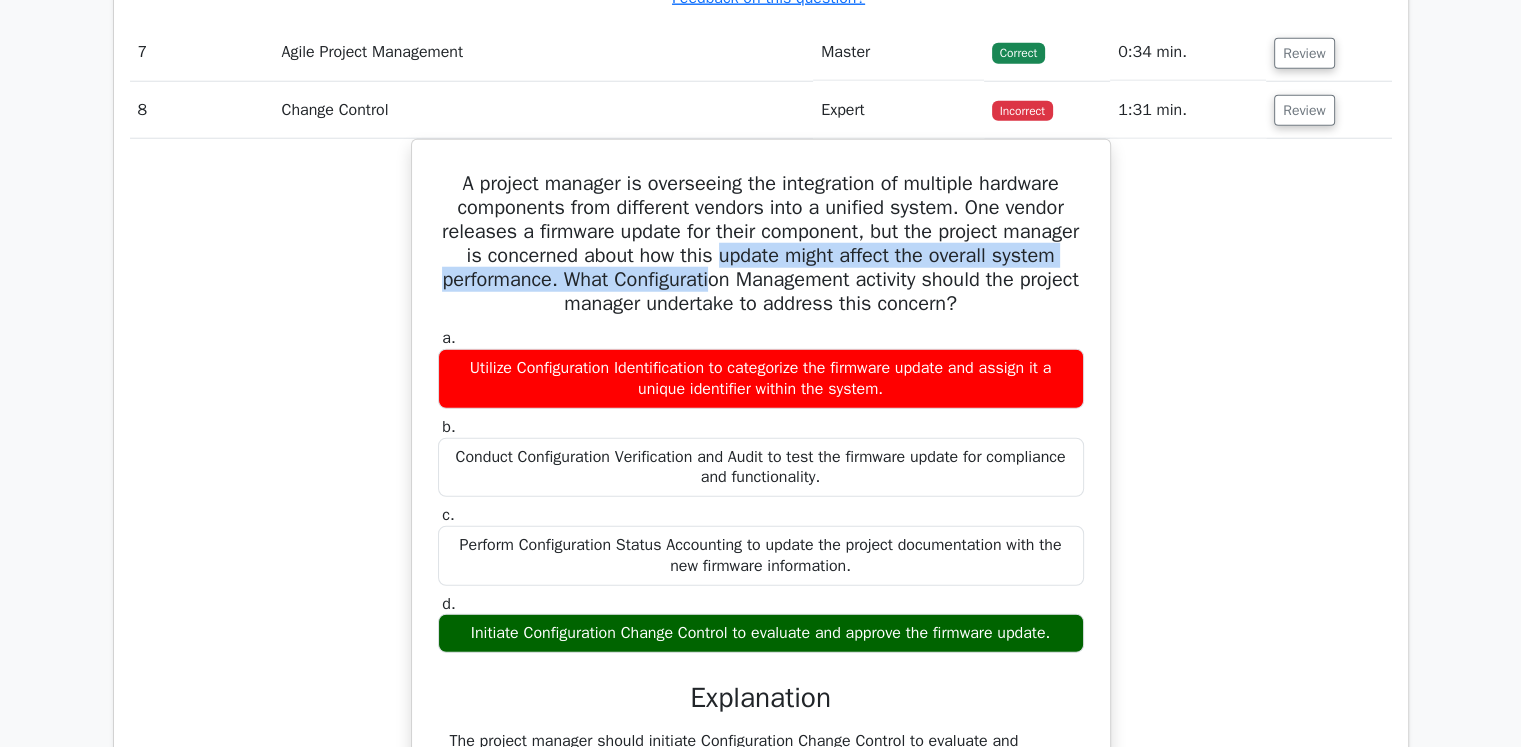 scroll, scrollTop: 5317, scrollLeft: 0, axis: vertical 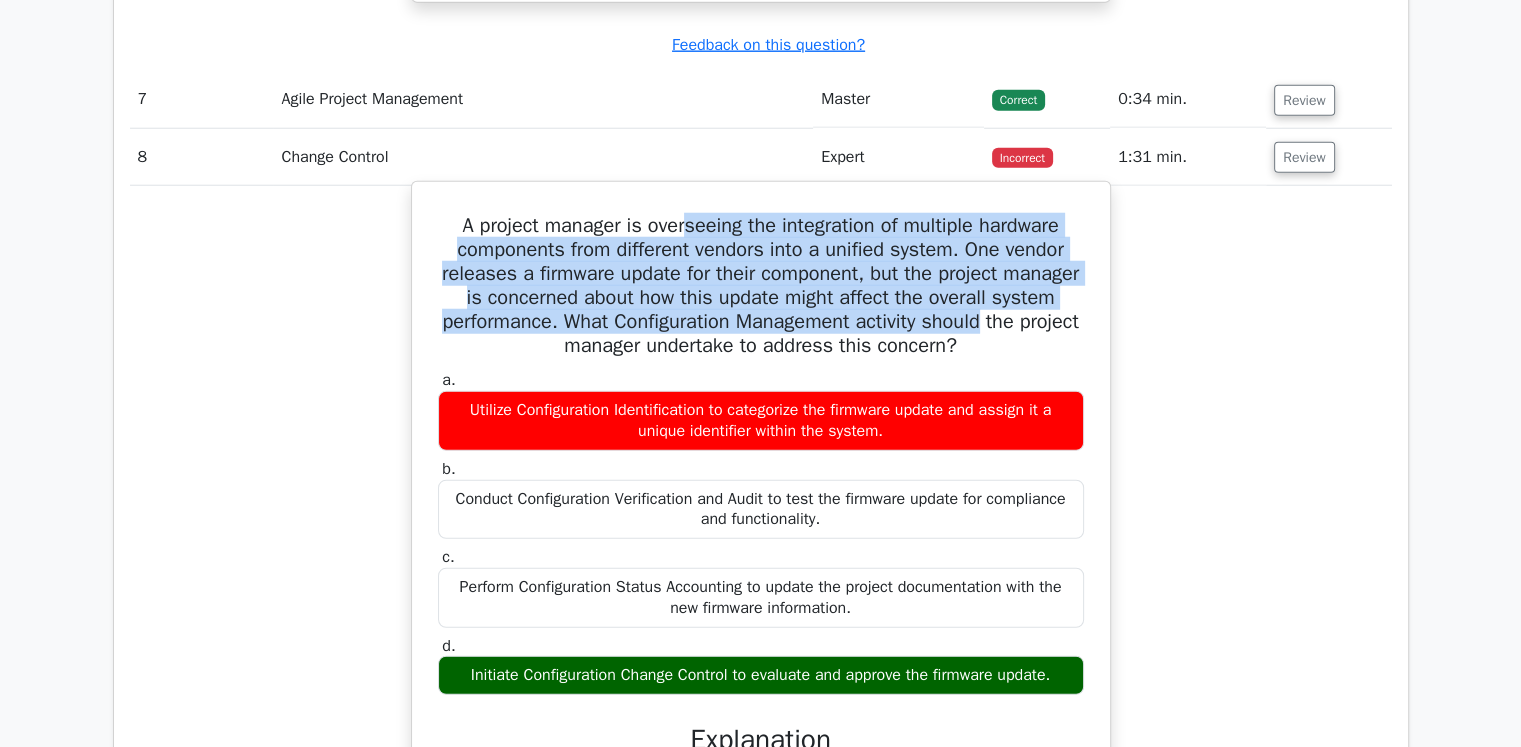 drag, startPoint x: 680, startPoint y: 197, endPoint x: 1075, endPoint y: 277, distance: 403.01984 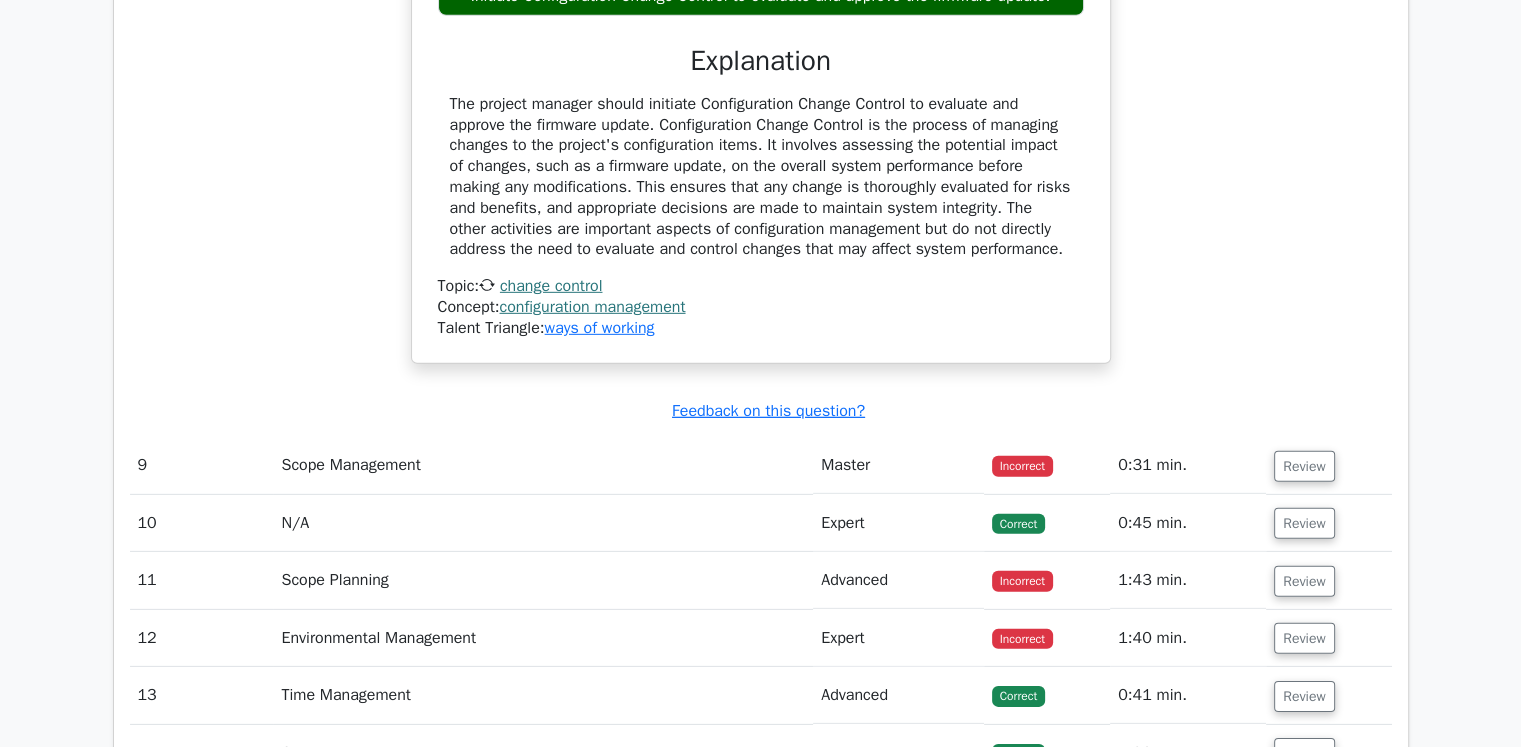 scroll, scrollTop: 6017, scrollLeft: 0, axis: vertical 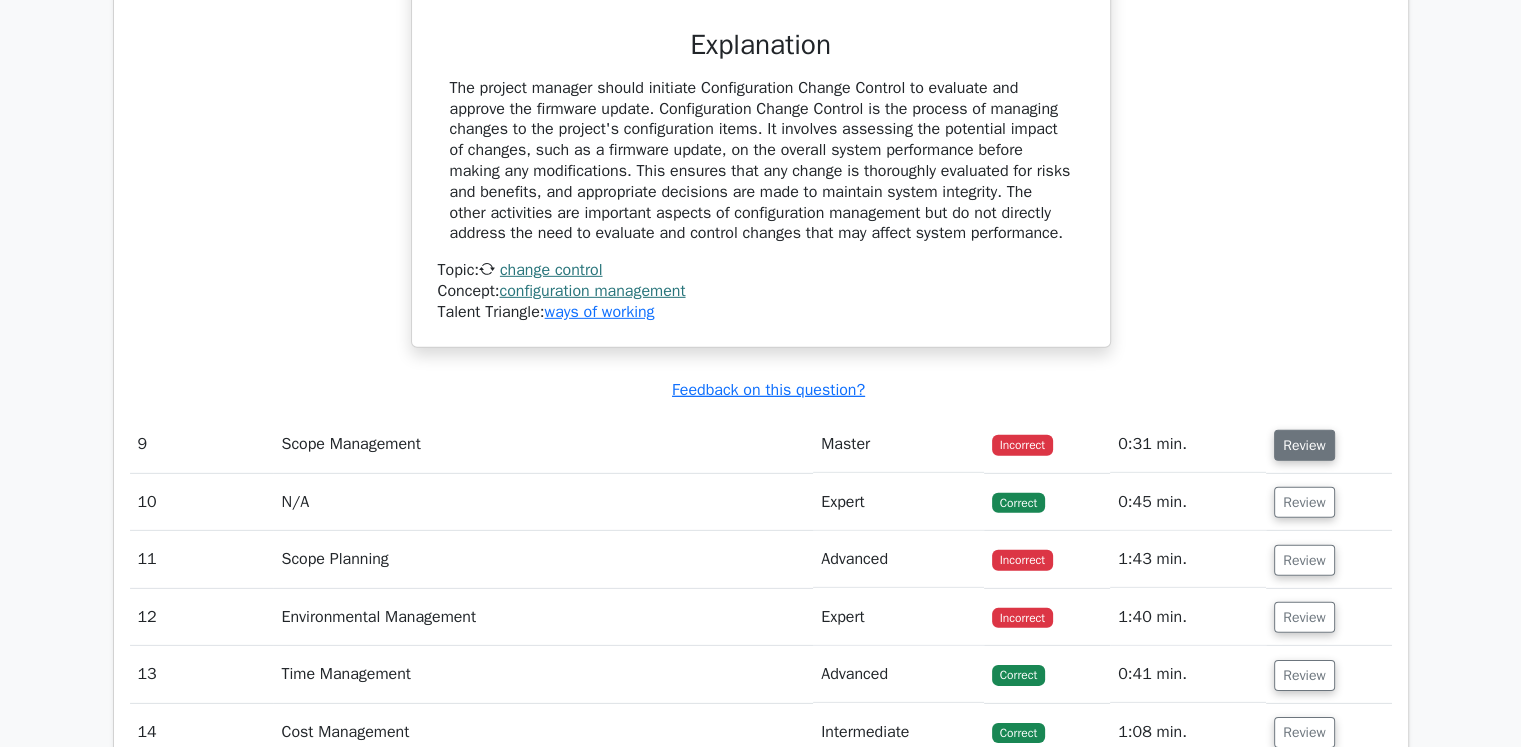 click on "Review" at bounding box center (1304, 445) 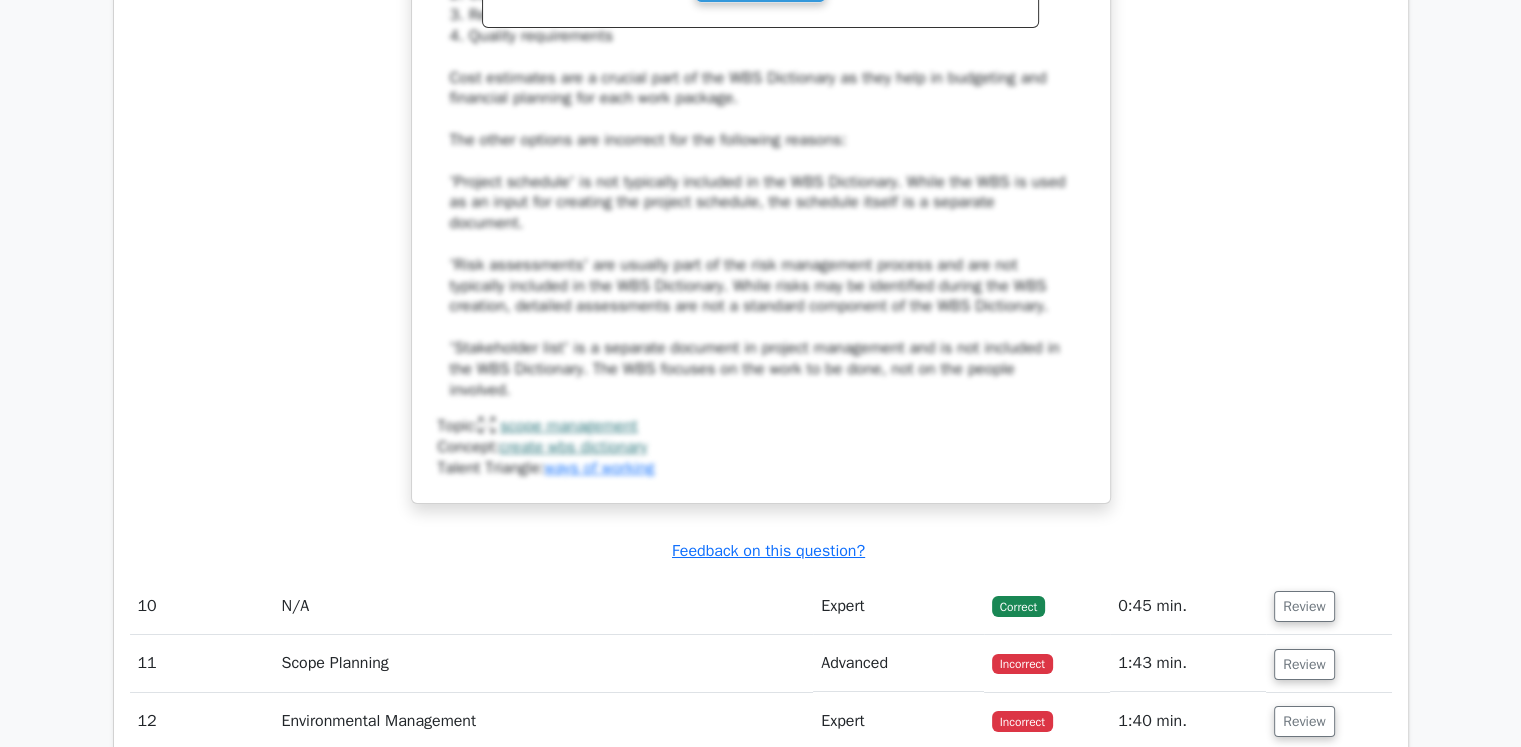 scroll, scrollTop: 7317, scrollLeft: 0, axis: vertical 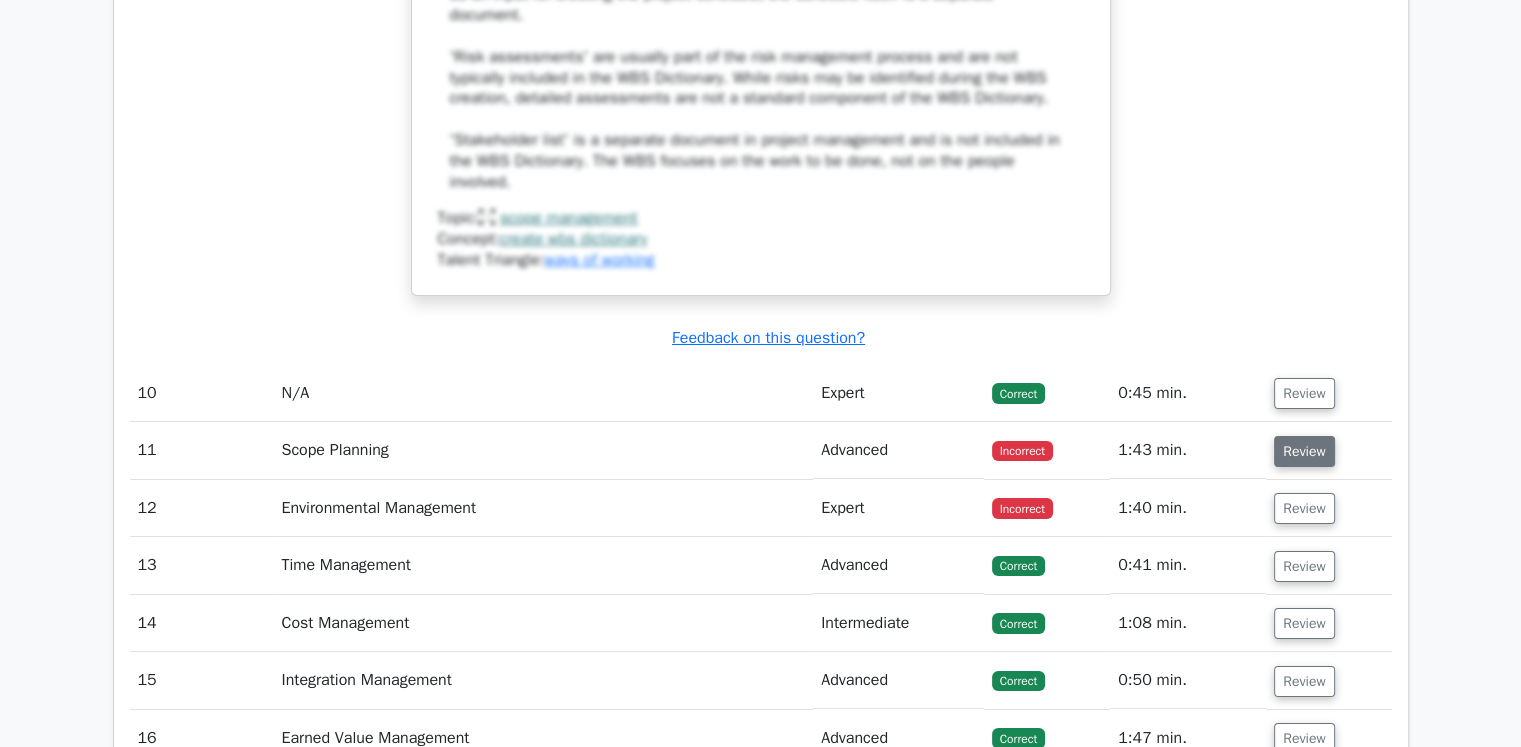 click on "Review" at bounding box center (1304, 451) 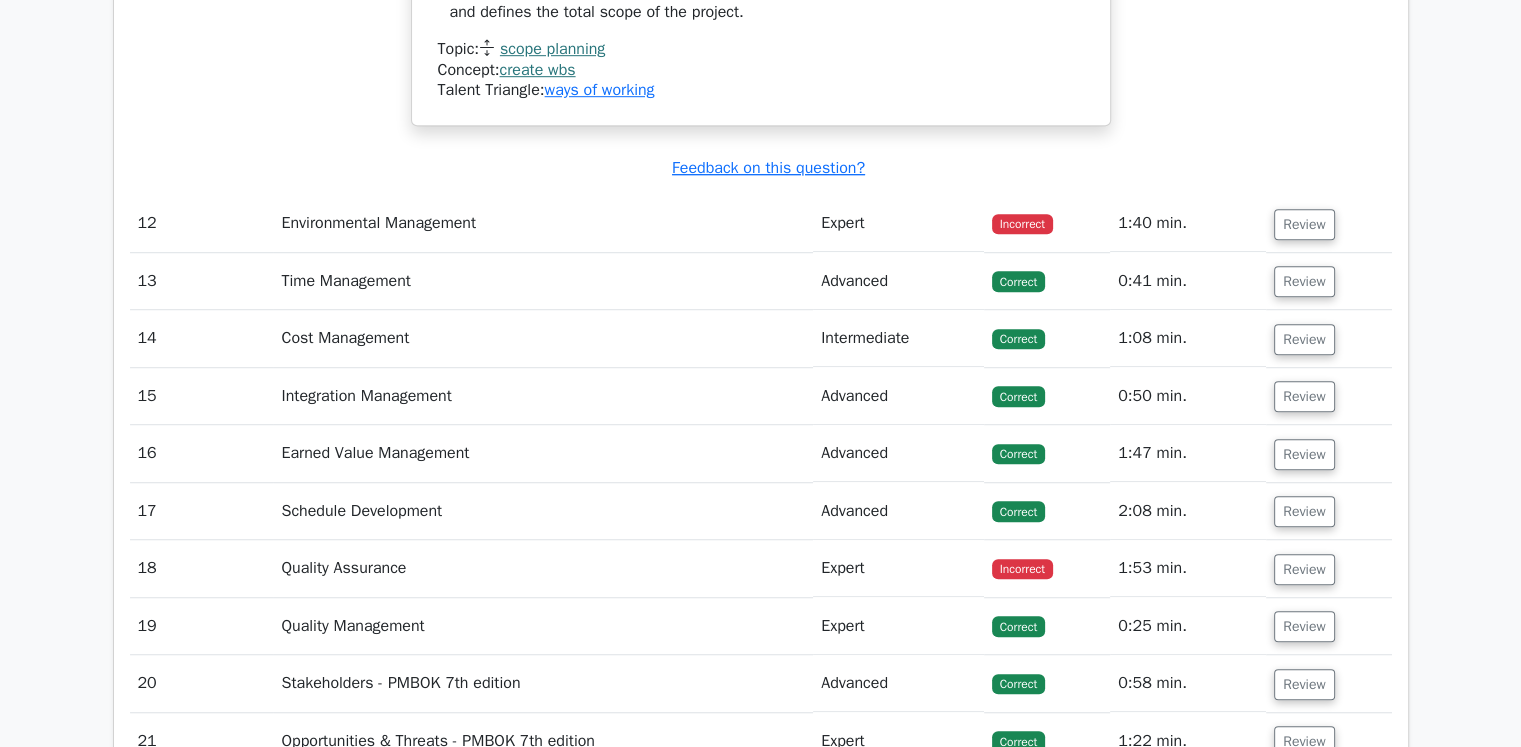 scroll, scrollTop: 8817, scrollLeft: 0, axis: vertical 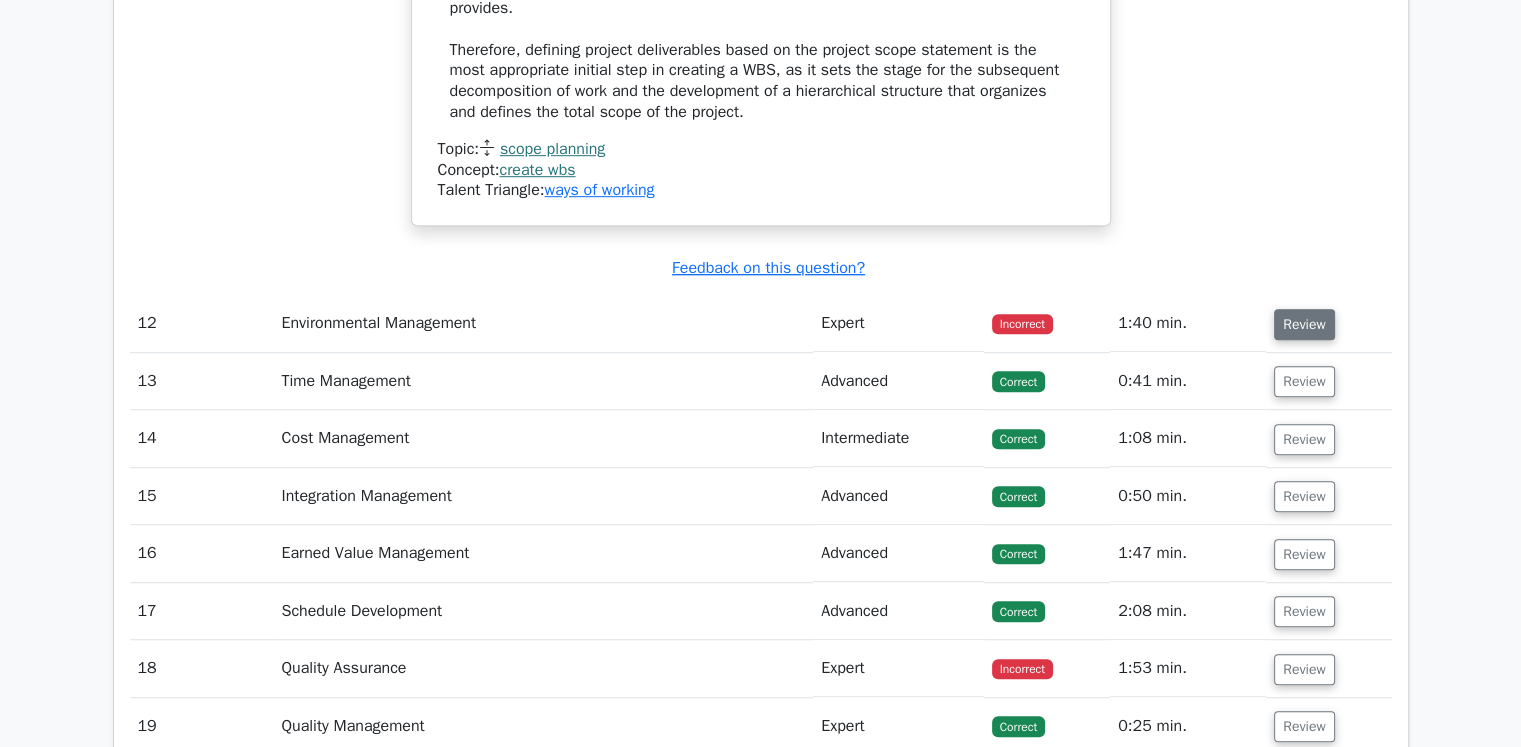click on "Review" at bounding box center [1304, 324] 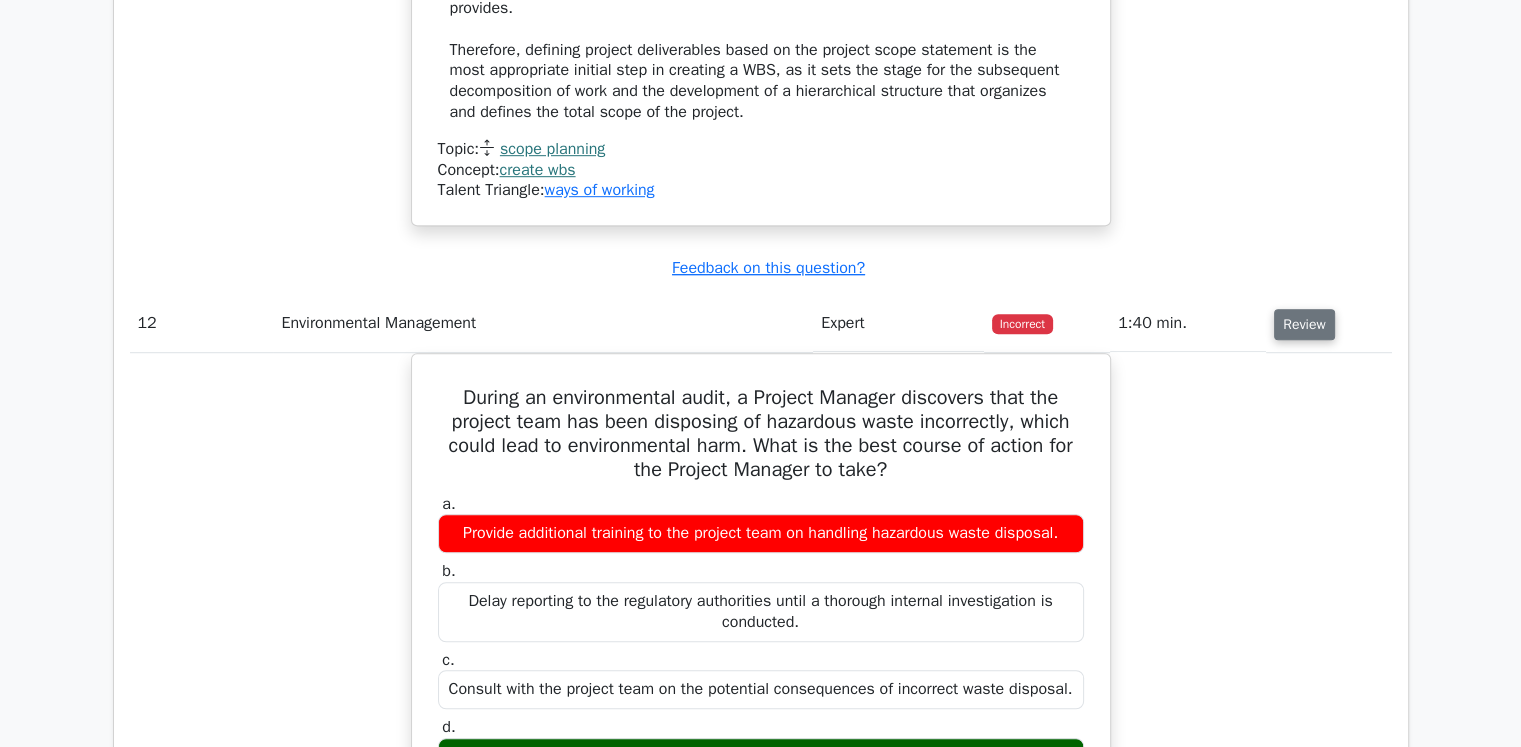 click on "Review" at bounding box center [1304, 324] 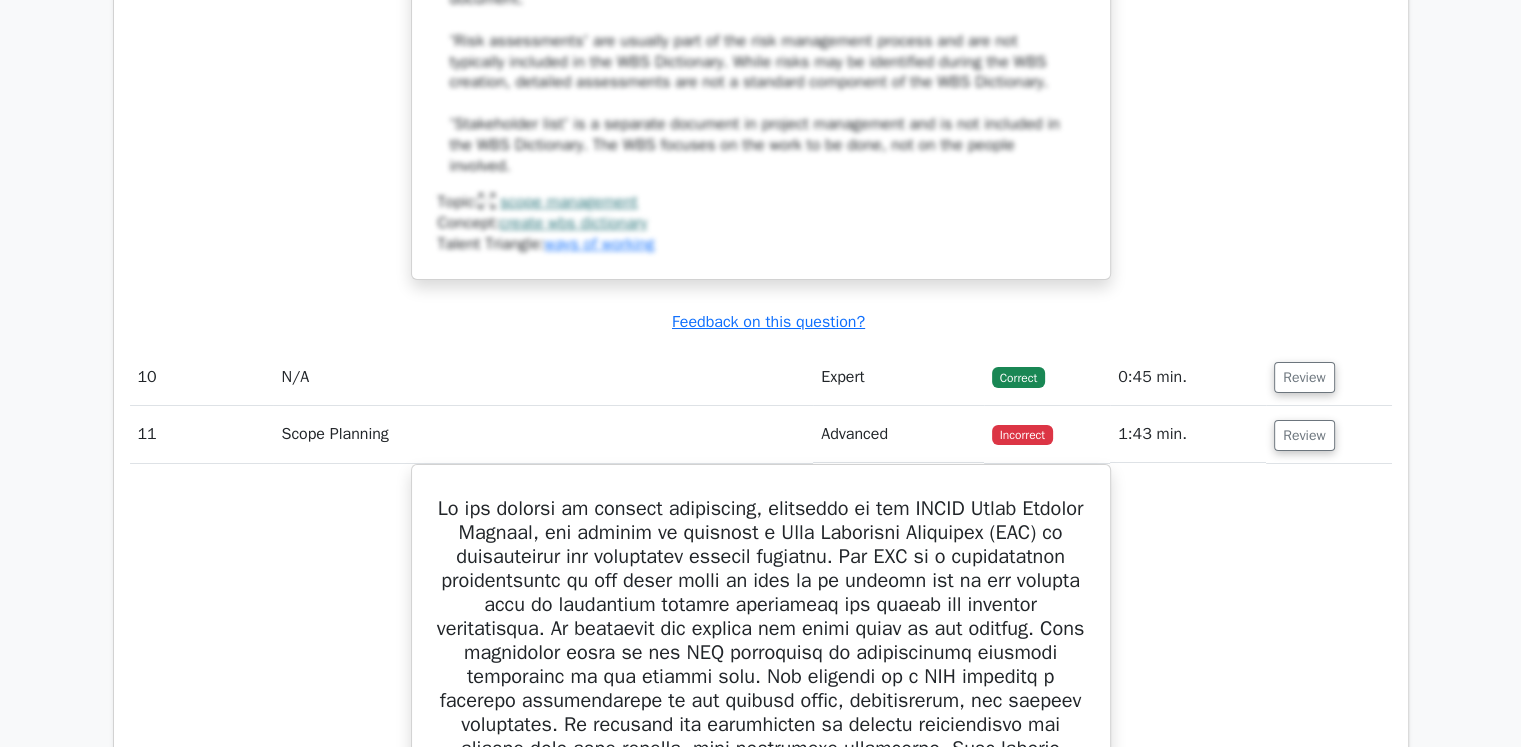 scroll, scrollTop: 7217, scrollLeft: 0, axis: vertical 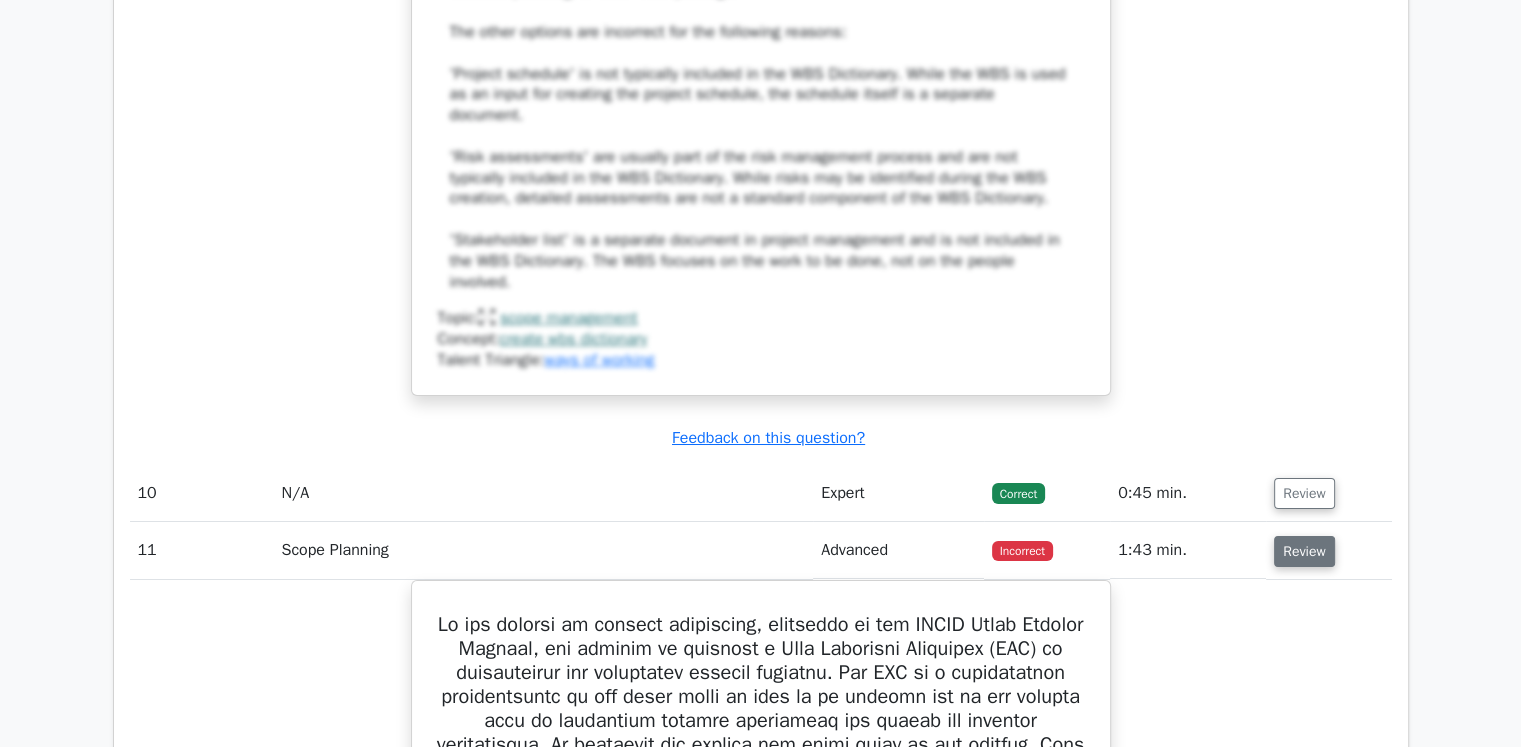 click on "Review" at bounding box center [1304, 551] 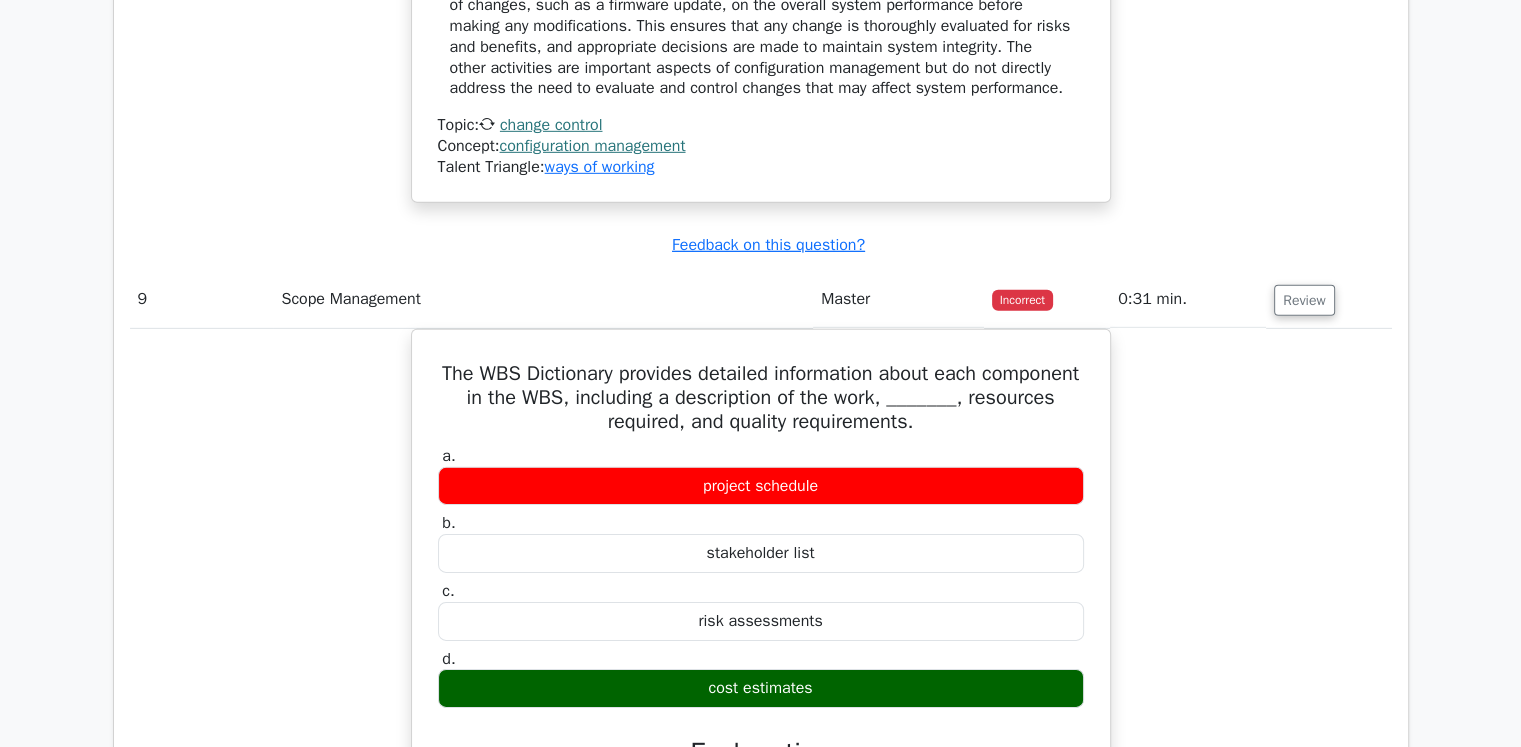 scroll, scrollTop: 6017, scrollLeft: 0, axis: vertical 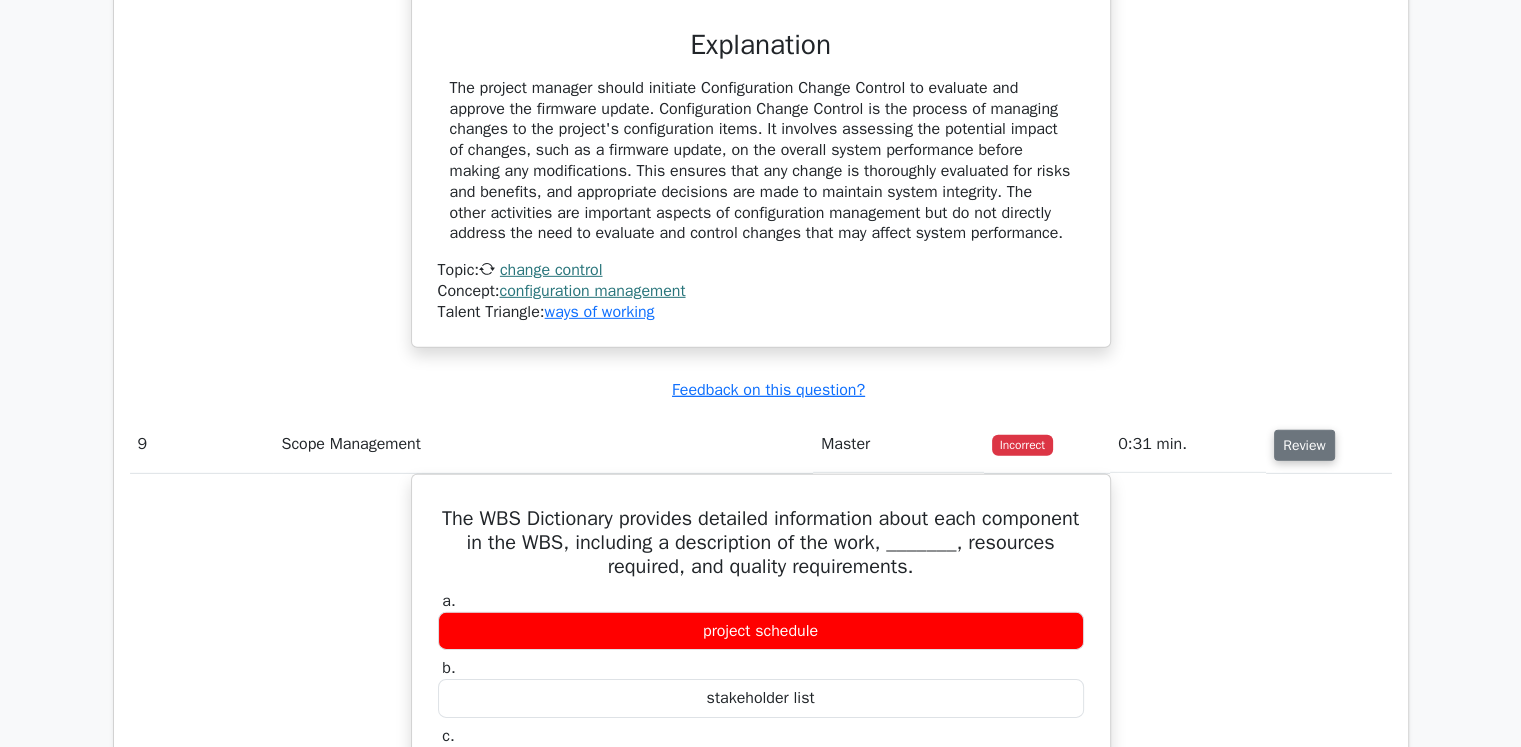 click on "Review" at bounding box center [1304, 445] 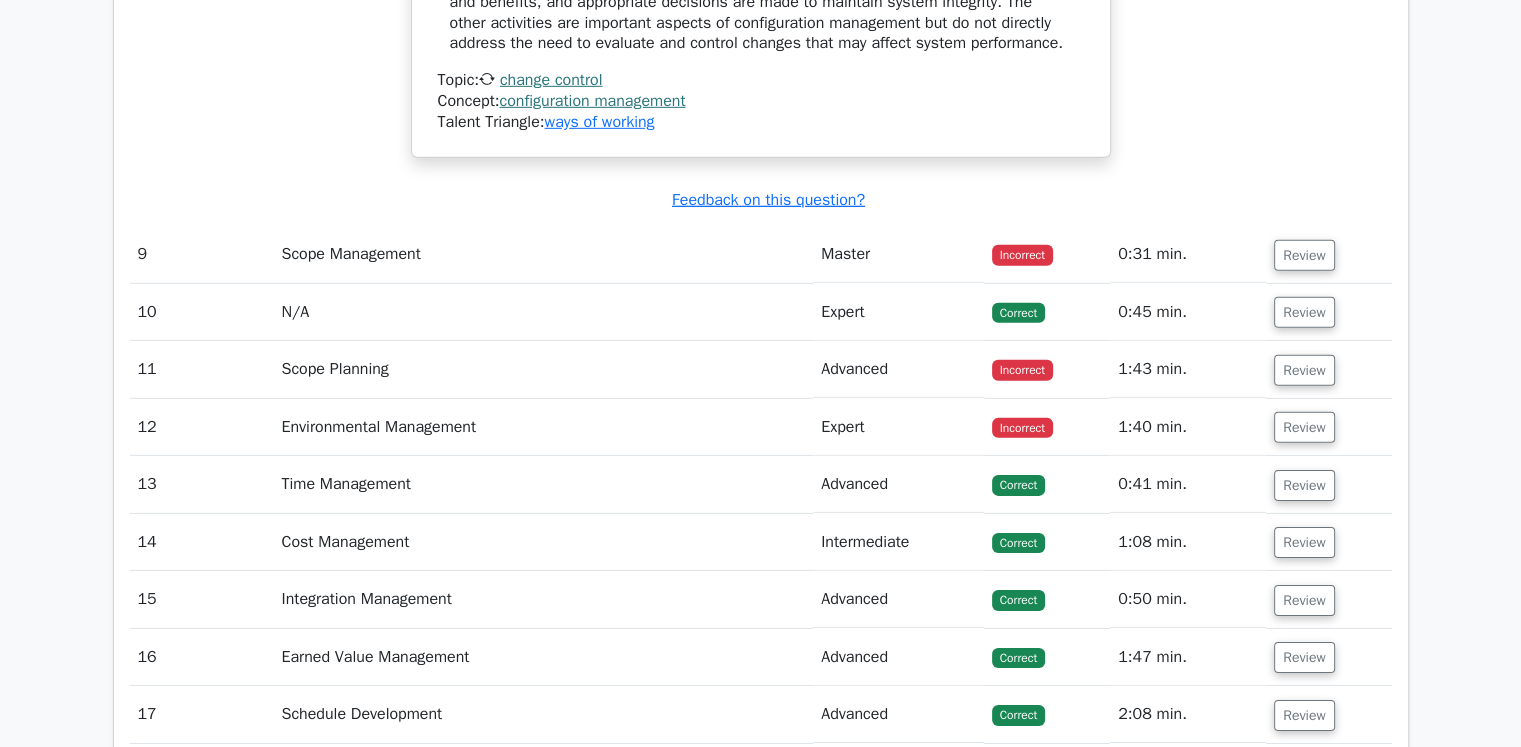 scroll, scrollTop: 6217, scrollLeft: 0, axis: vertical 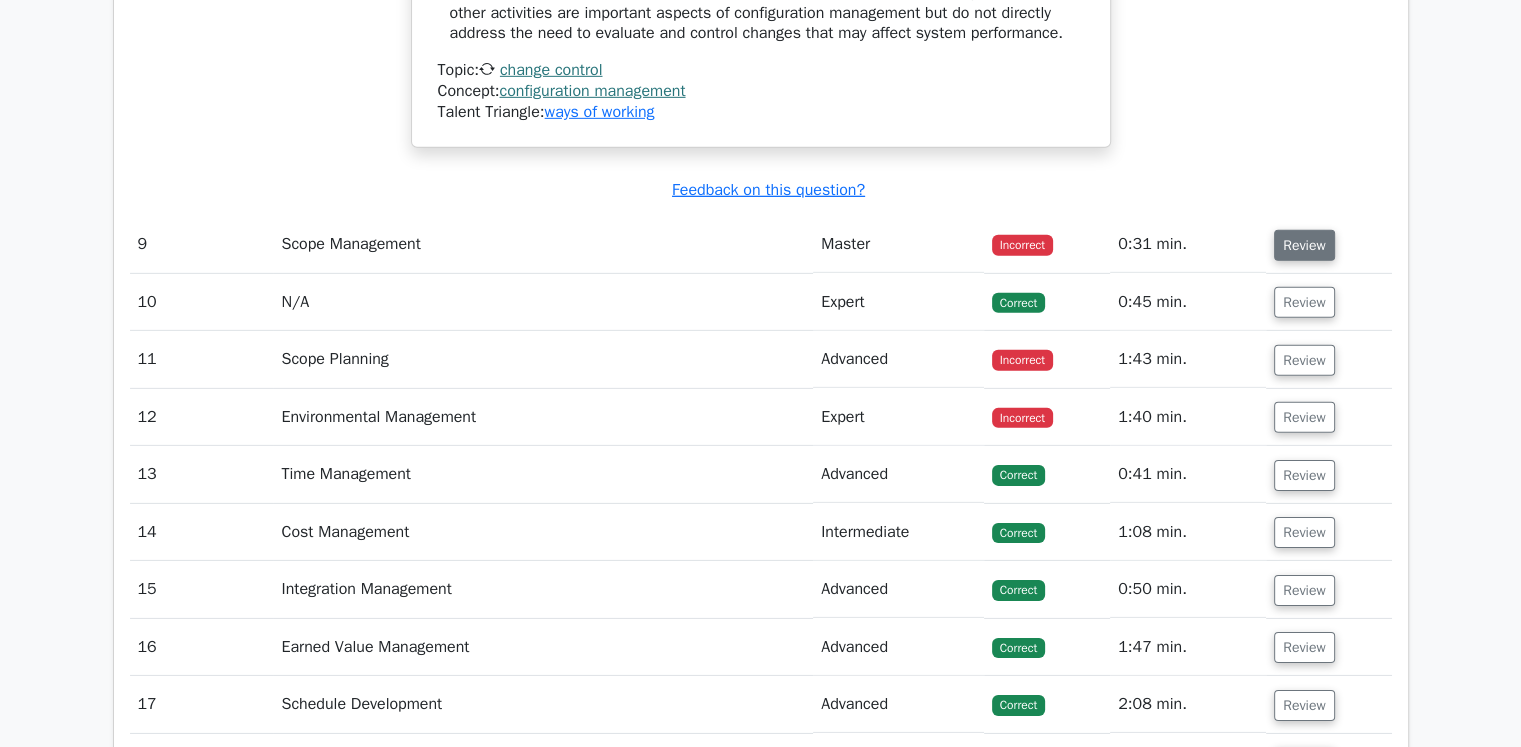 click on "Review" at bounding box center [1304, 245] 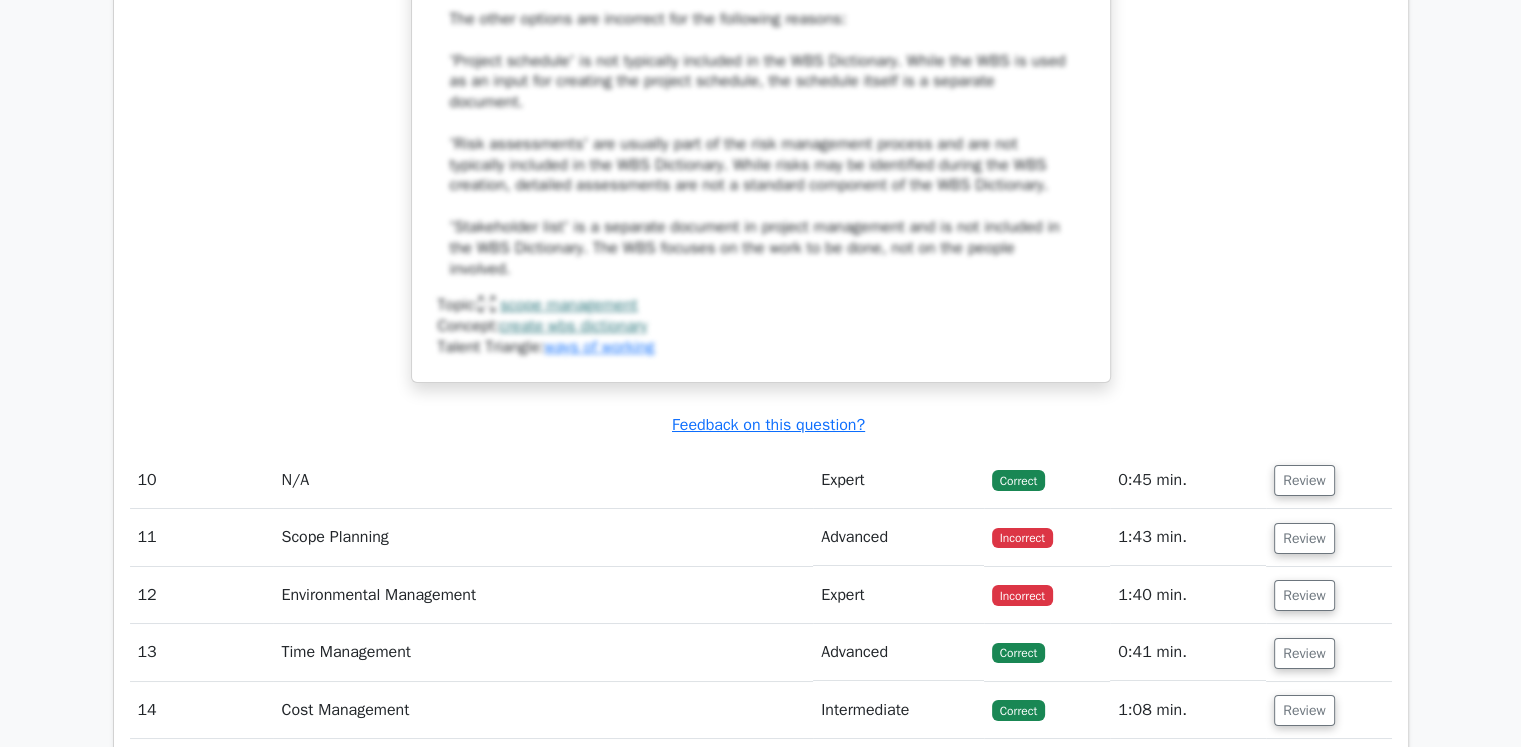 scroll, scrollTop: 7217, scrollLeft: 0, axis: vertical 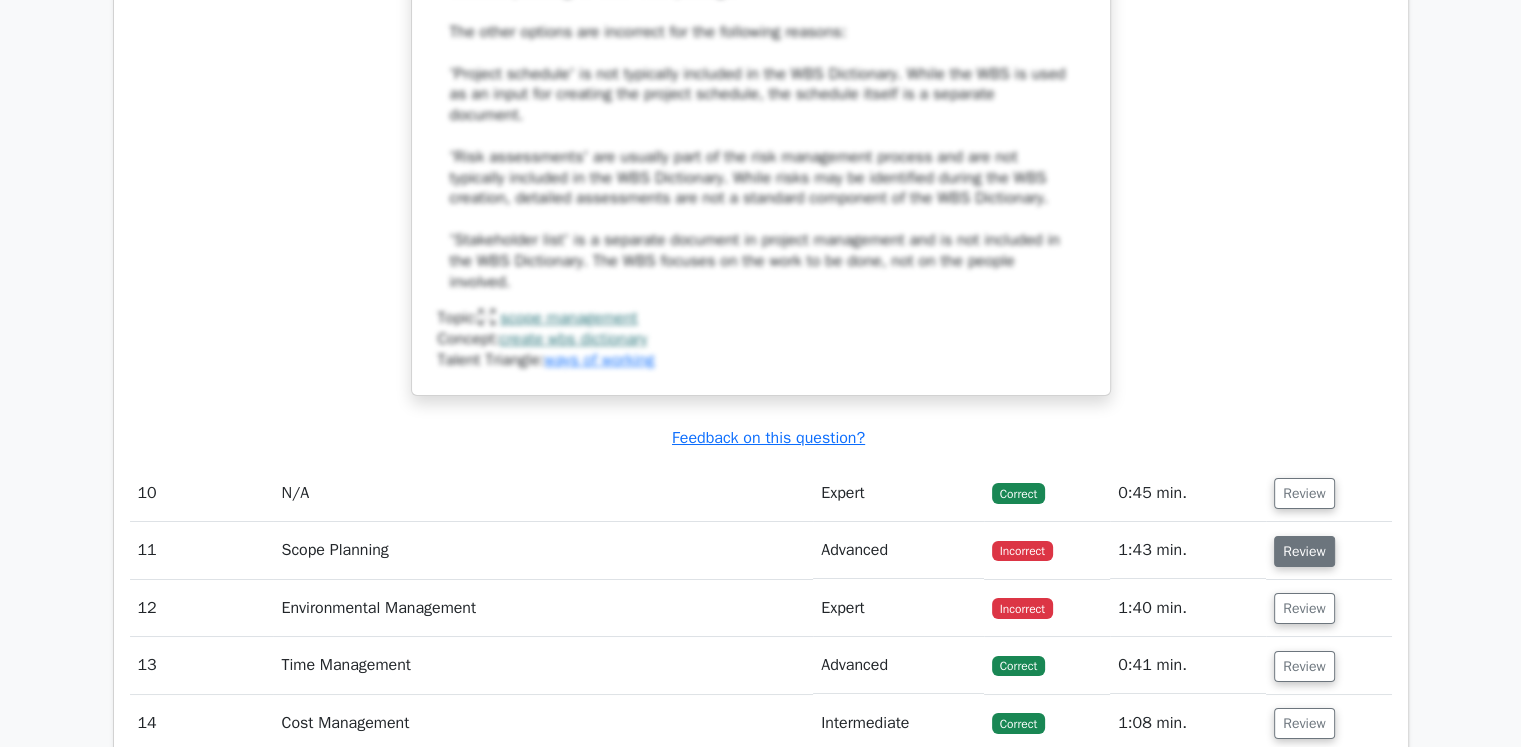 click on "Review" at bounding box center (1304, 551) 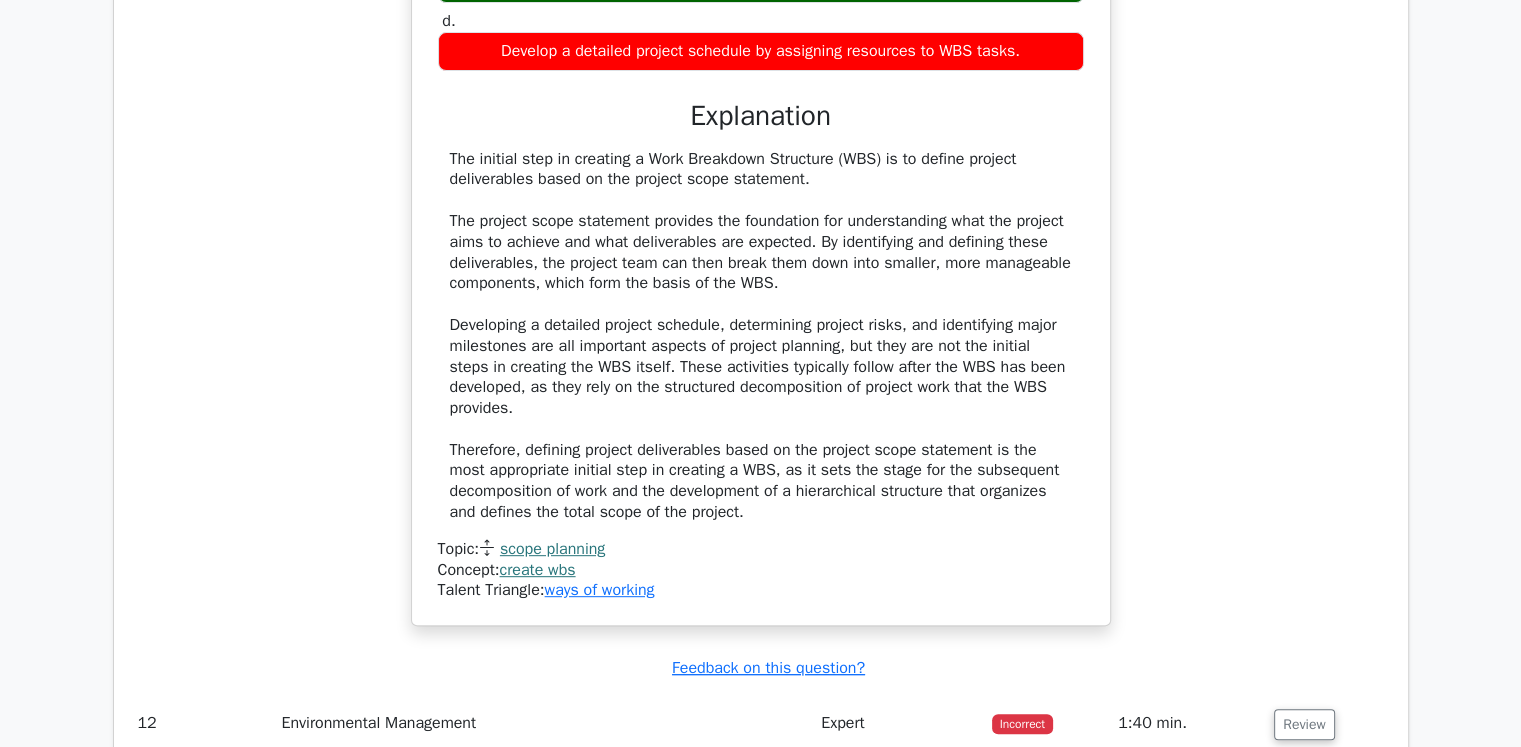 scroll, scrollTop: 8717, scrollLeft: 0, axis: vertical 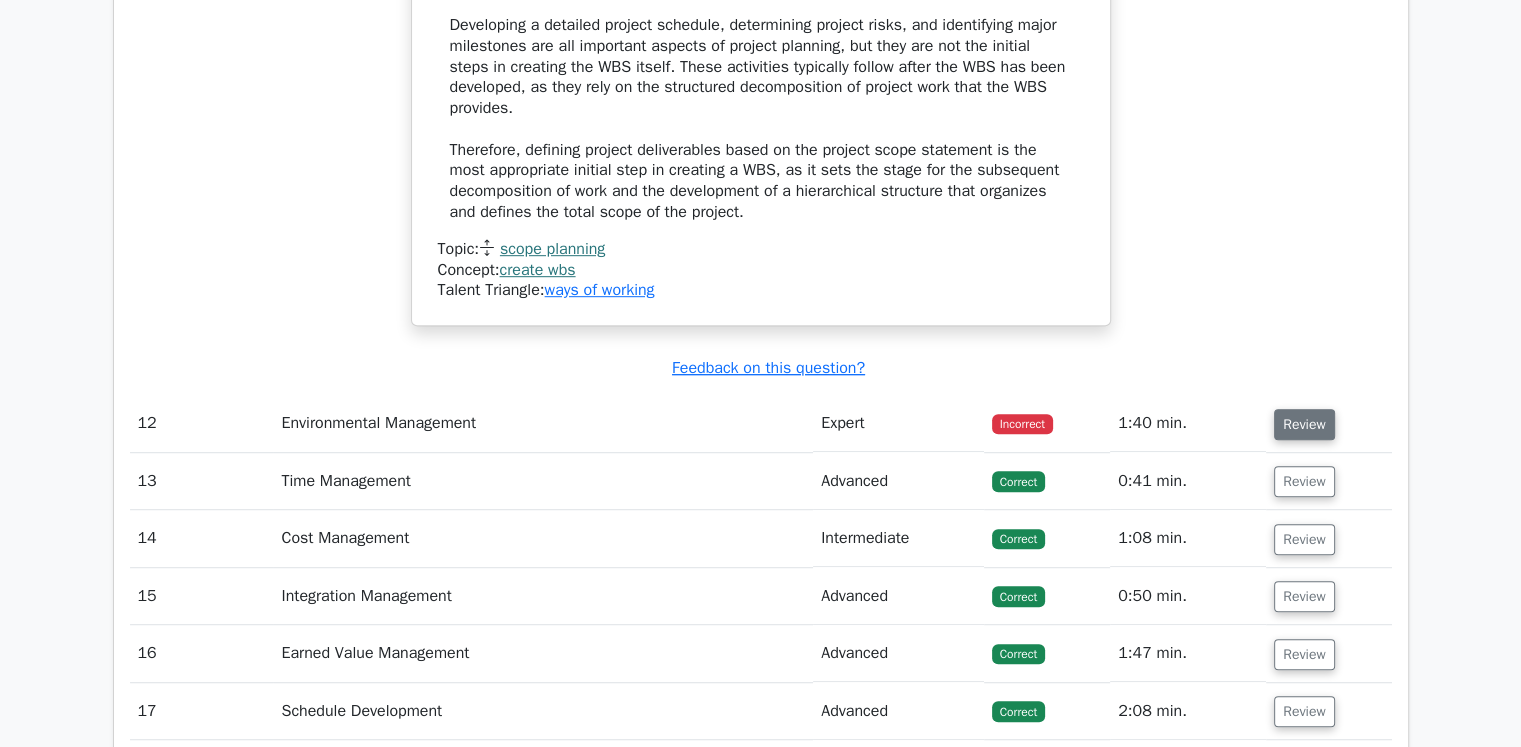 click on "Review" at bounding box center [1304, 424] 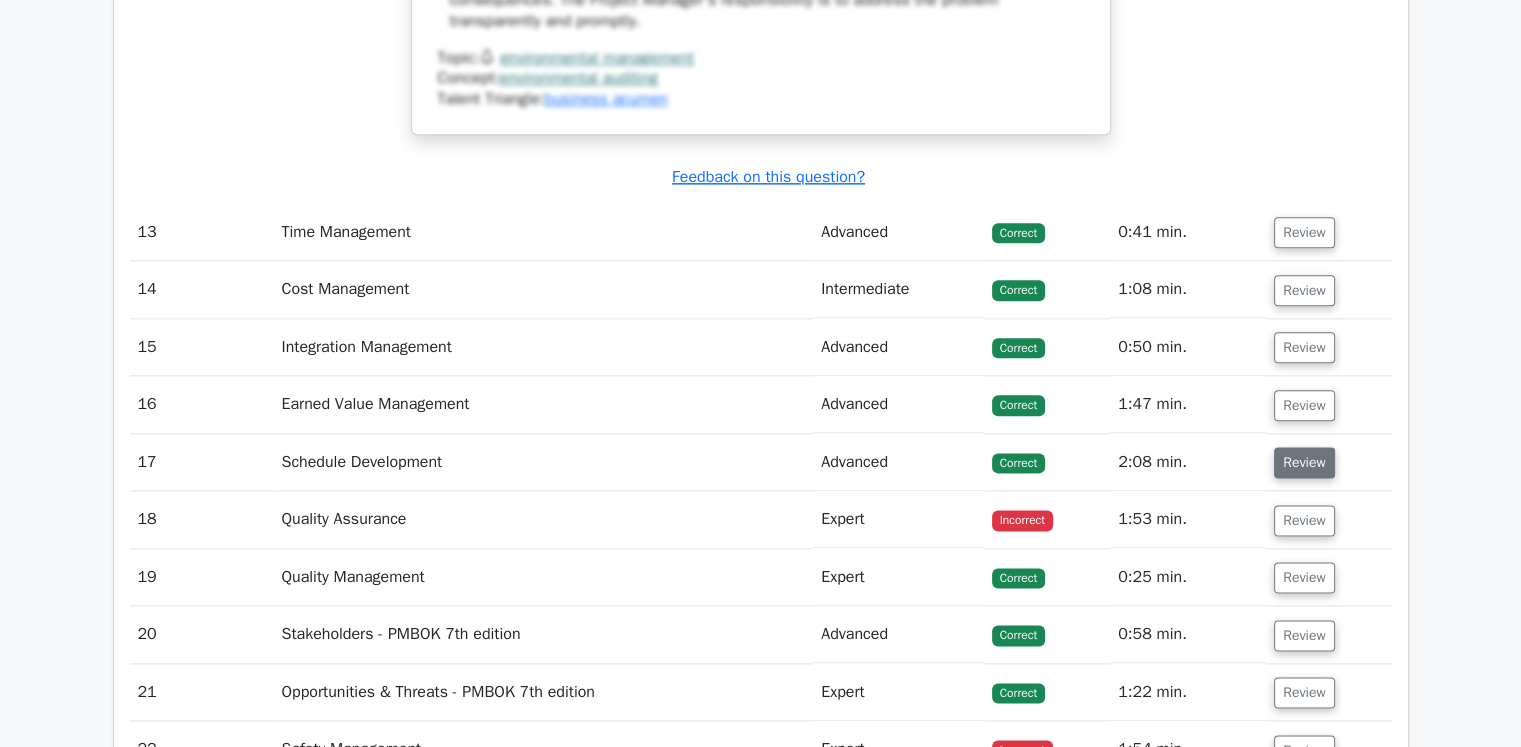 scroll, scrollTop: 10017, scrollLeft: 0, axis: vertical 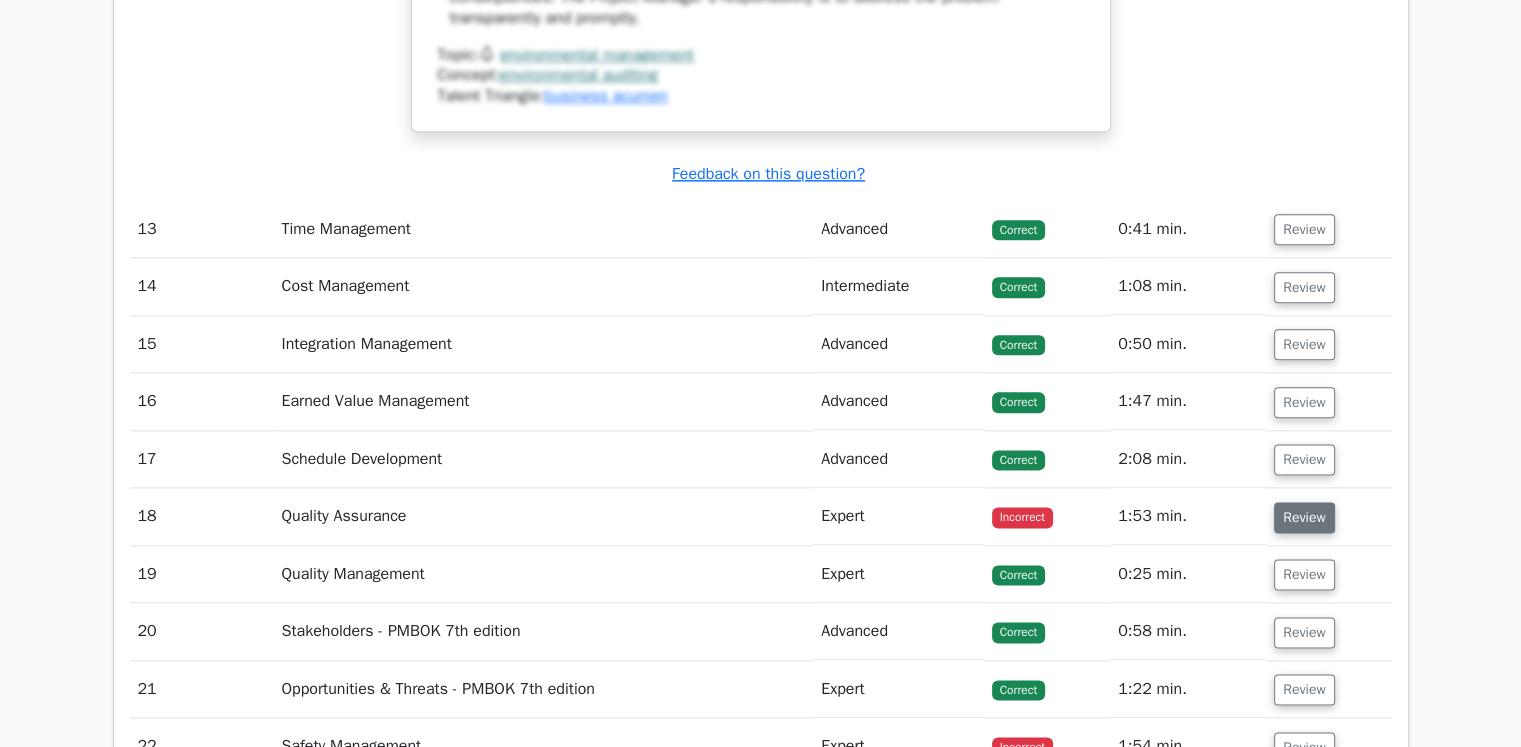 click on "Review" at bounding box center [1304, 517] 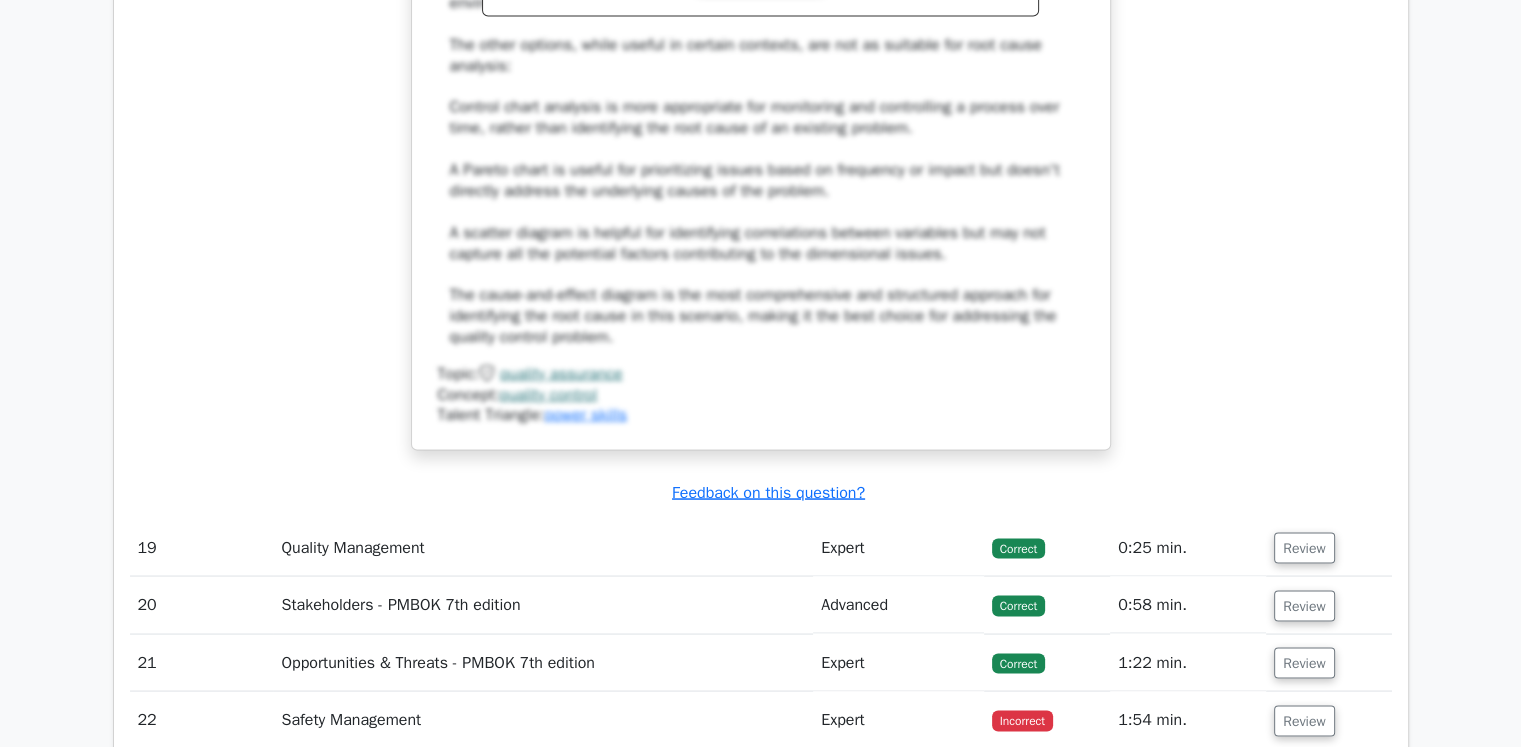 scroll, scrollTop: 11617, scrollLeft: 0, axis: vertical 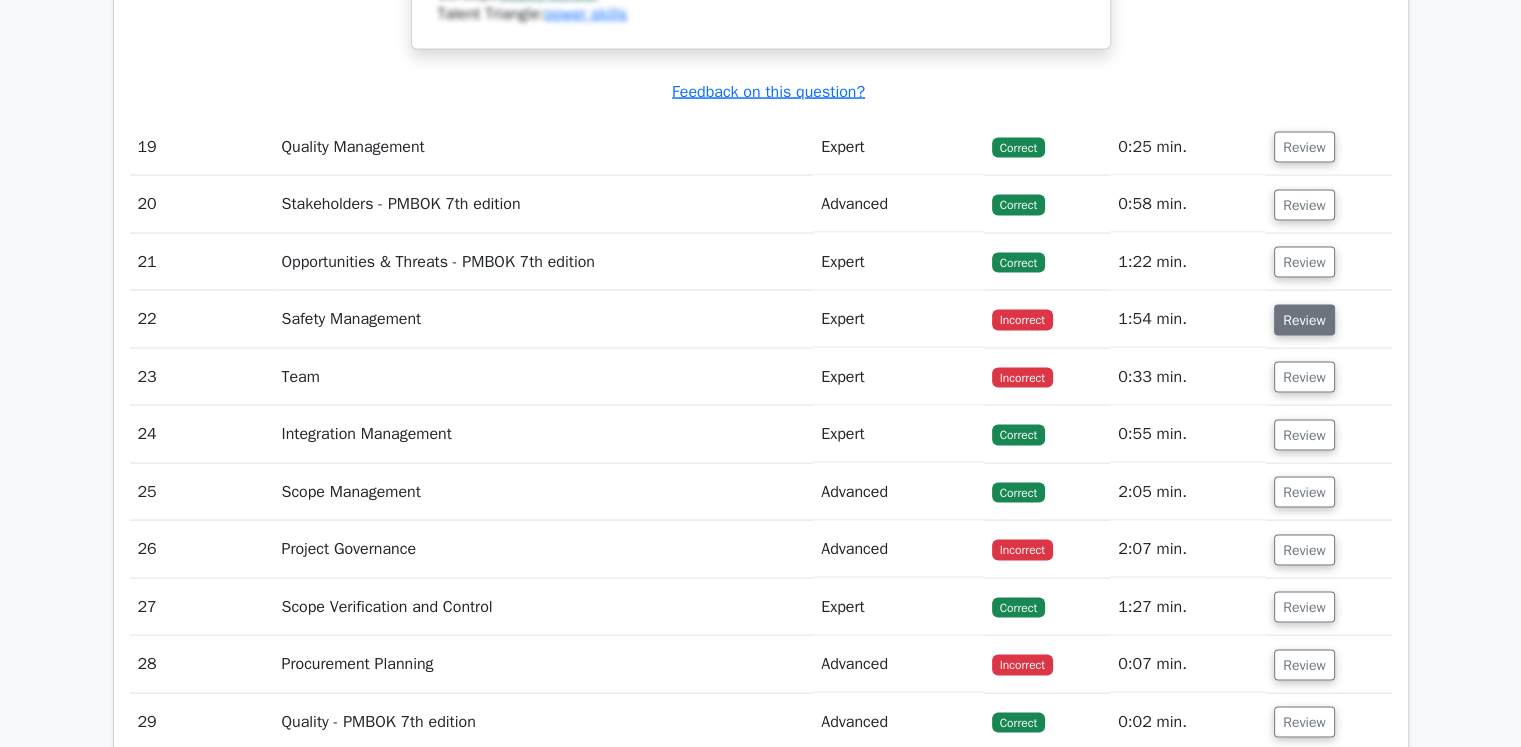 click on "Review" at bounding box center (1304, 320) 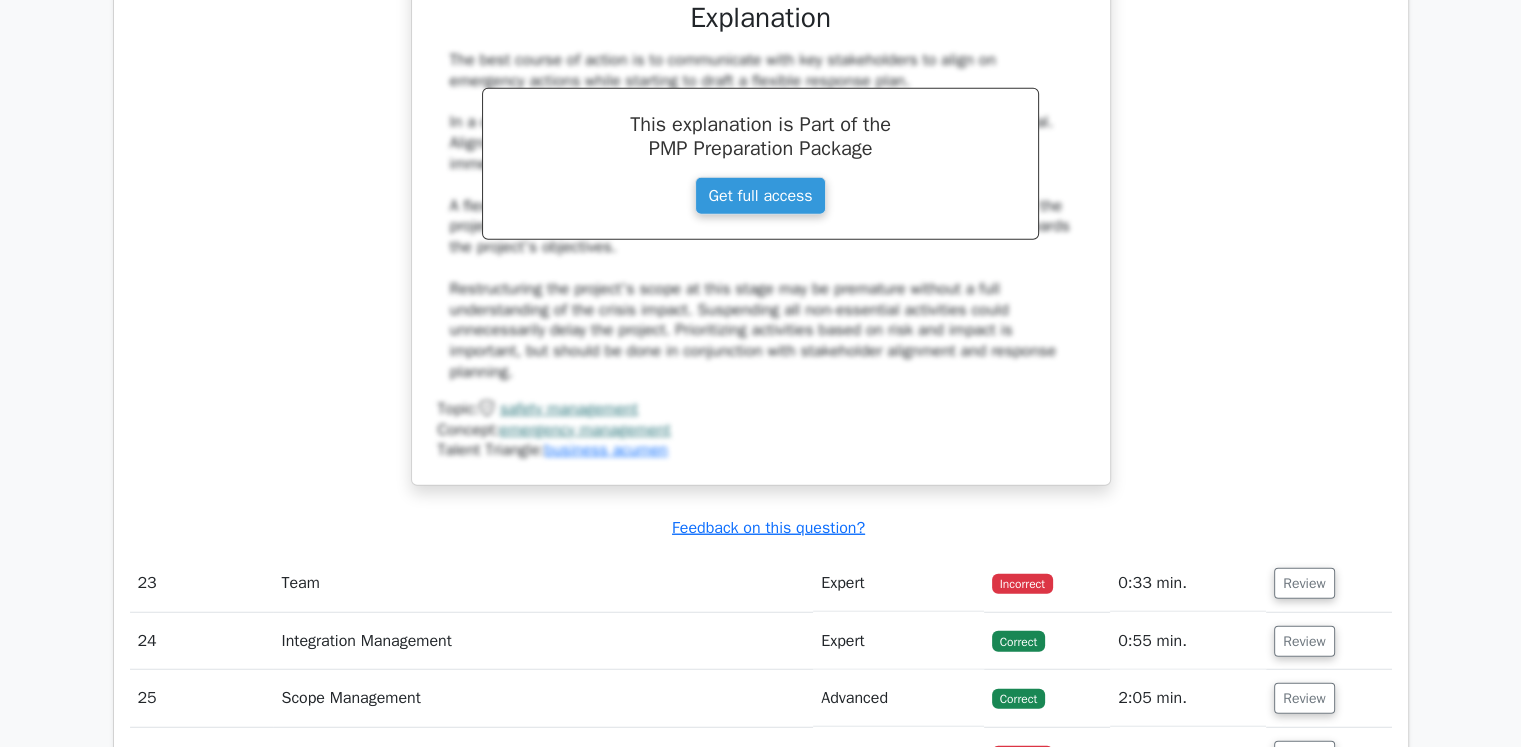 scroll, scrollTop: 12717, scrollLeft: 0, axis: vertical 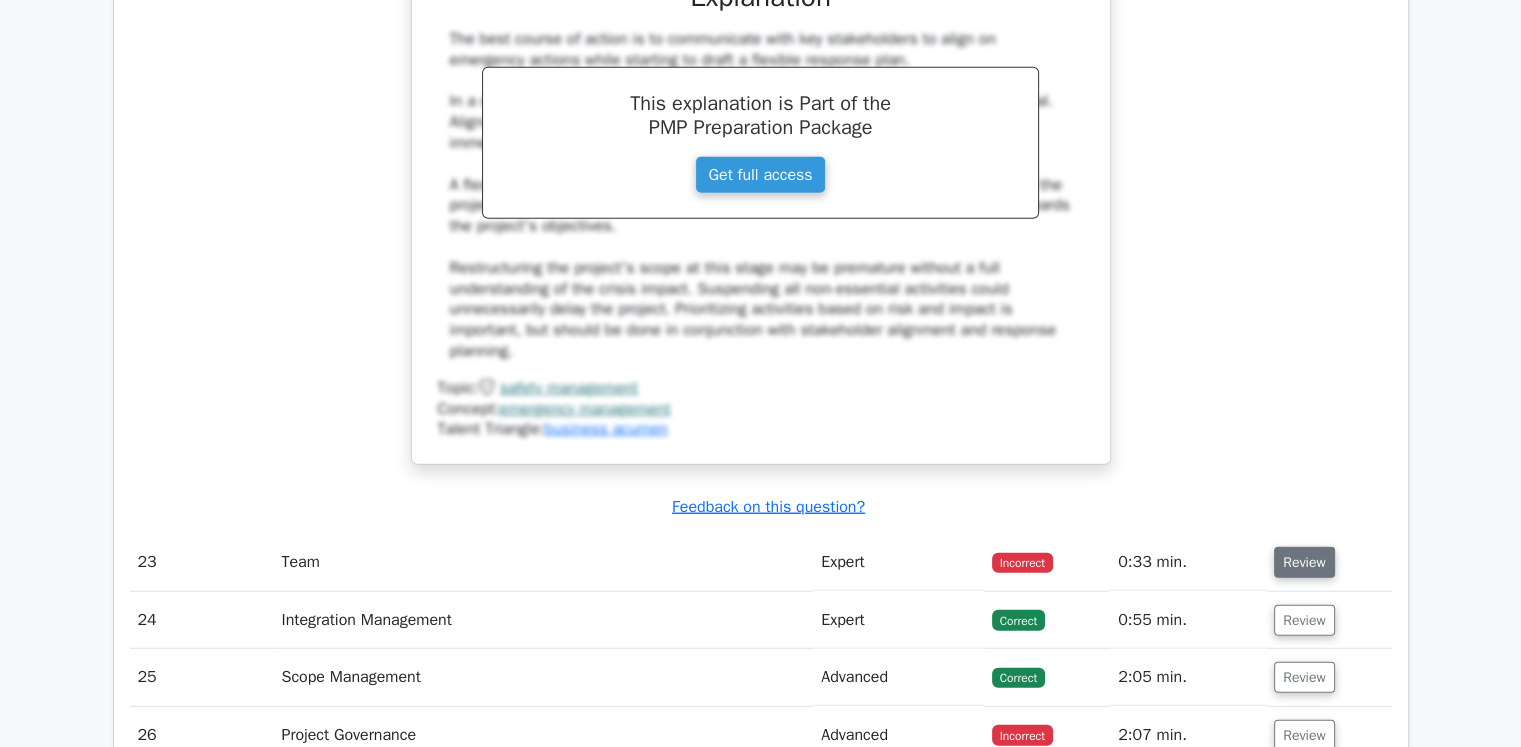click on "Review" at bounding box center (1304, 562) 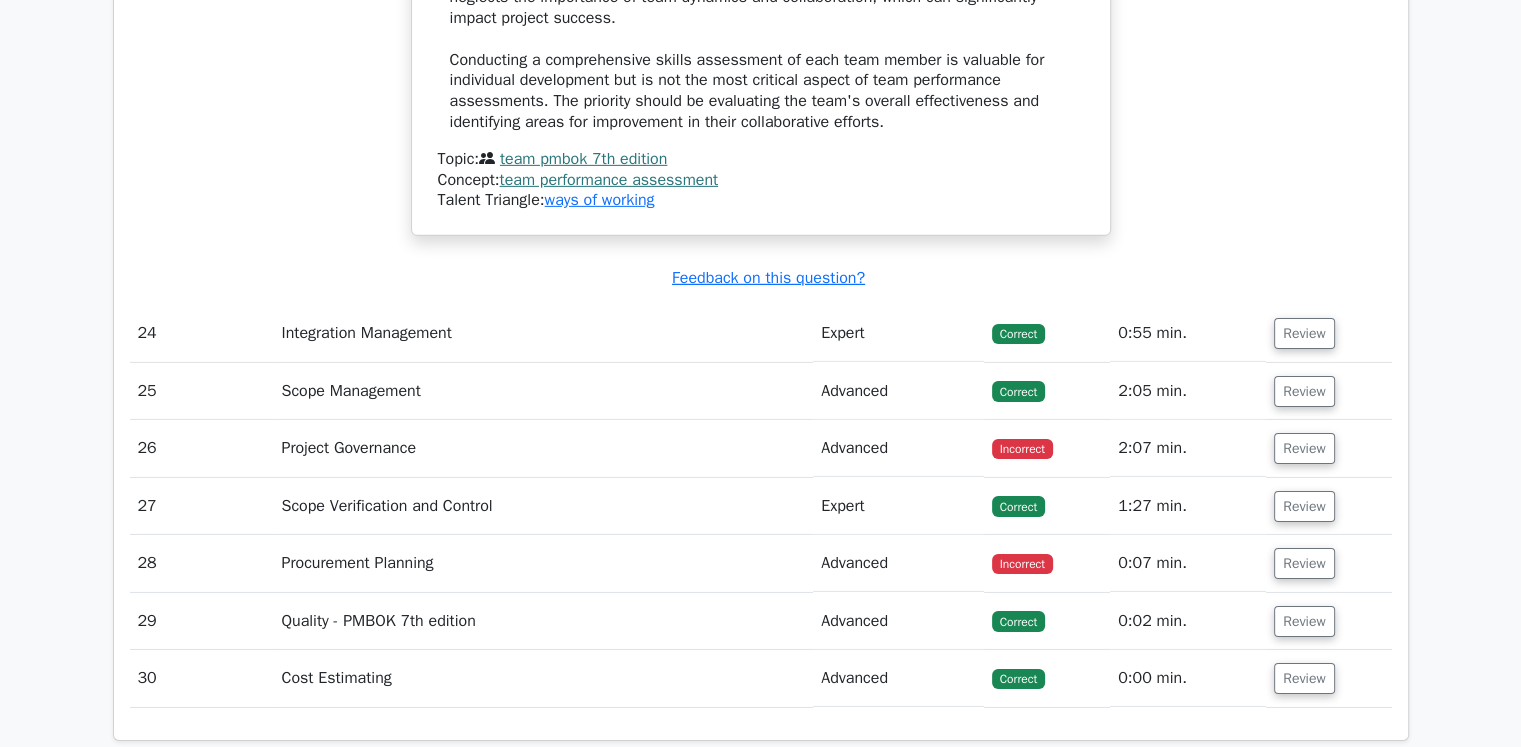 scroll, scrollTop: 14017, scrollLeft: 0, axis: vertical 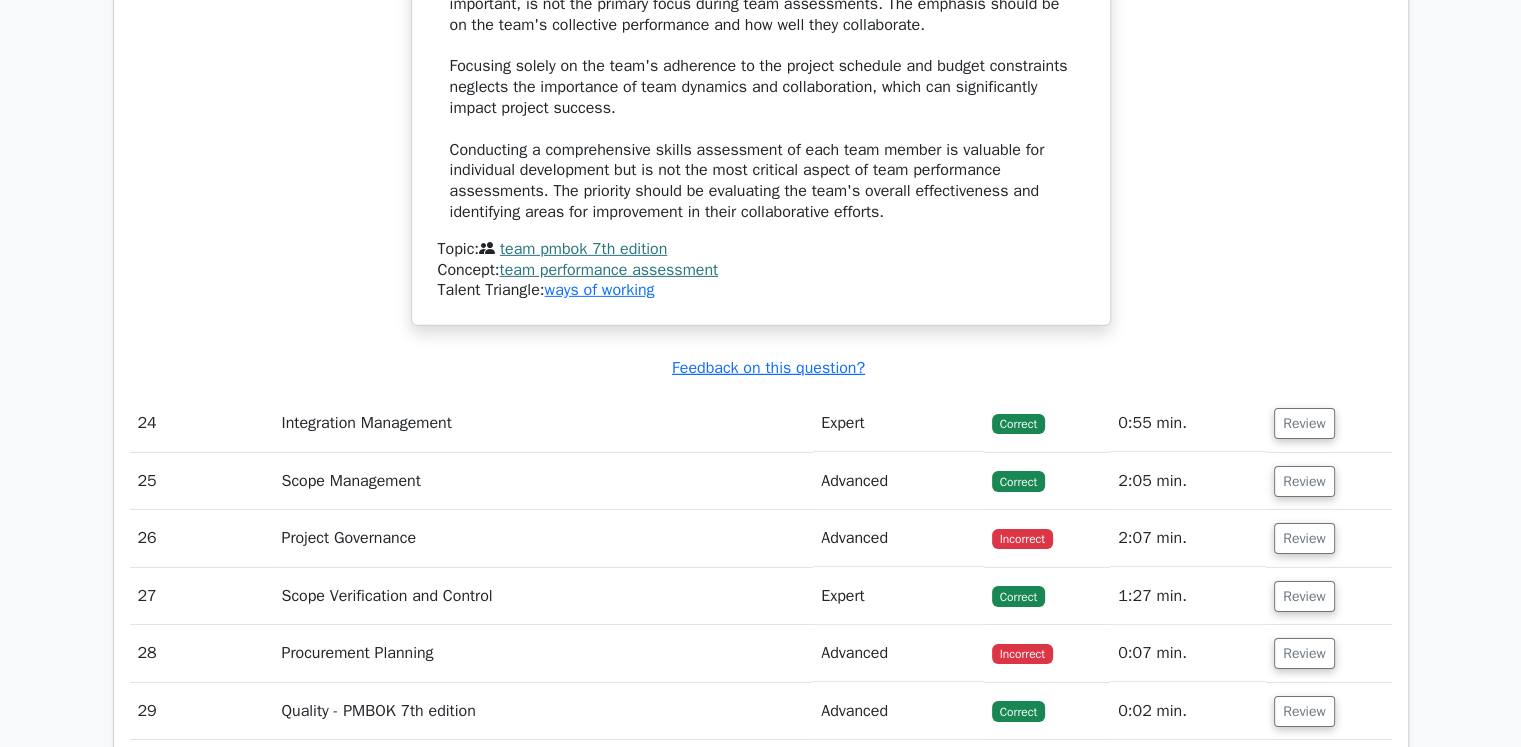 click on "Incorrect" at bounding box center [1047, 538] 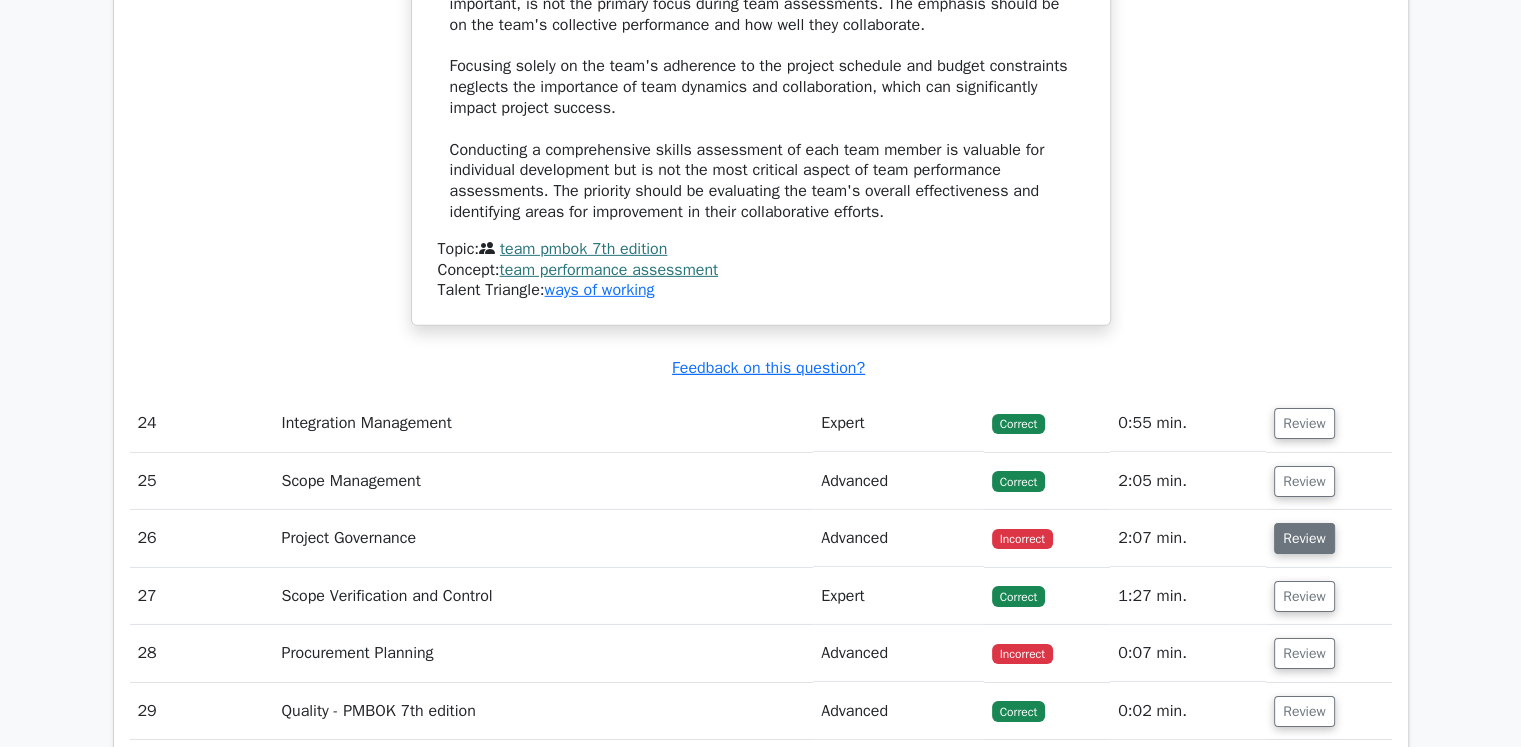click on "Review" at bounding box center (1304, 538) 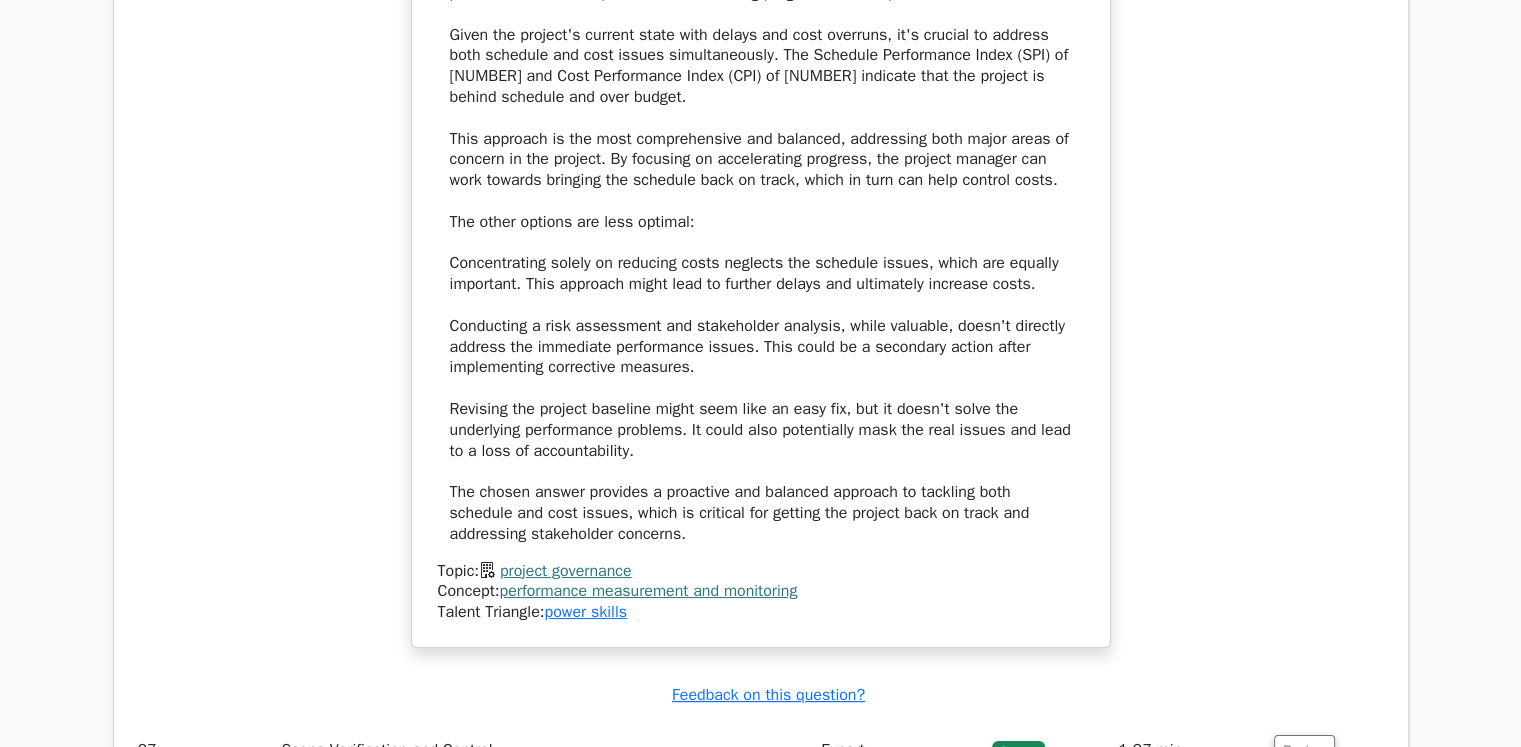scroll, scrollTop: 15617, scrollLeft: 0, axis: vertical 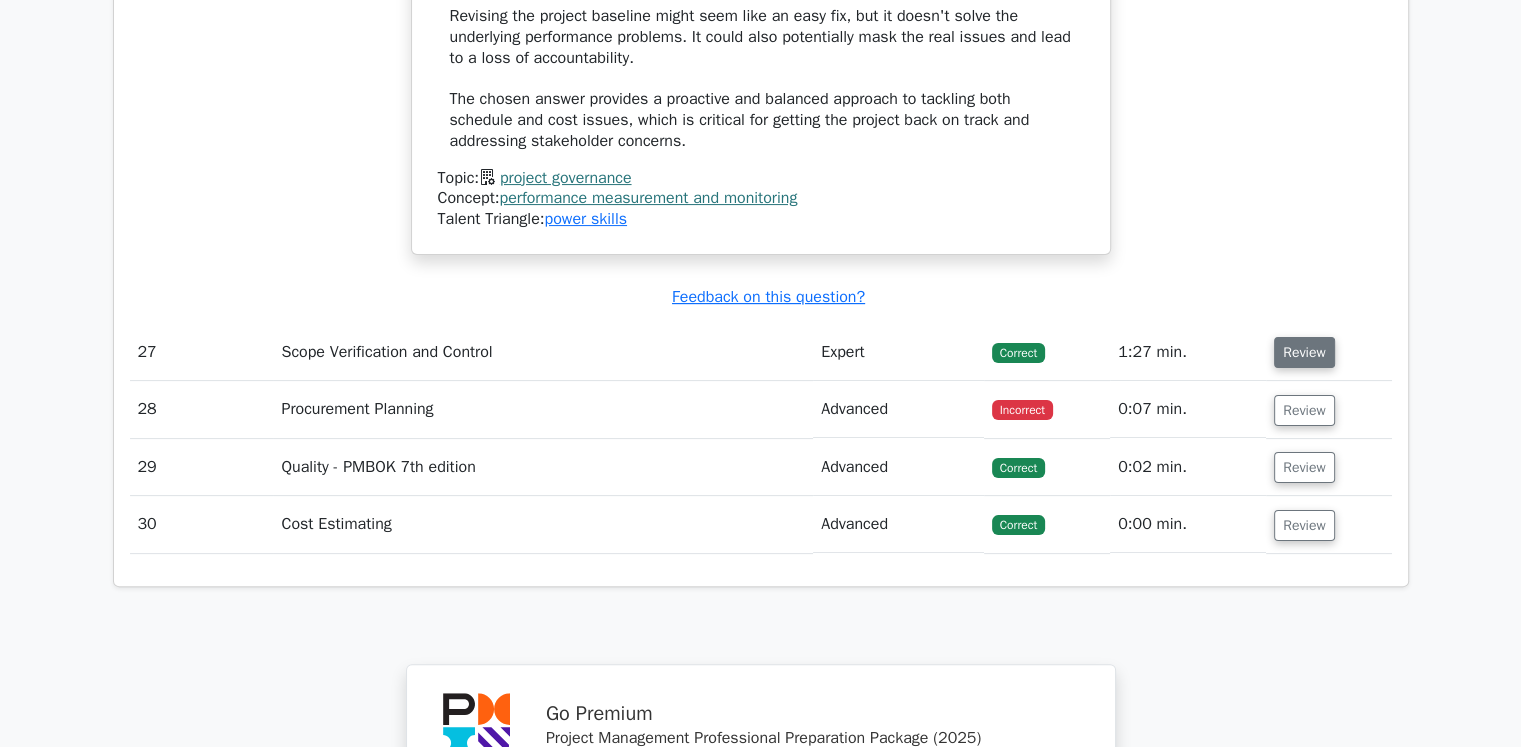 drag, startPoint x: 1307, startPoint y: 276, endPoint x: 1287, endPoint y: 289, distance: 23.853722 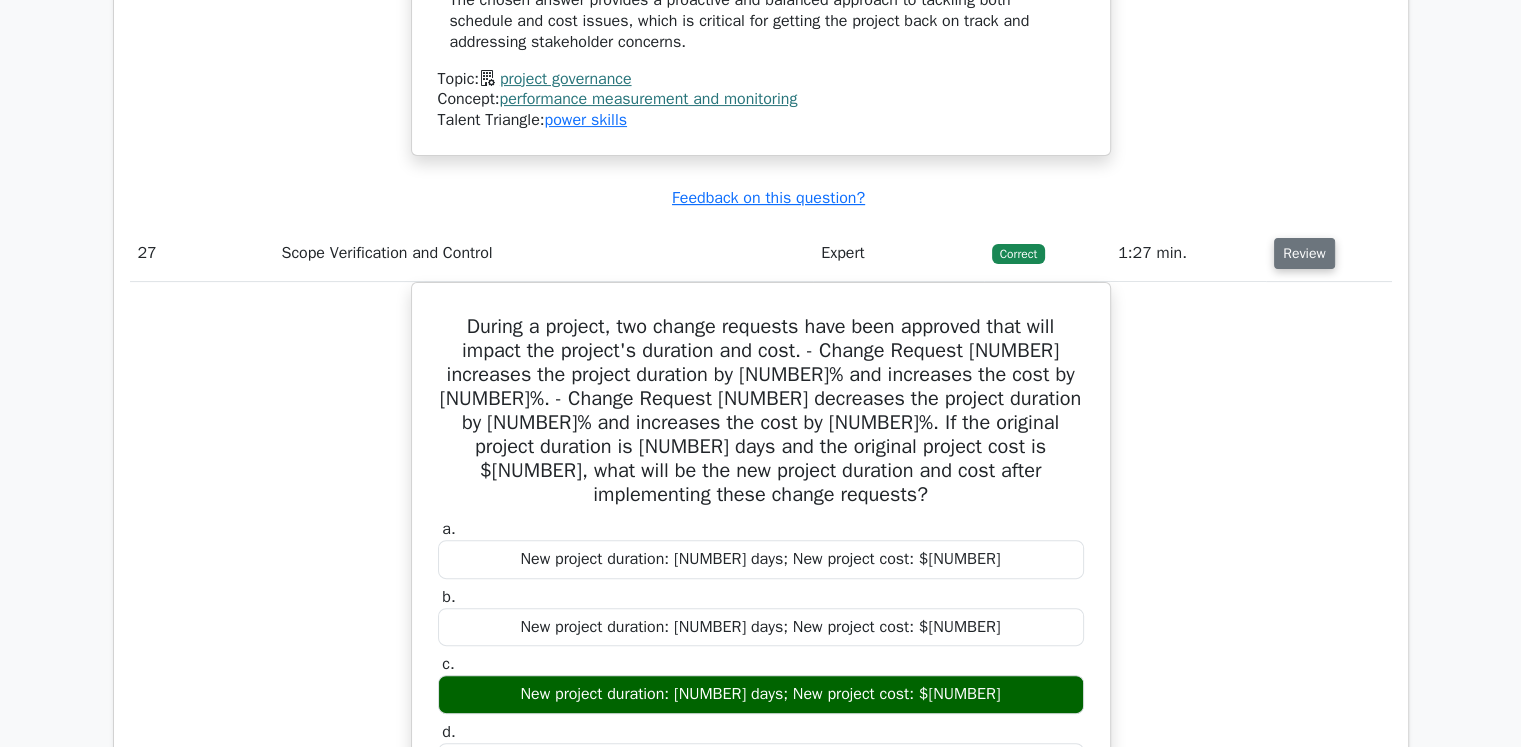 scroll, scrollTop: 15717, scrollLeft: 0, axis: vertical 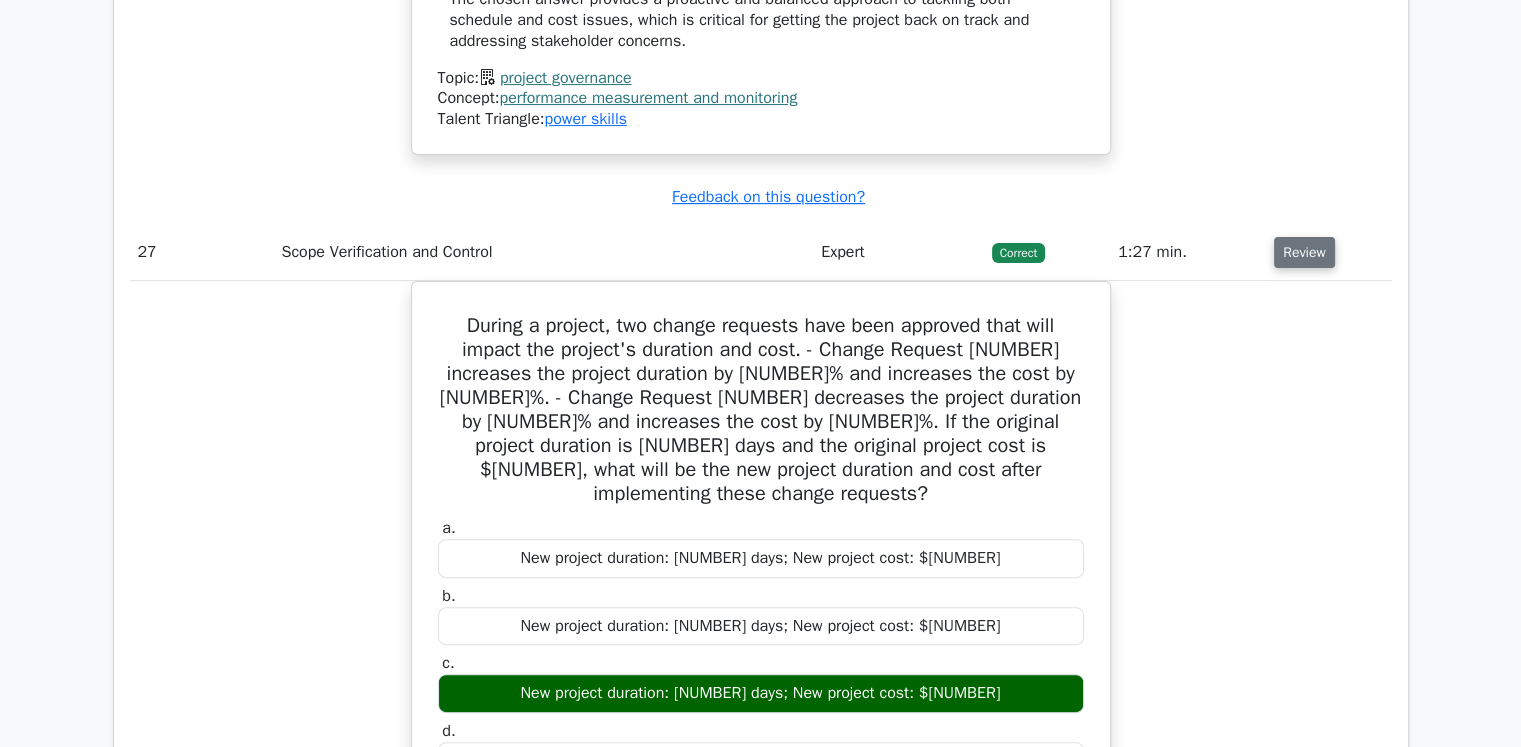 click on "Review" at bounding box center [1304, 252] 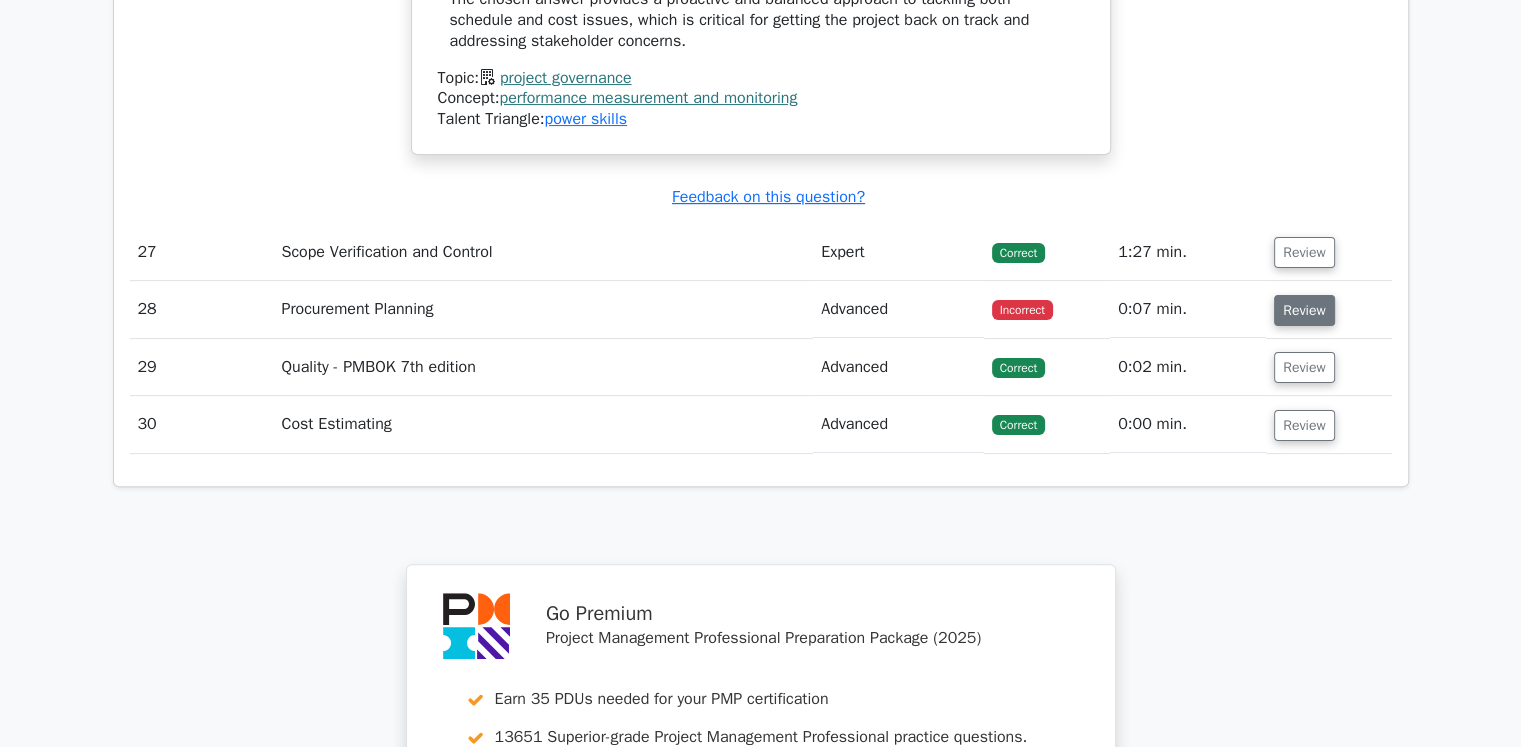 click on "Review" at bounding box center (1304, 310) 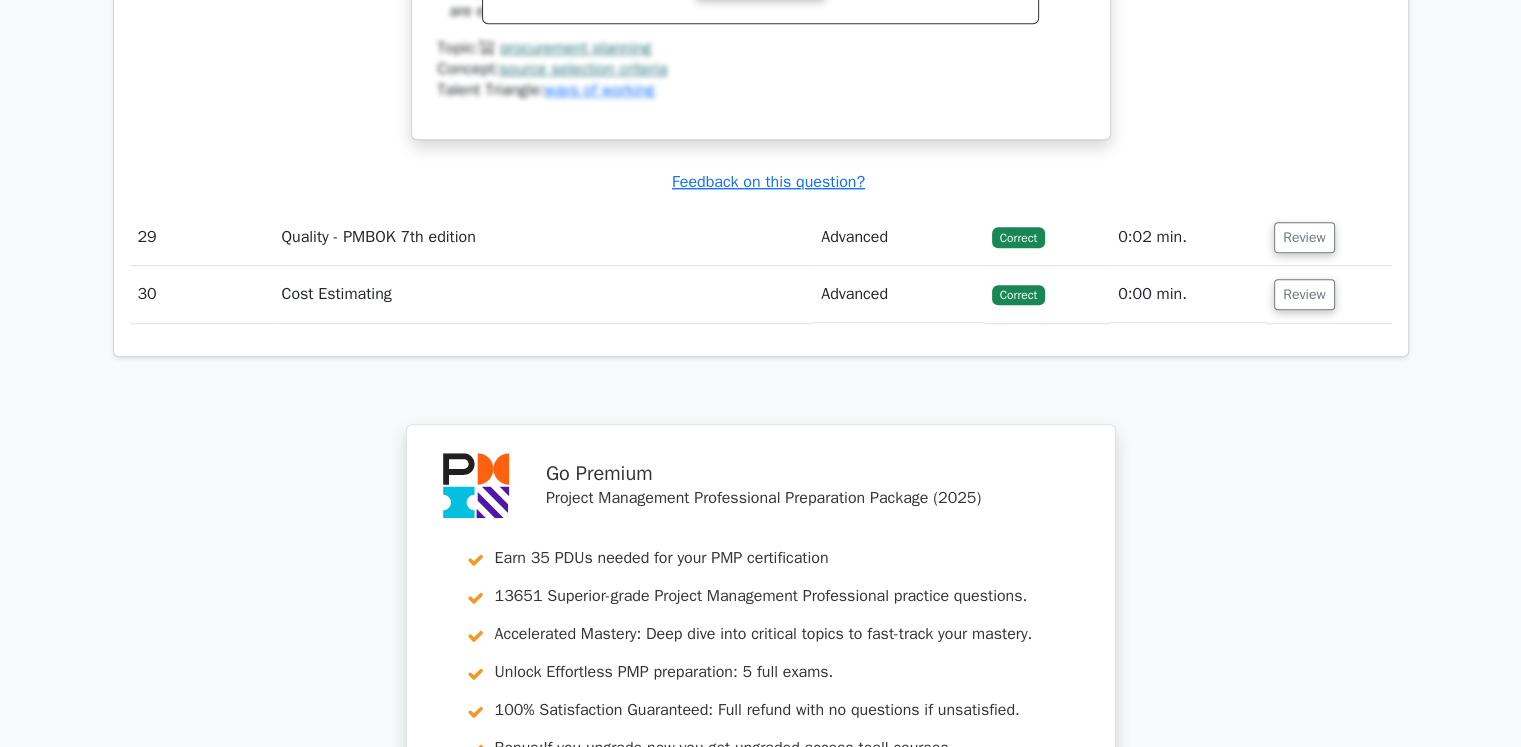 scroll, scrollTop: 16517, scrollLeft: 0, axis: vertical 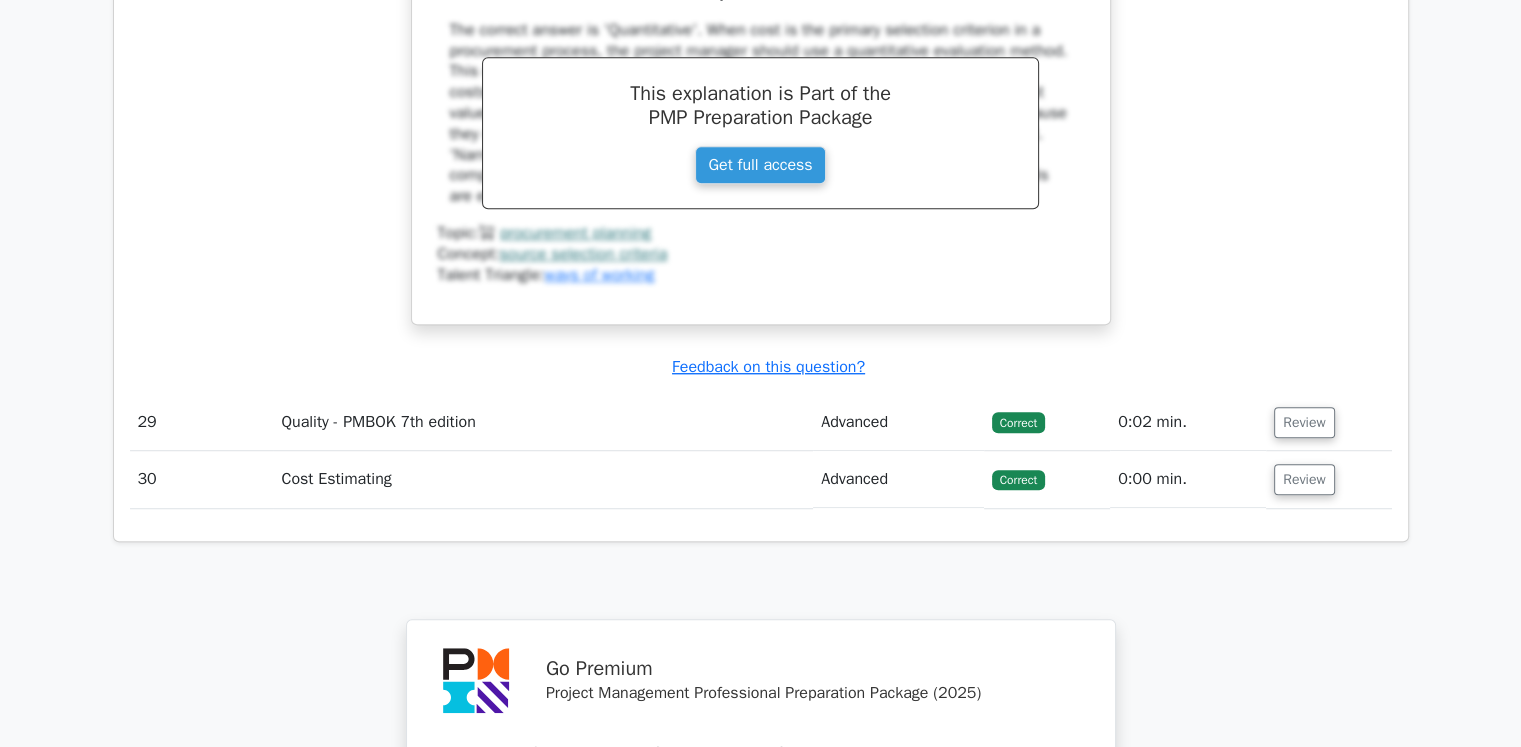 click on "Review" at bounding box center (1328, 422) 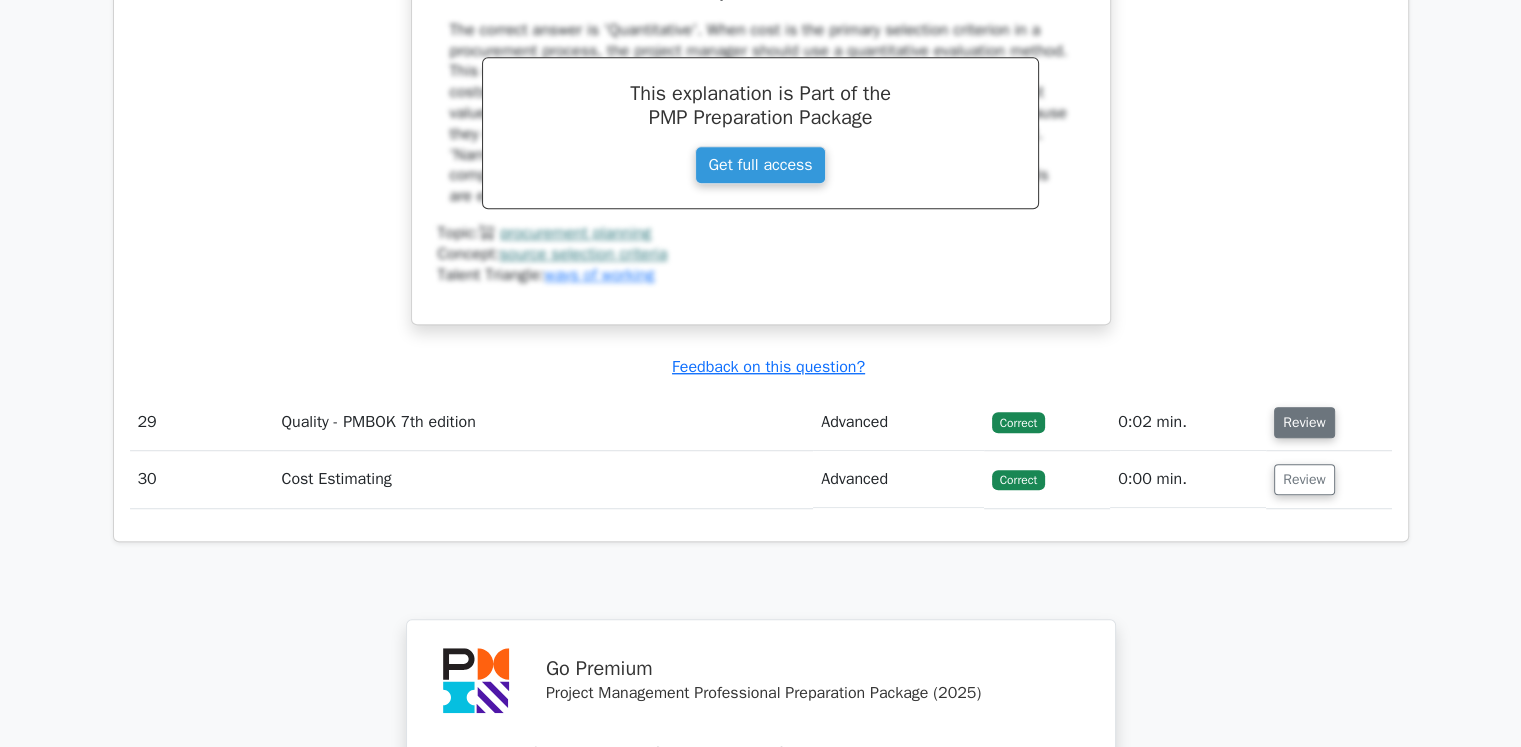 click on "Review" at bounding box center (1304, 422) 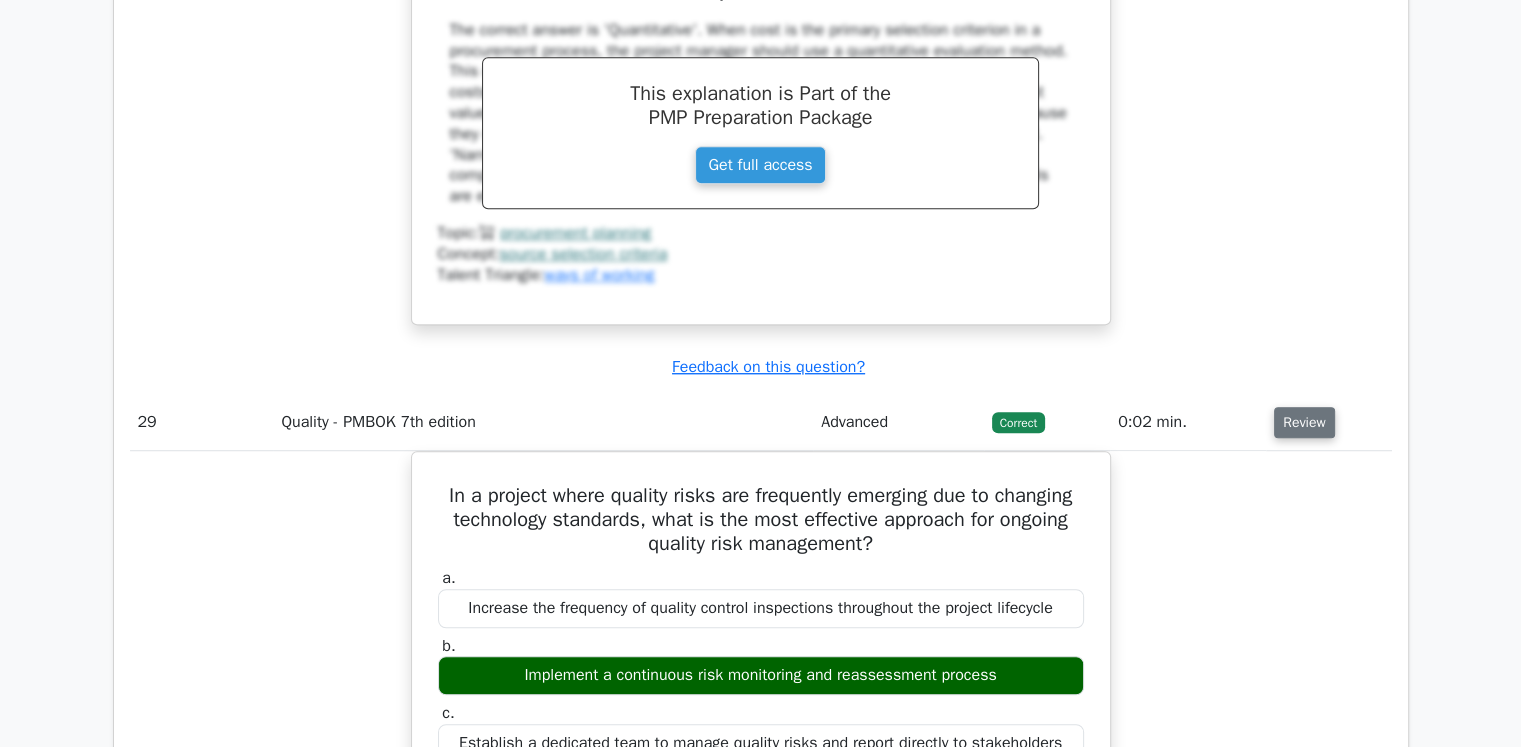 click on "Review" at bounding box center (1304, 422) 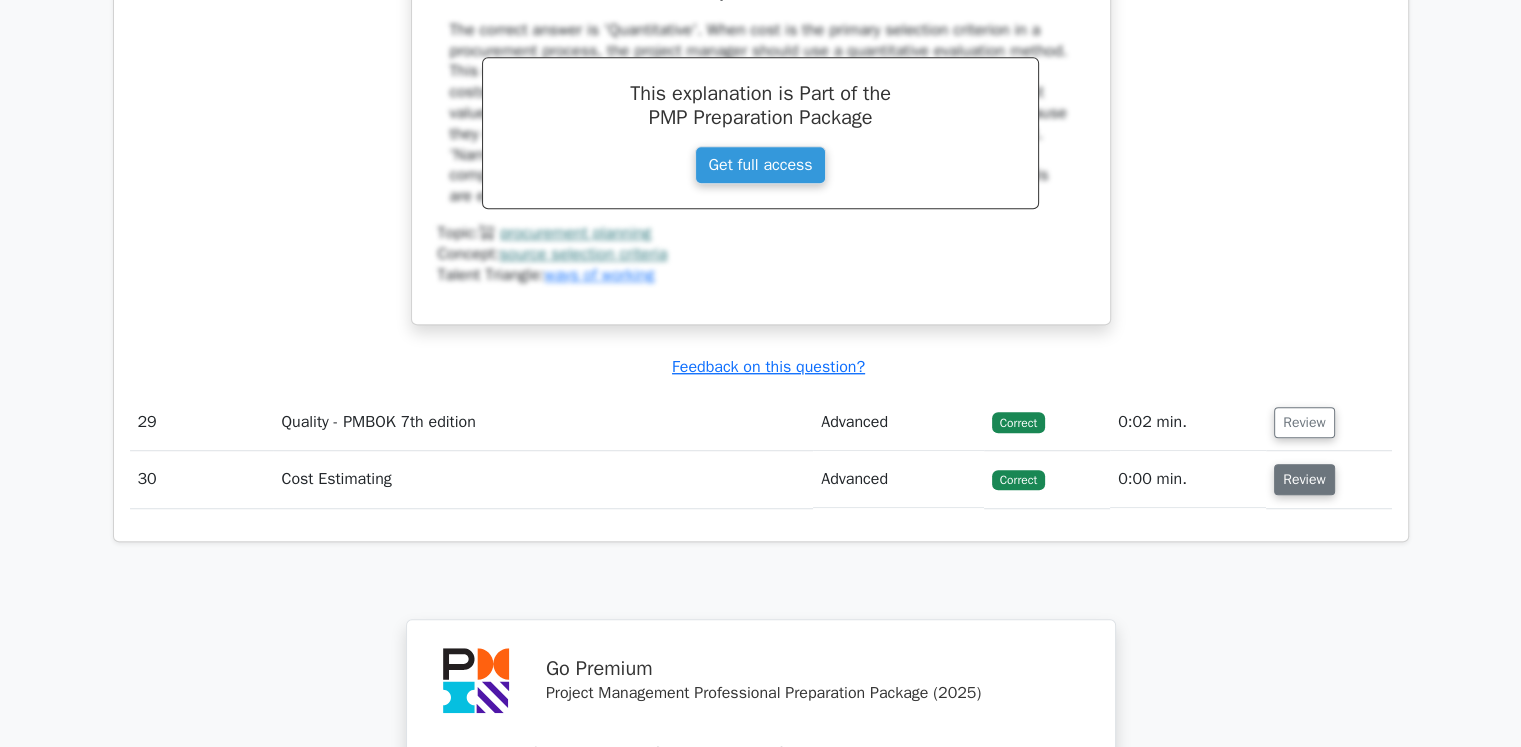 click on "Review" at bounding box center [1304, 479] 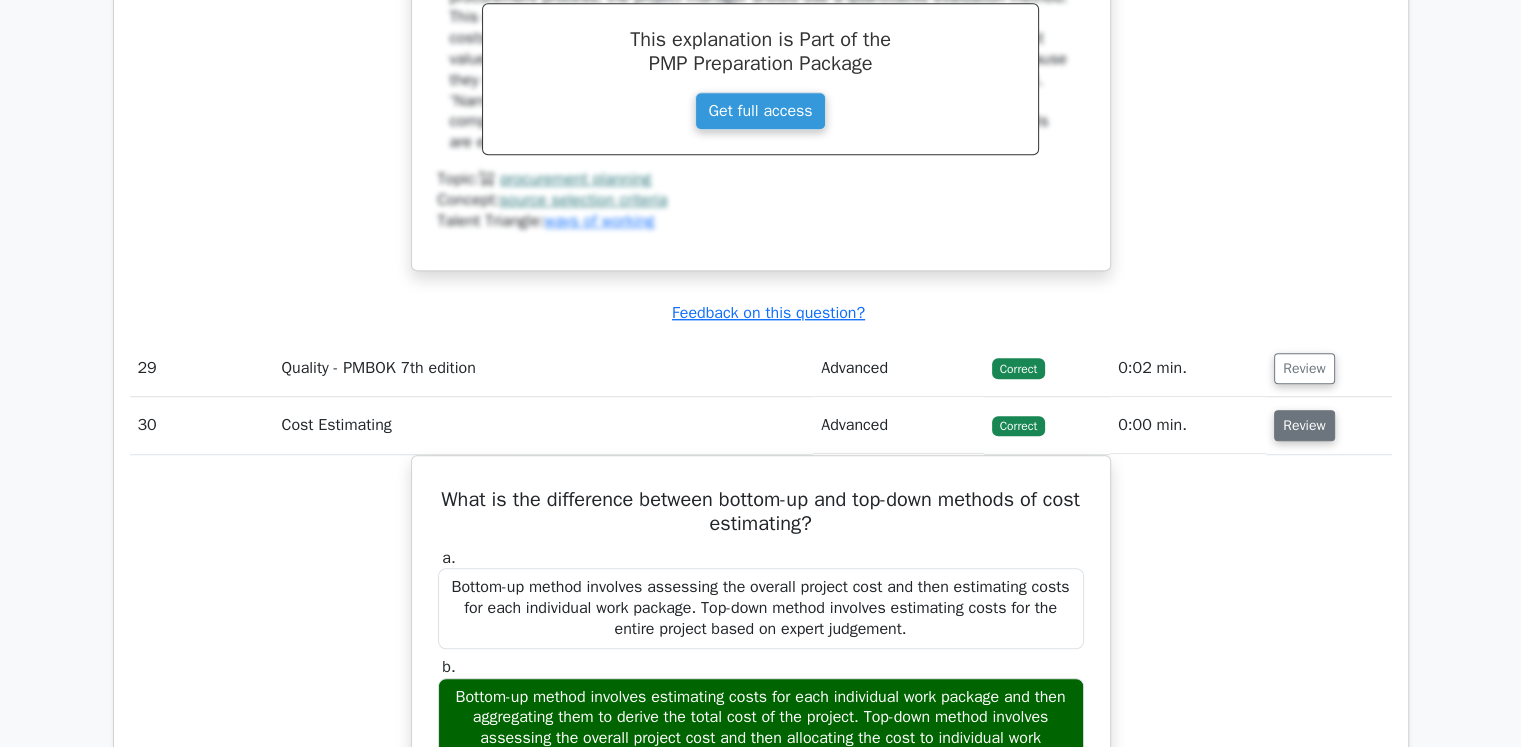 scroll, scrollTop: 16617, scrollLeft: 0, axis: vertical 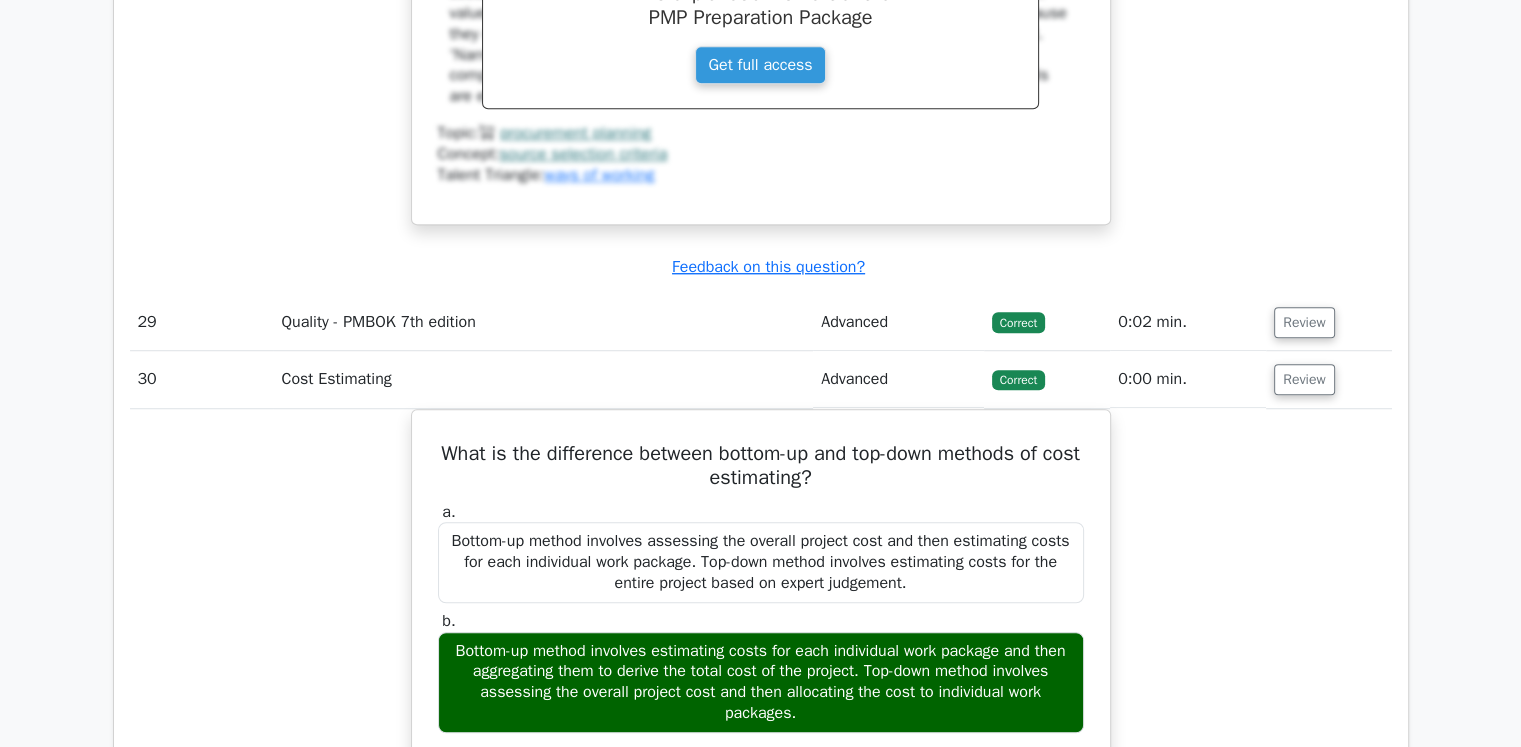 click on "Review" at bounding box center (1328, 379) 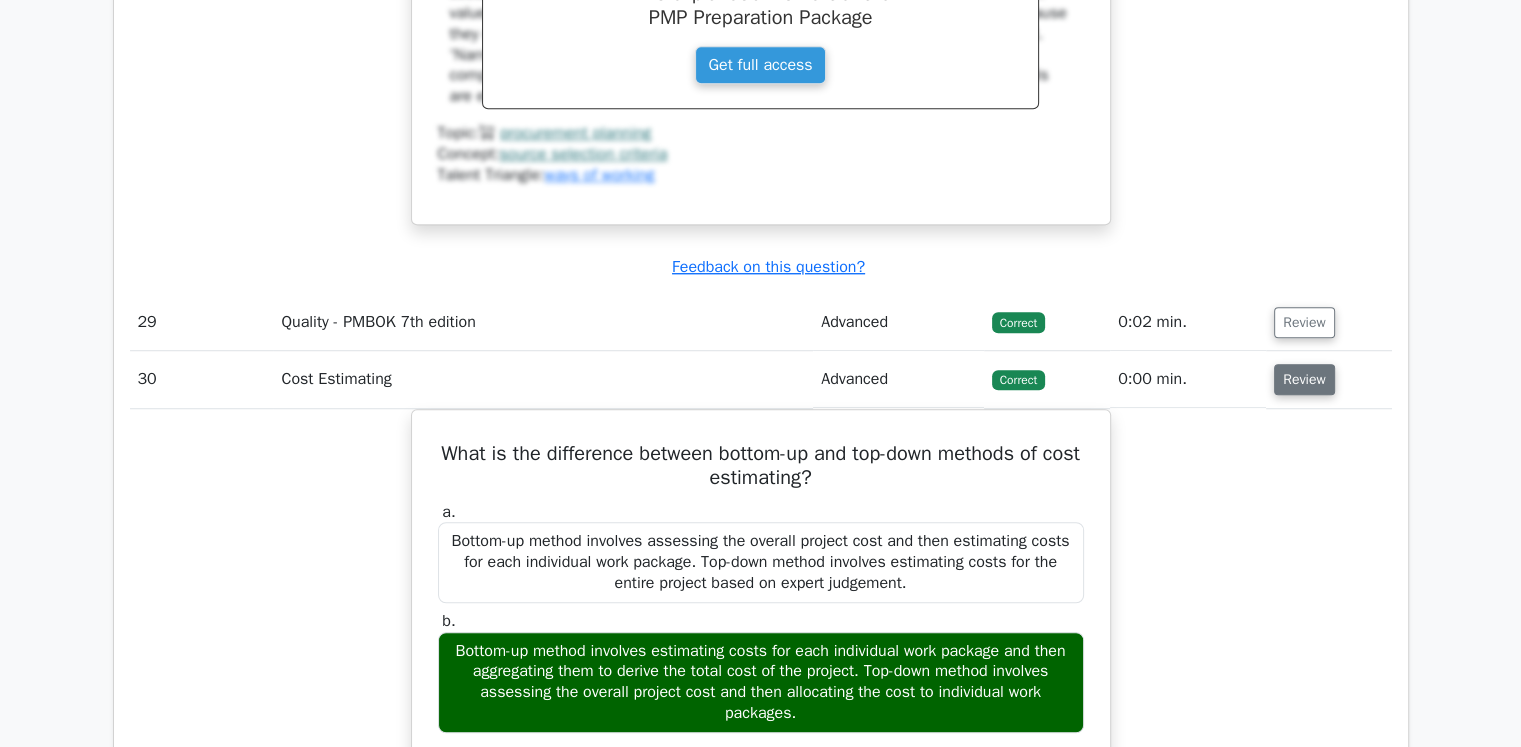 click on "Review" at bounding box center [1304, 379] 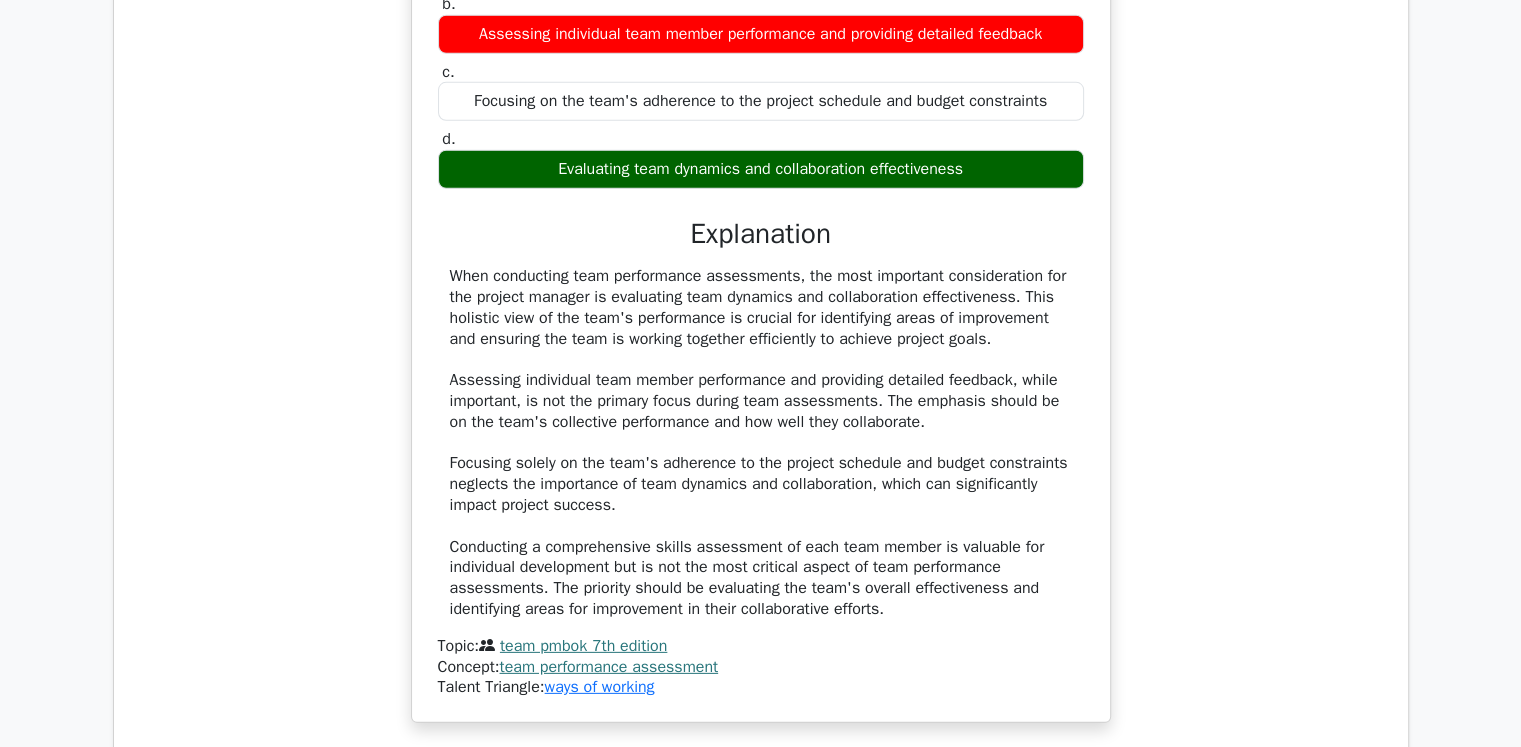 scroll, scrollTop: 13517, scrollLeft: 0, axis: vertical 